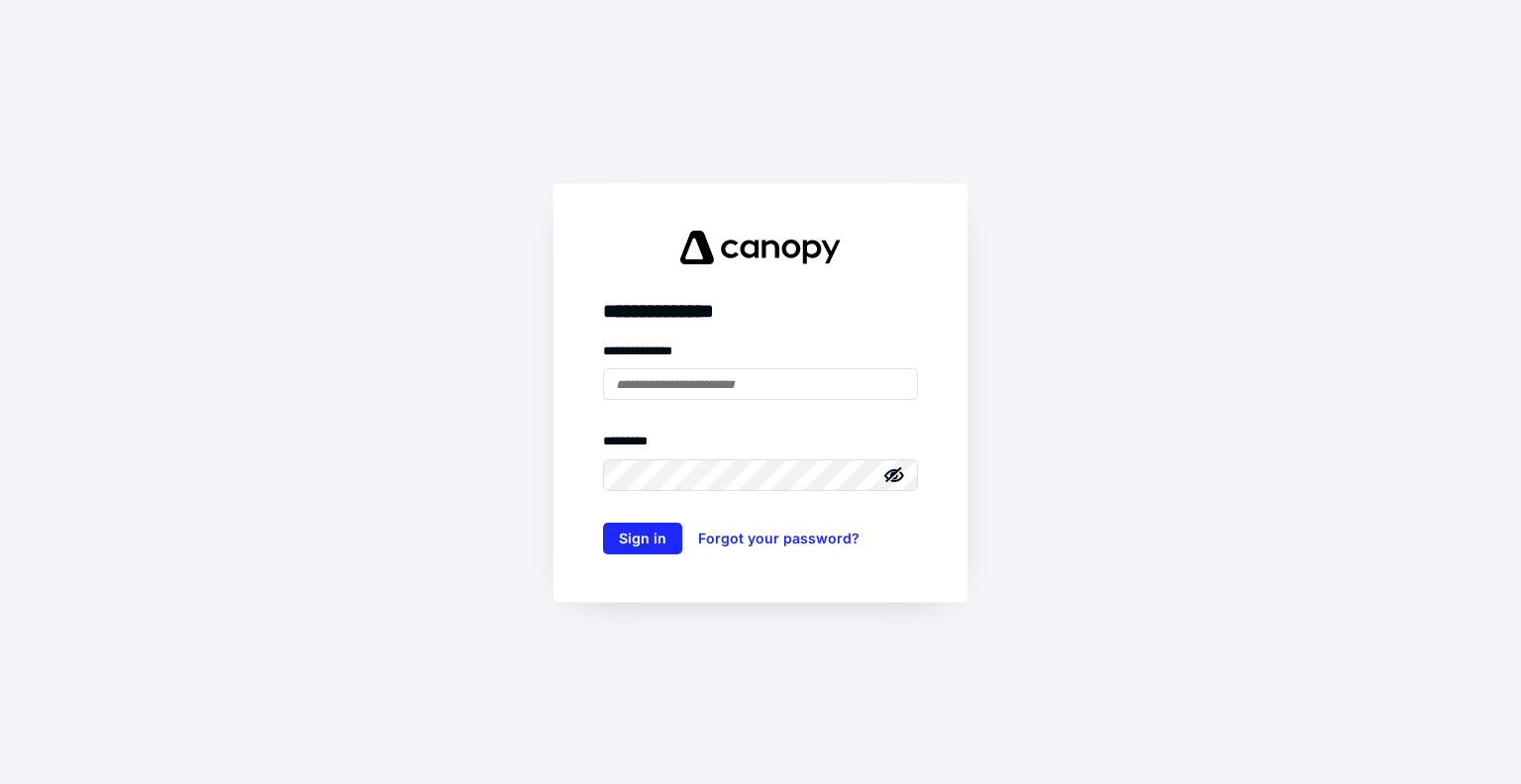 scroll, scrollTop: 0, scrollLeft: 0, axis: both 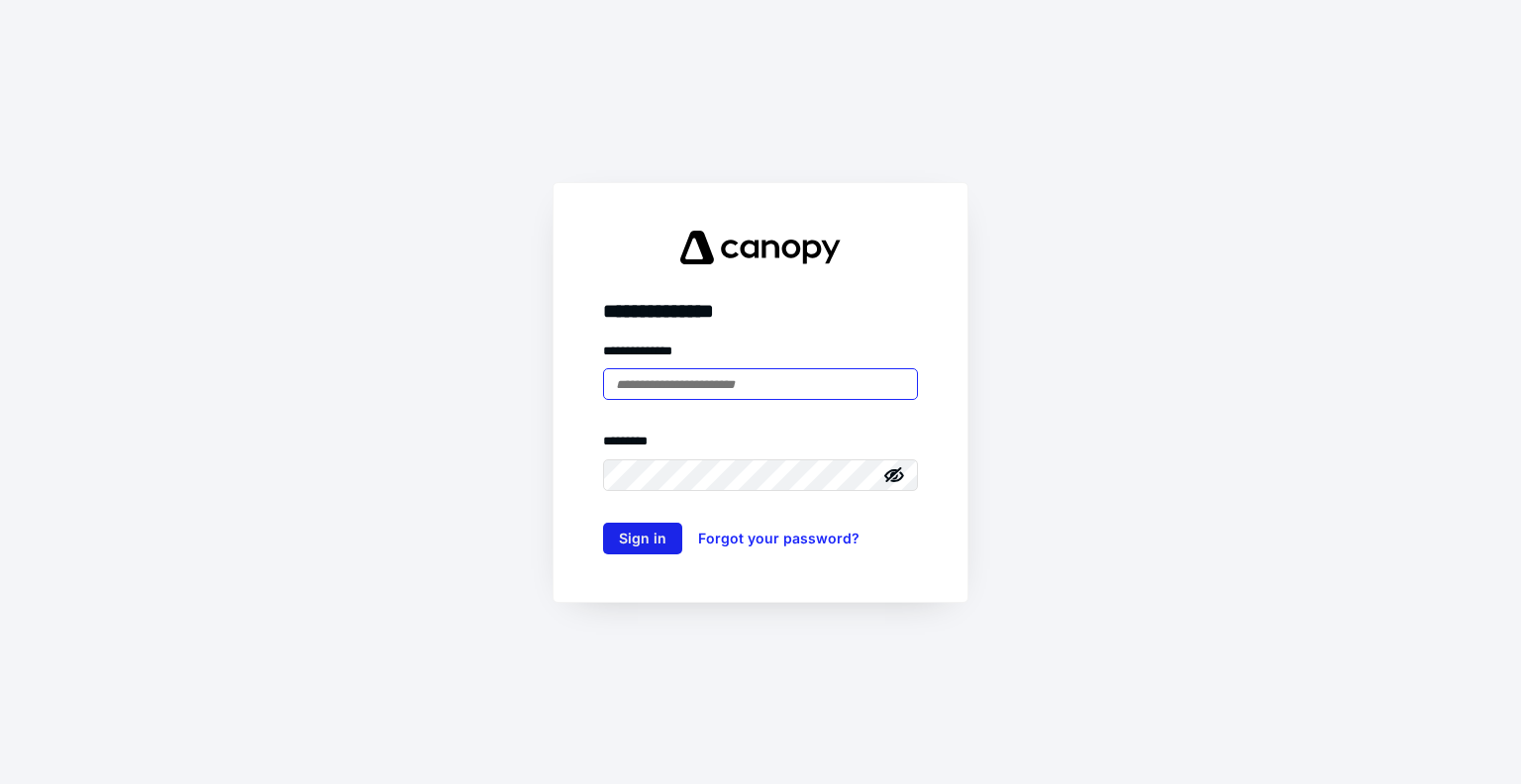 type on "**********" 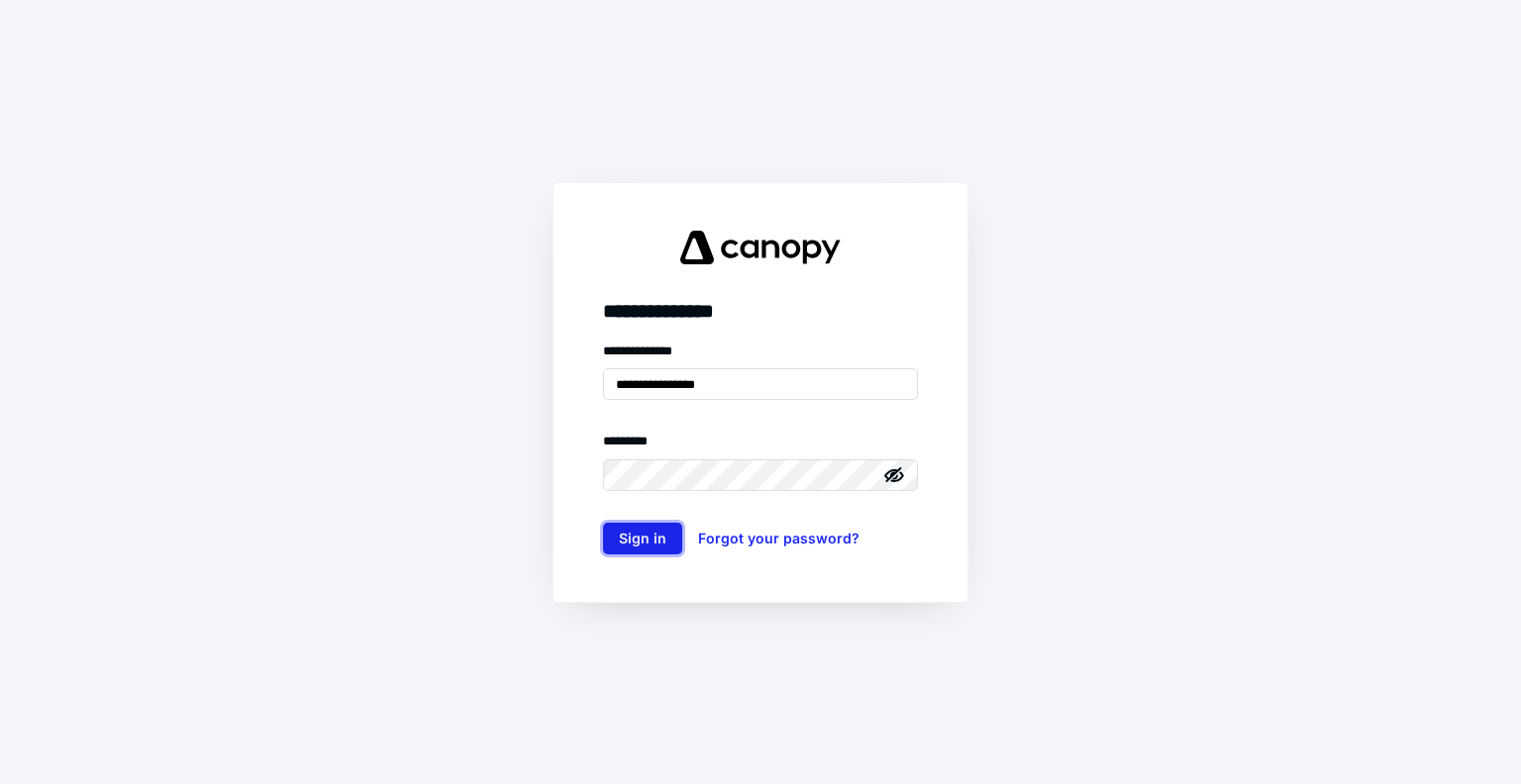 click on "Sign in" at bounding box center (643, 539) 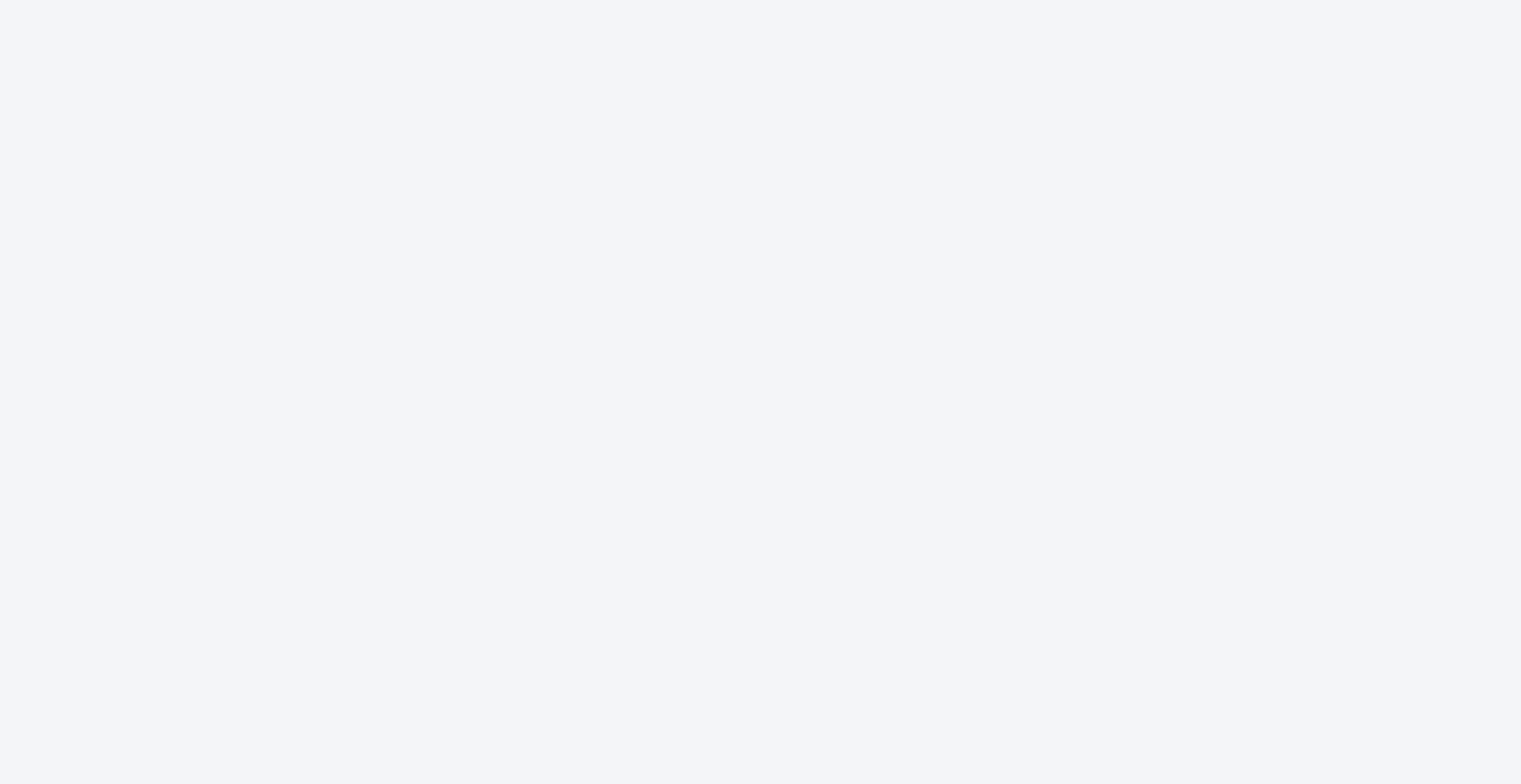 scroll, scrollTop: 0, scrollLeft: 0, axis: both 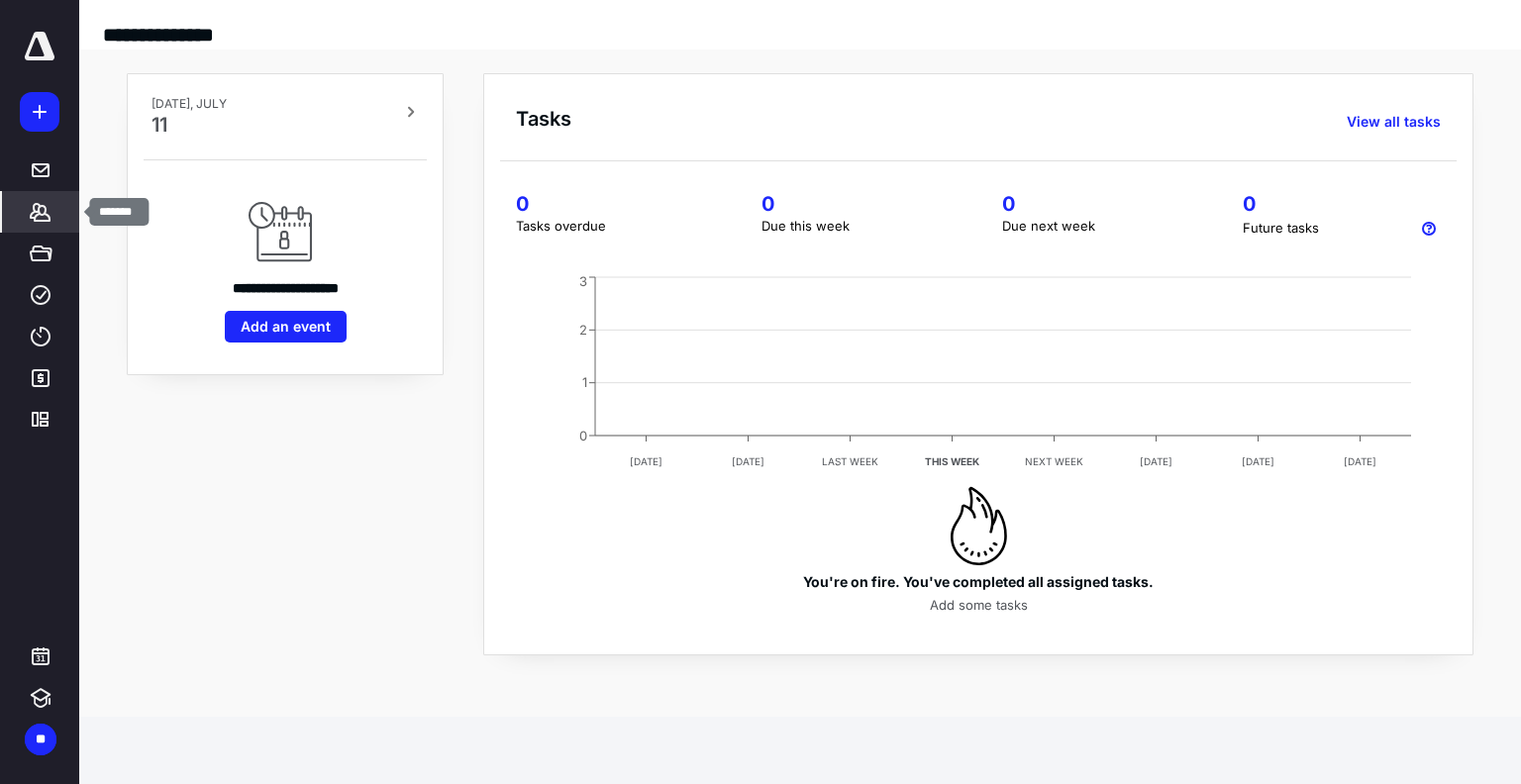 click 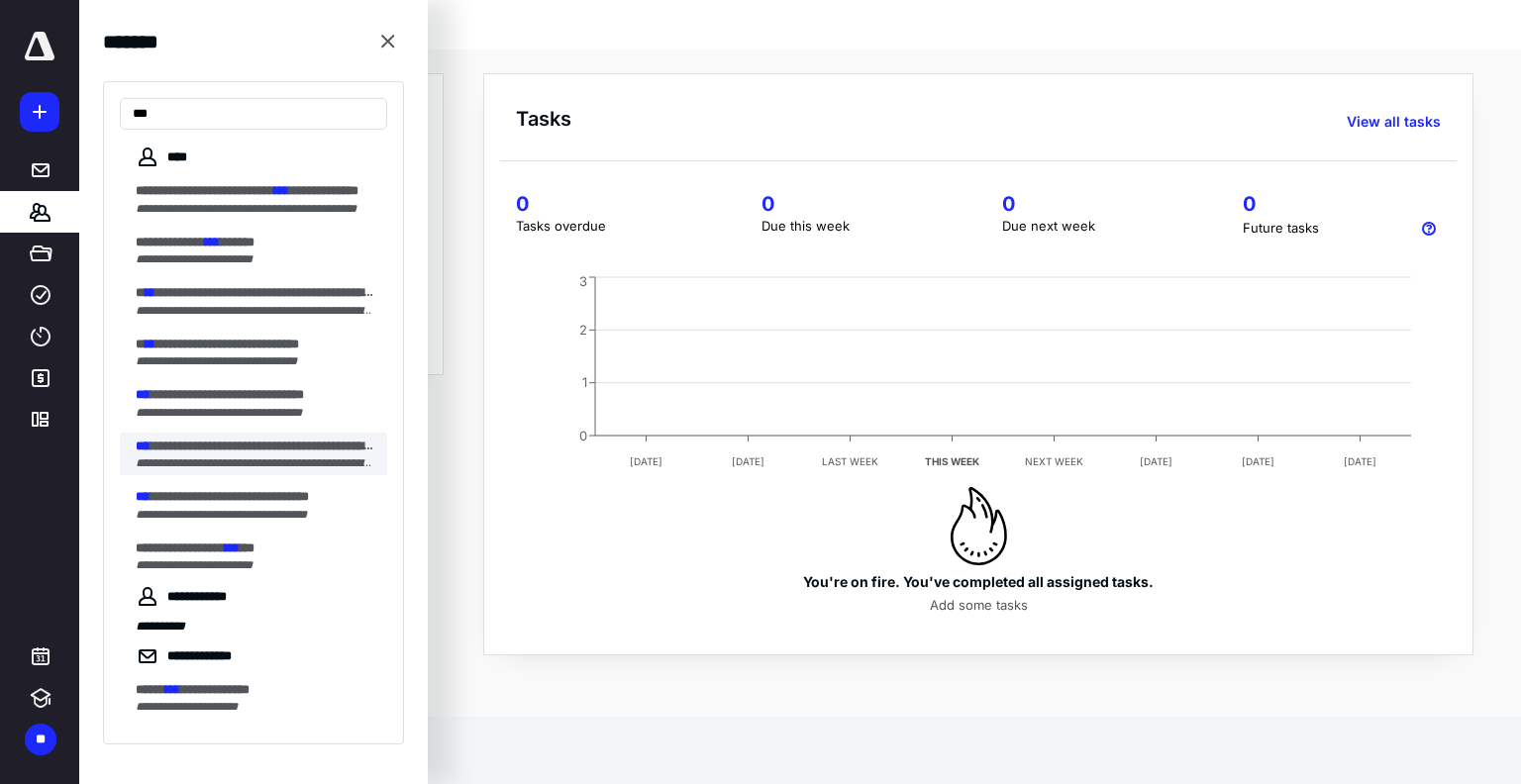 type on "***" 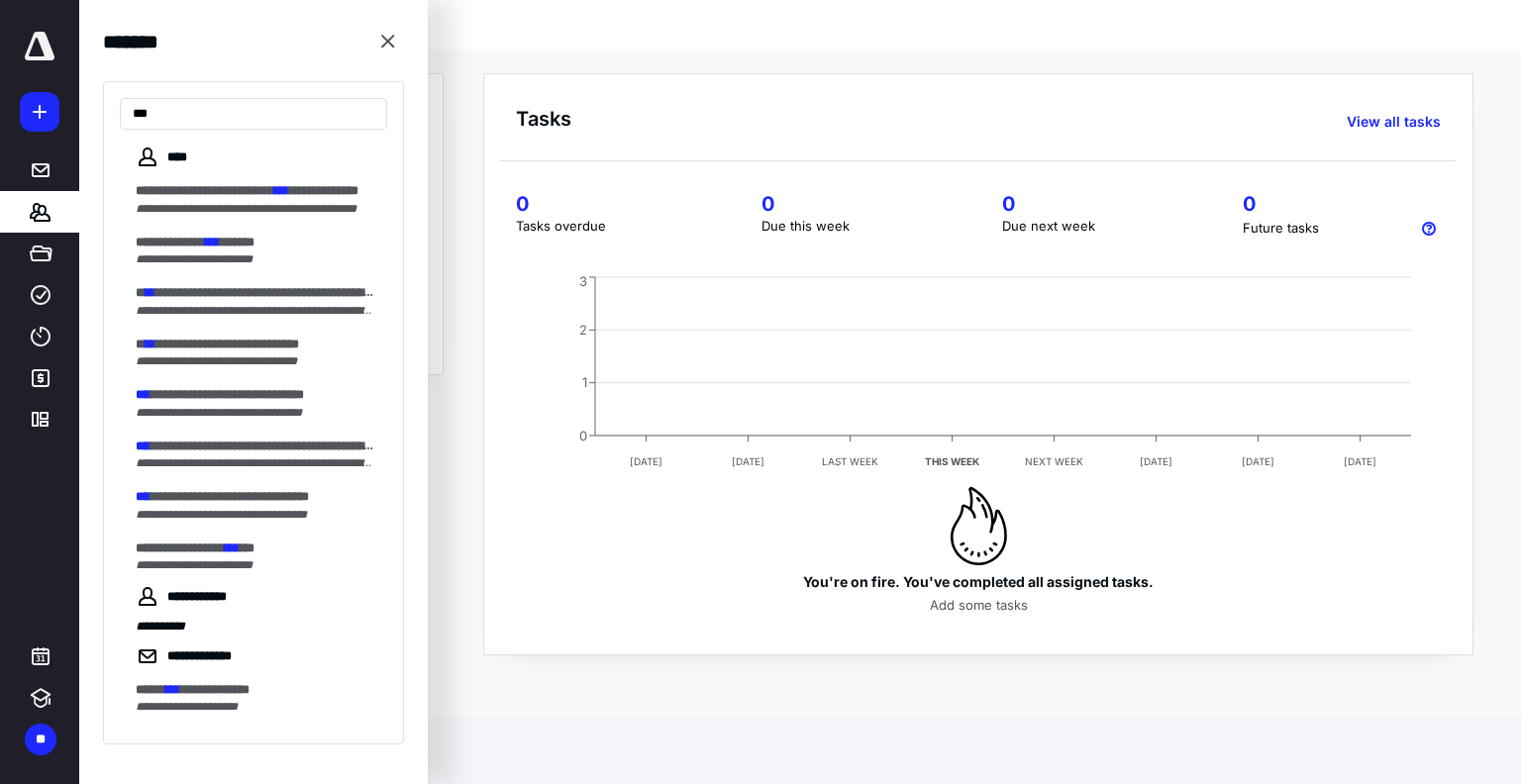 click on "**********" at bounding box center (255, 463) 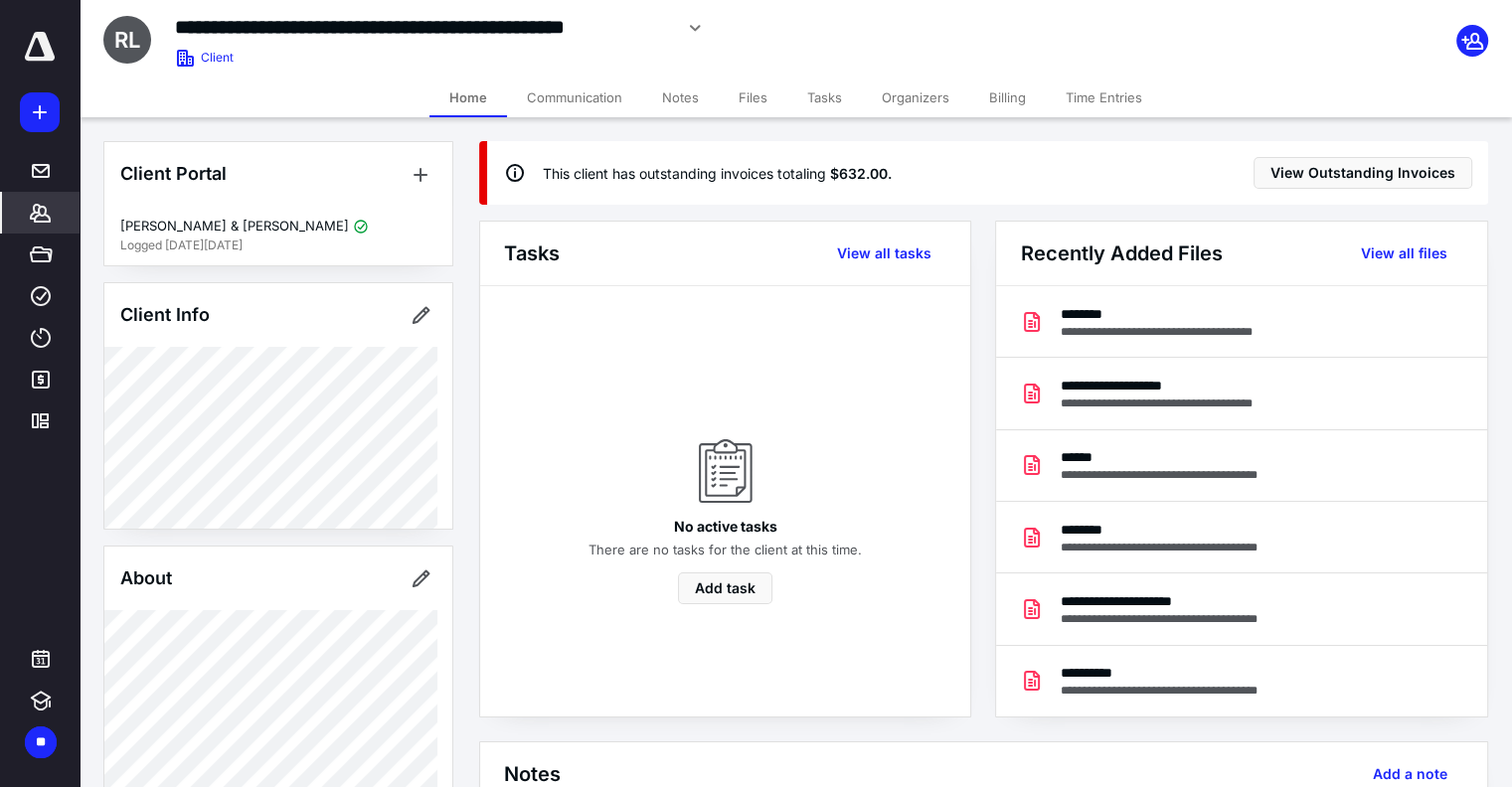 click on "Files" at bounding box center [753, 97] 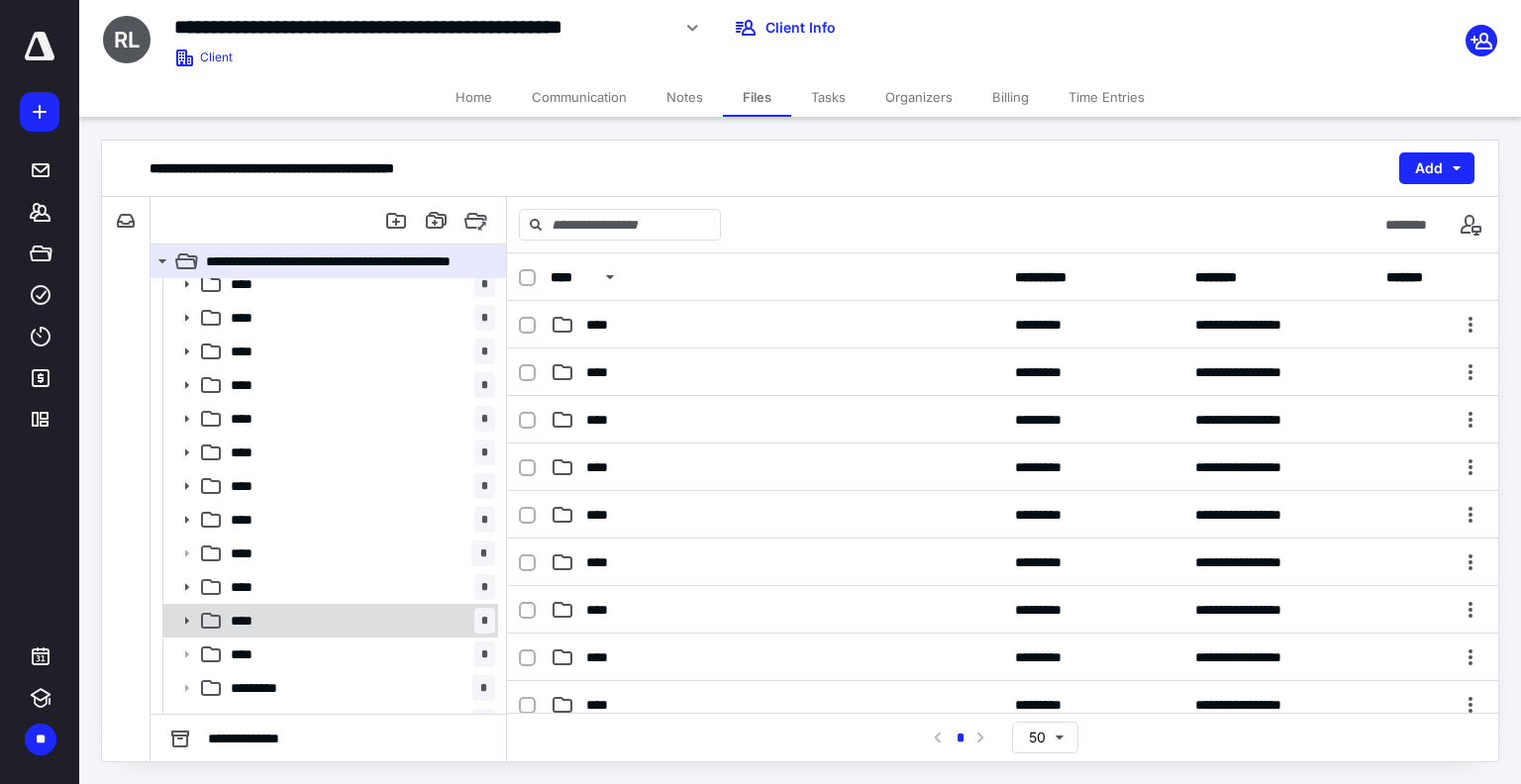 scroll, scrollTop: 68, scrollLeft: 0, axis: vertical 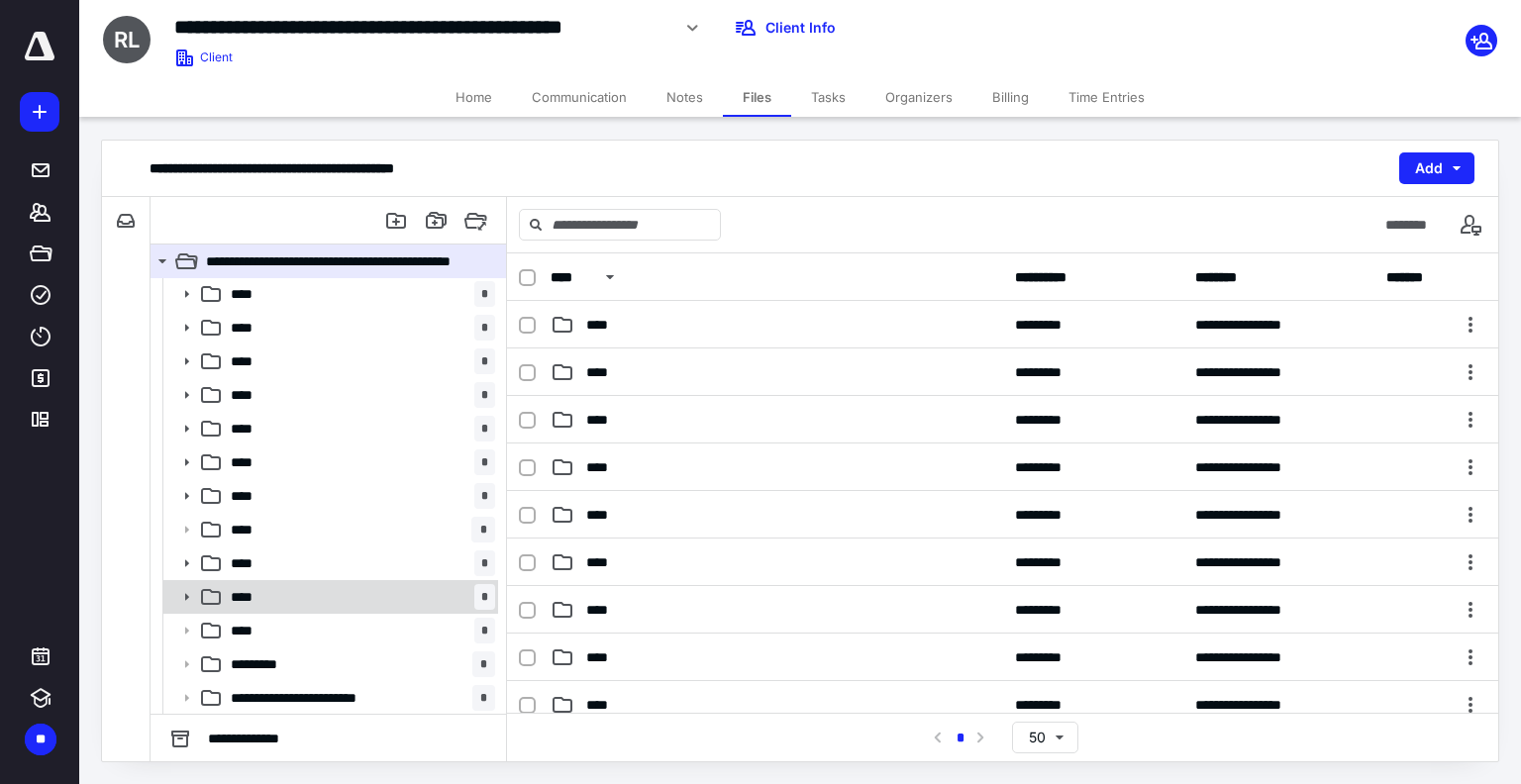 click on "****" at bounding box center (248, 597) 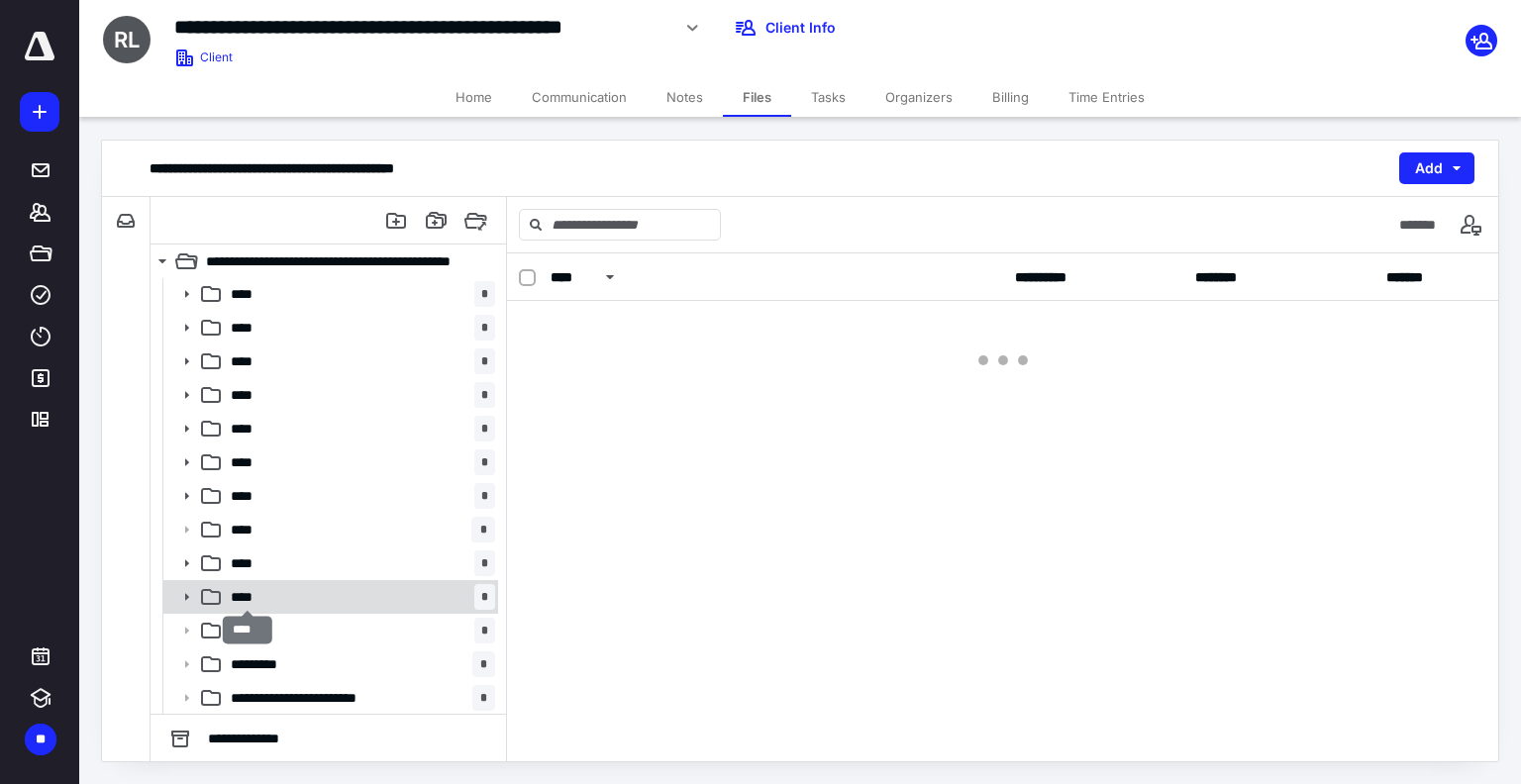 click on "****" at bounding box center (248, 597) 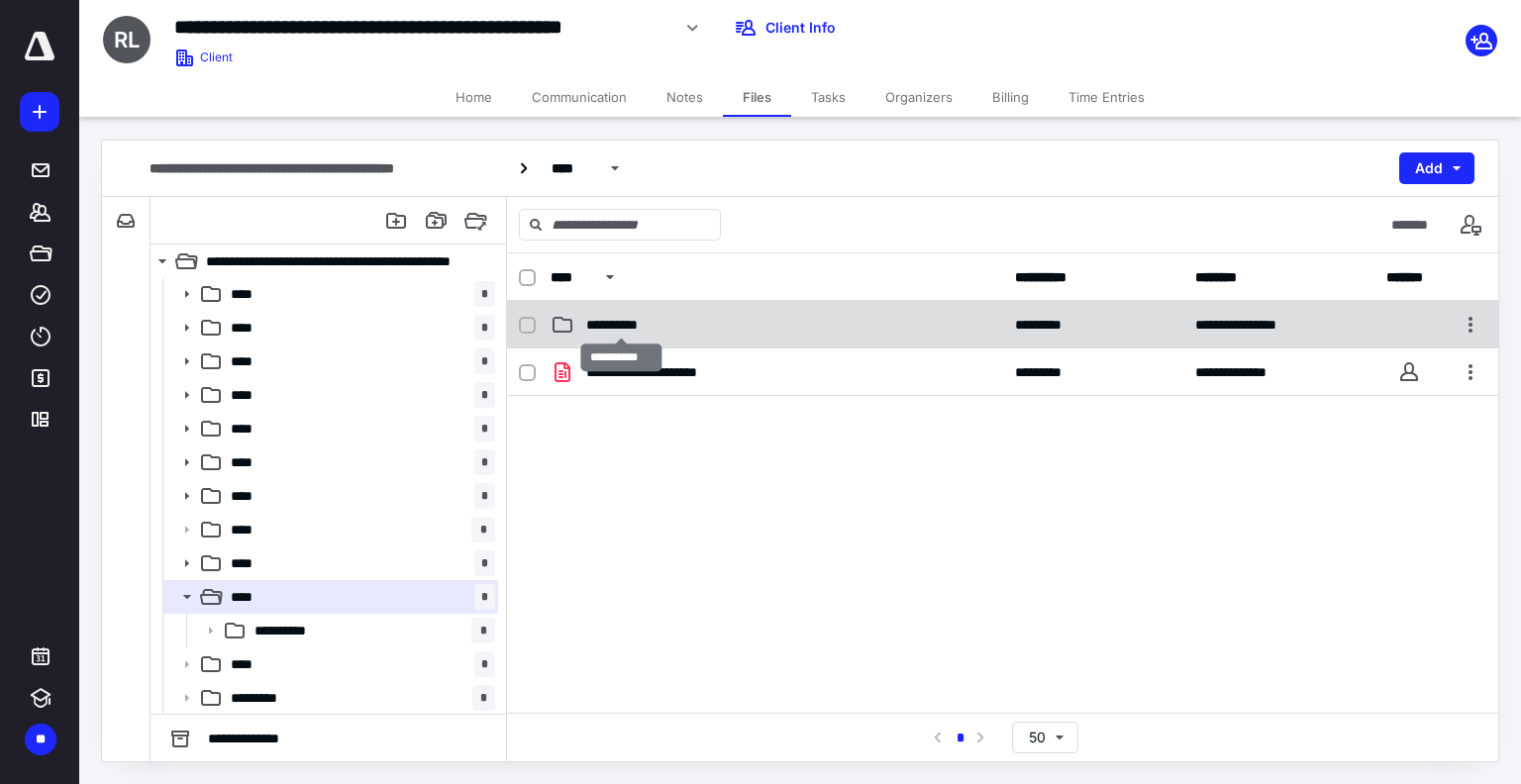 click on "**********" at bounding box center [621, 325] 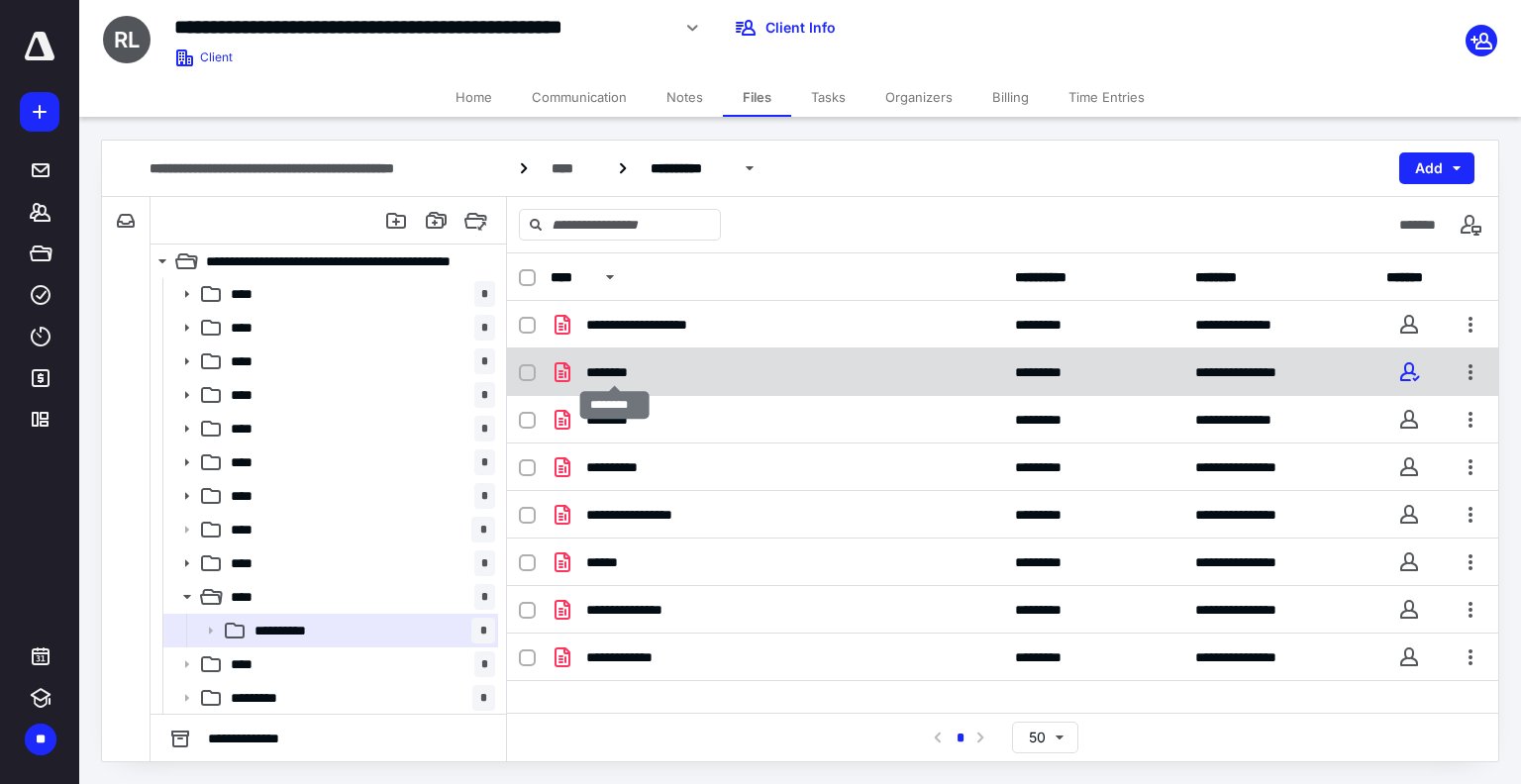 click on "********" at bounding box center (615, 372) 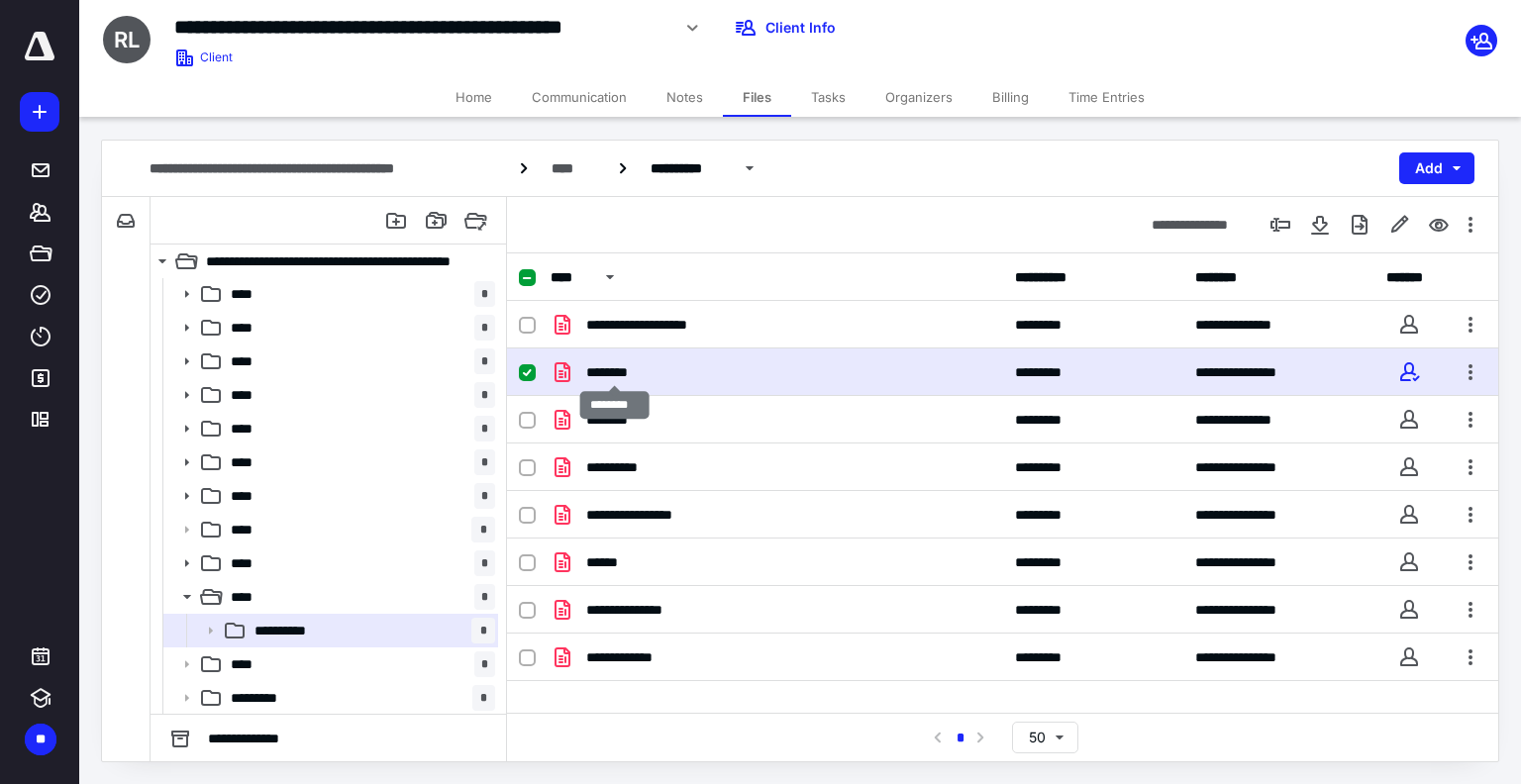 click on "********" at bounding box center (615, 372) 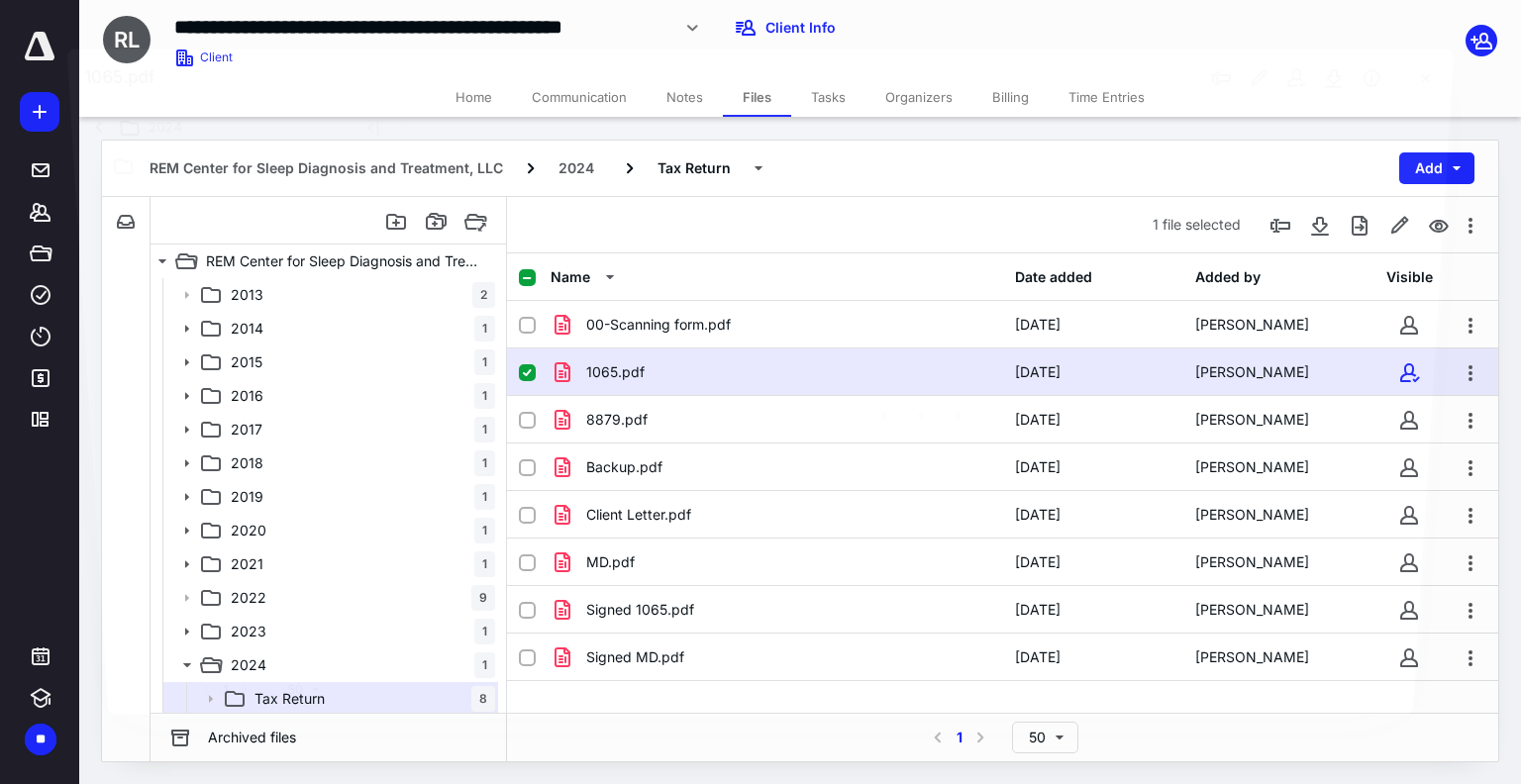 scroll, scrollTop: 68, scrollLeft: 0, axis: vertical 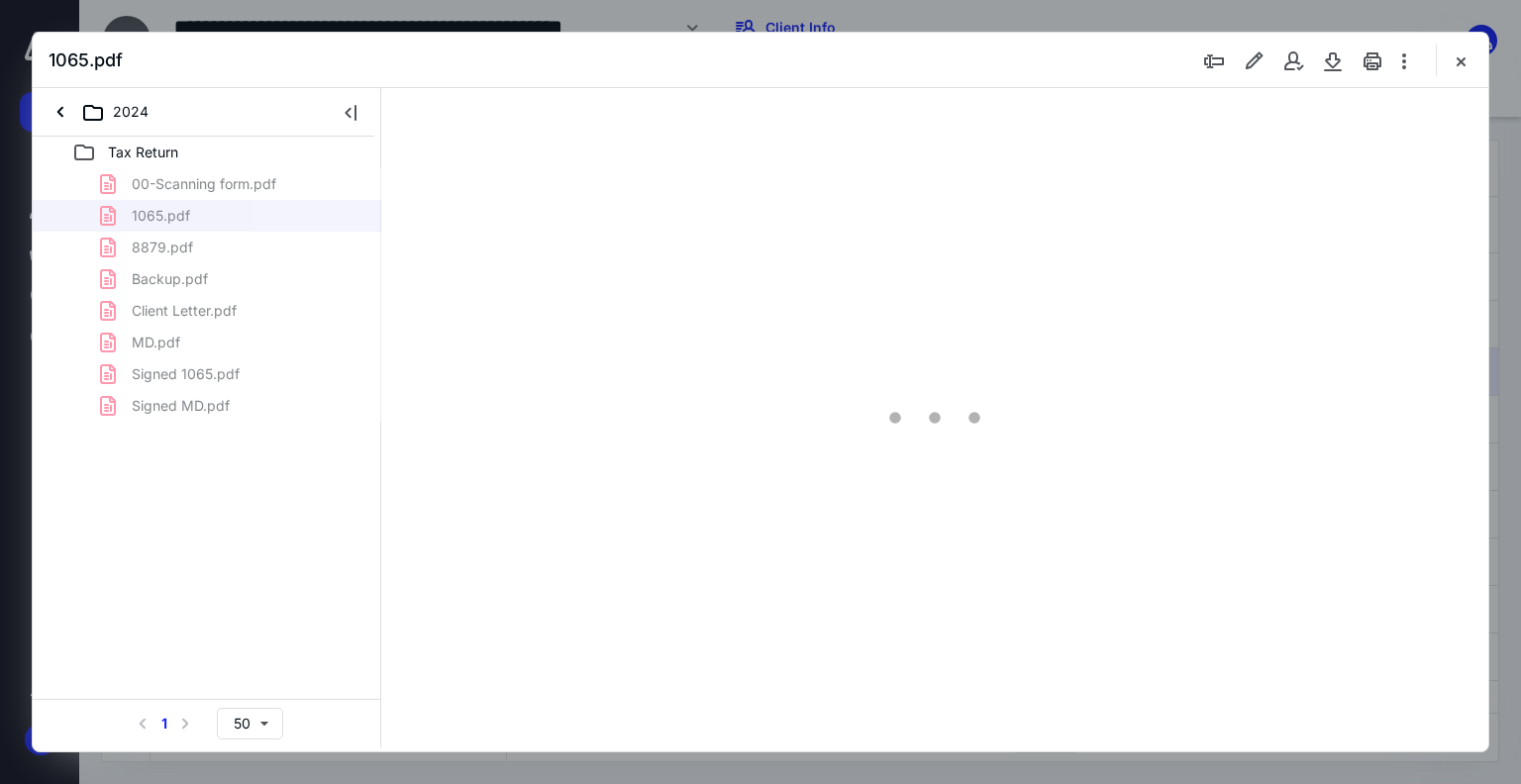 type on "74" 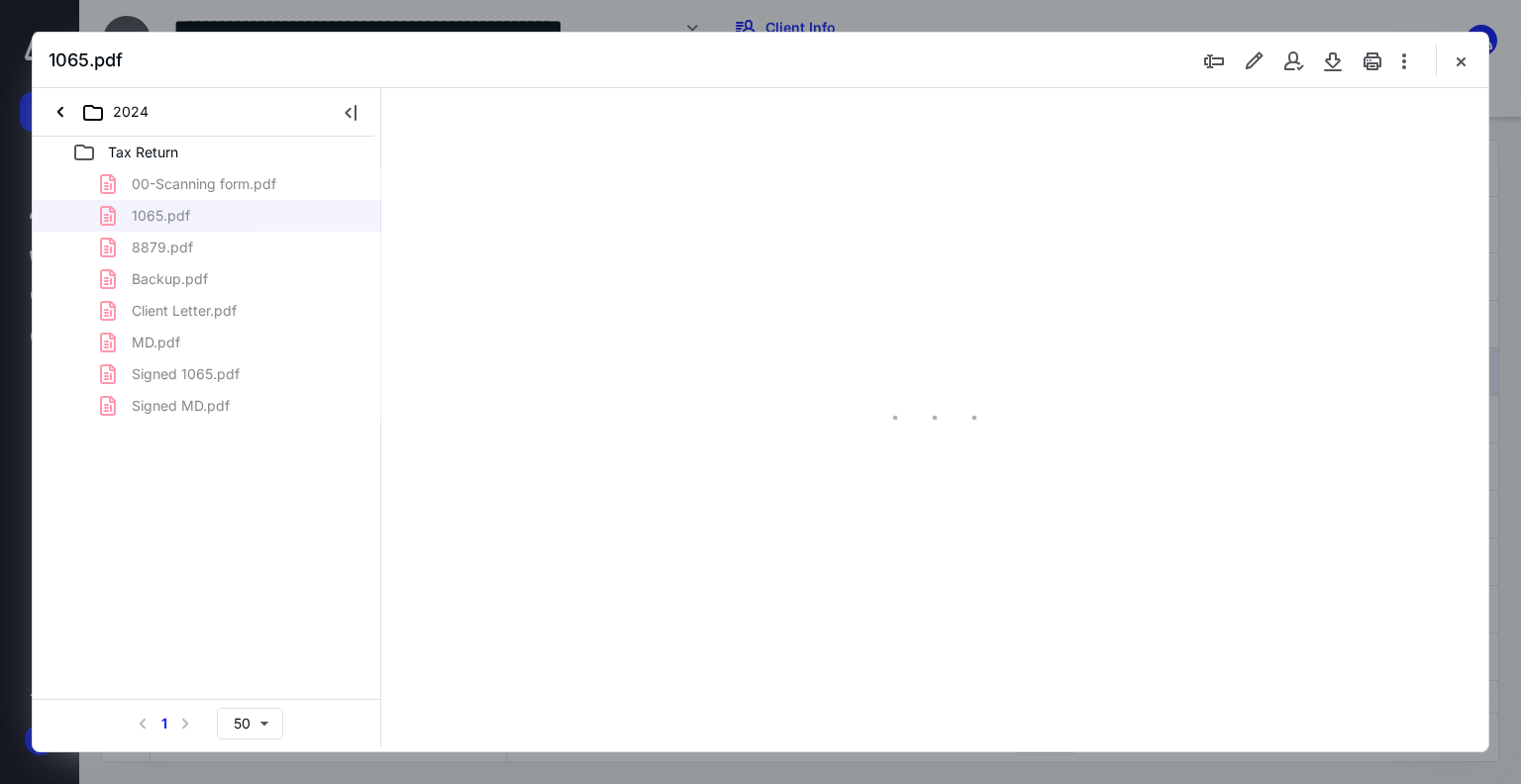 scroll, scrollTop: 78, scrollLeft: 0, axis: vertical 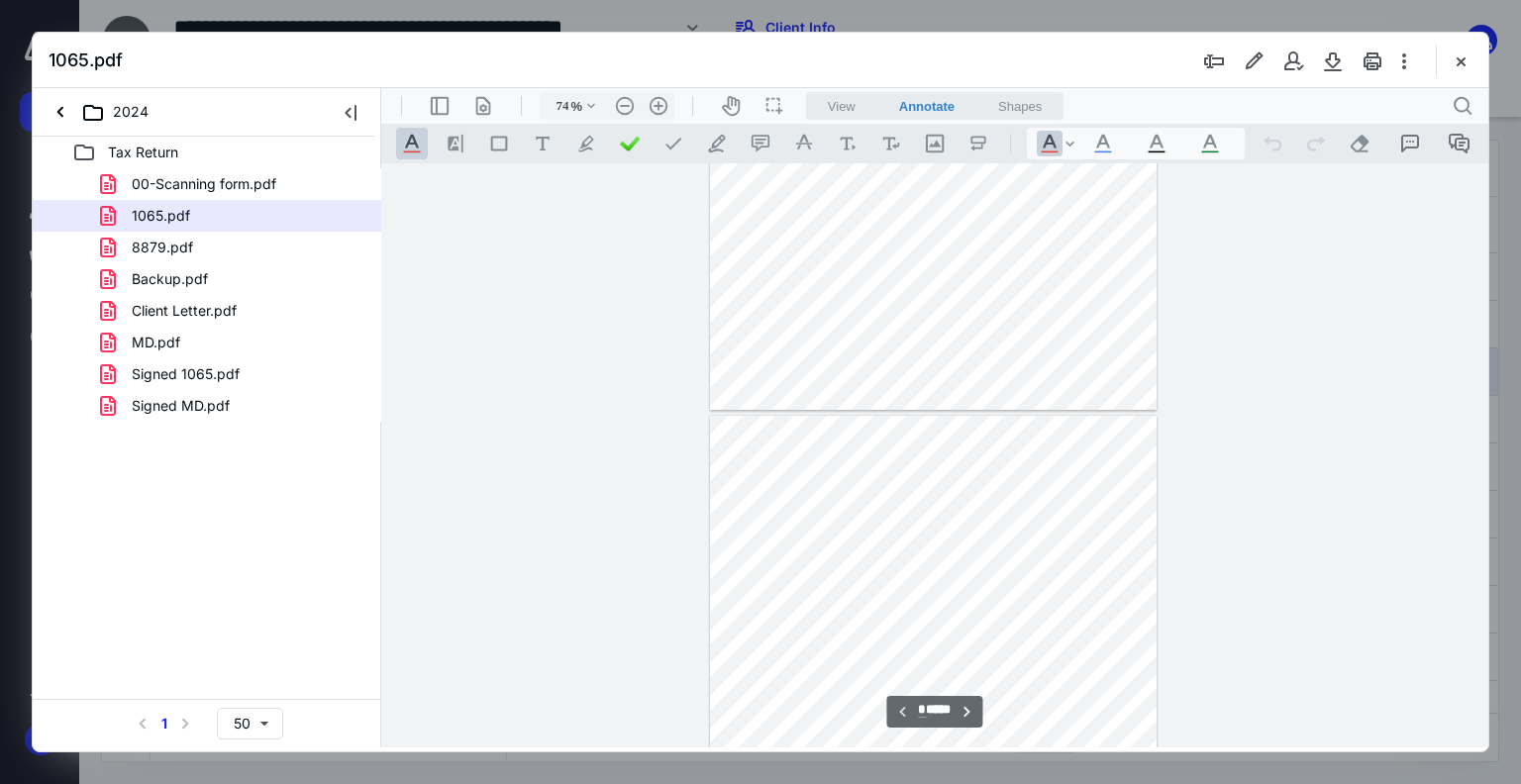 type on "*" 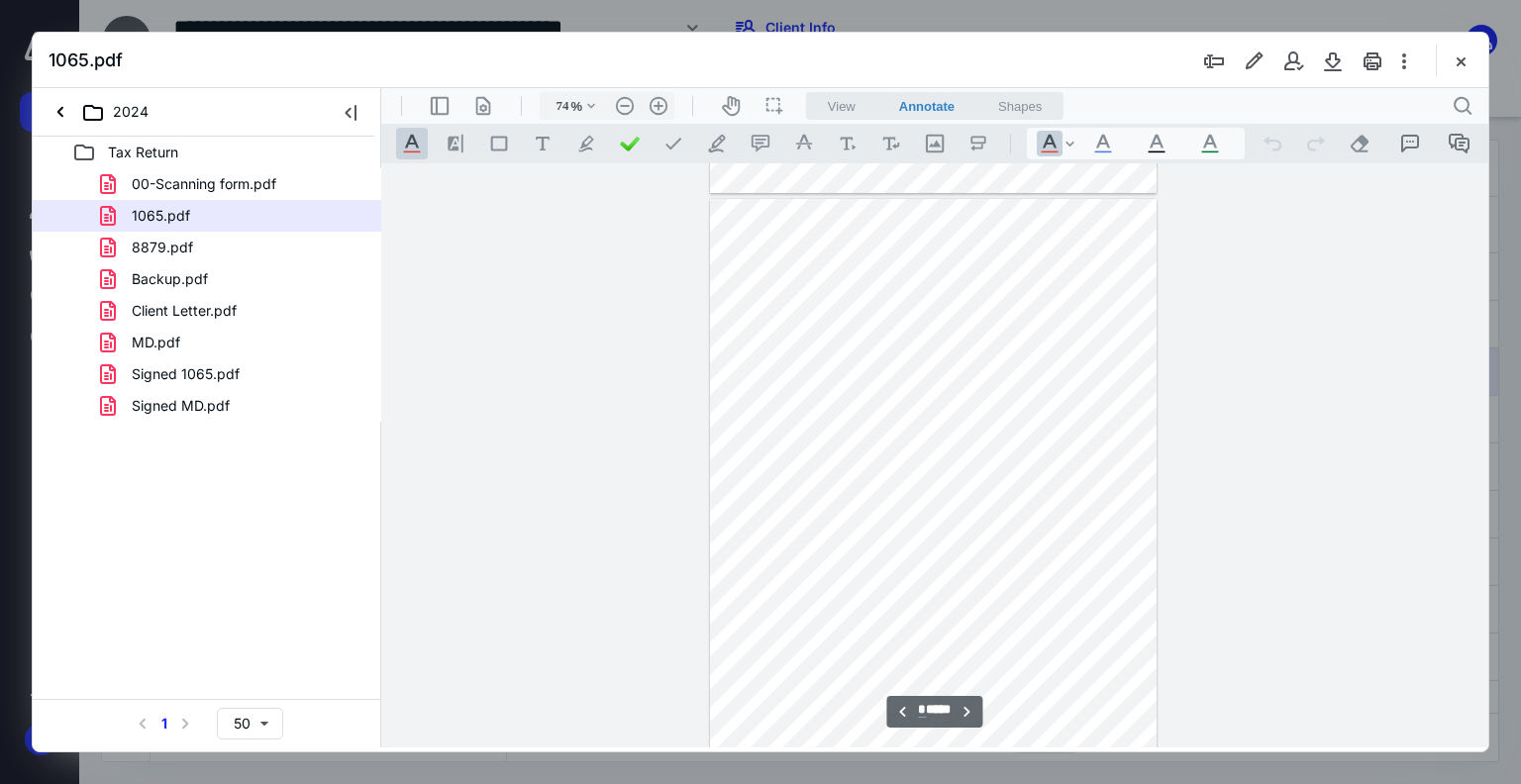 scroll, scrollTop: 573, scrollLeft: 0, axis: vertical 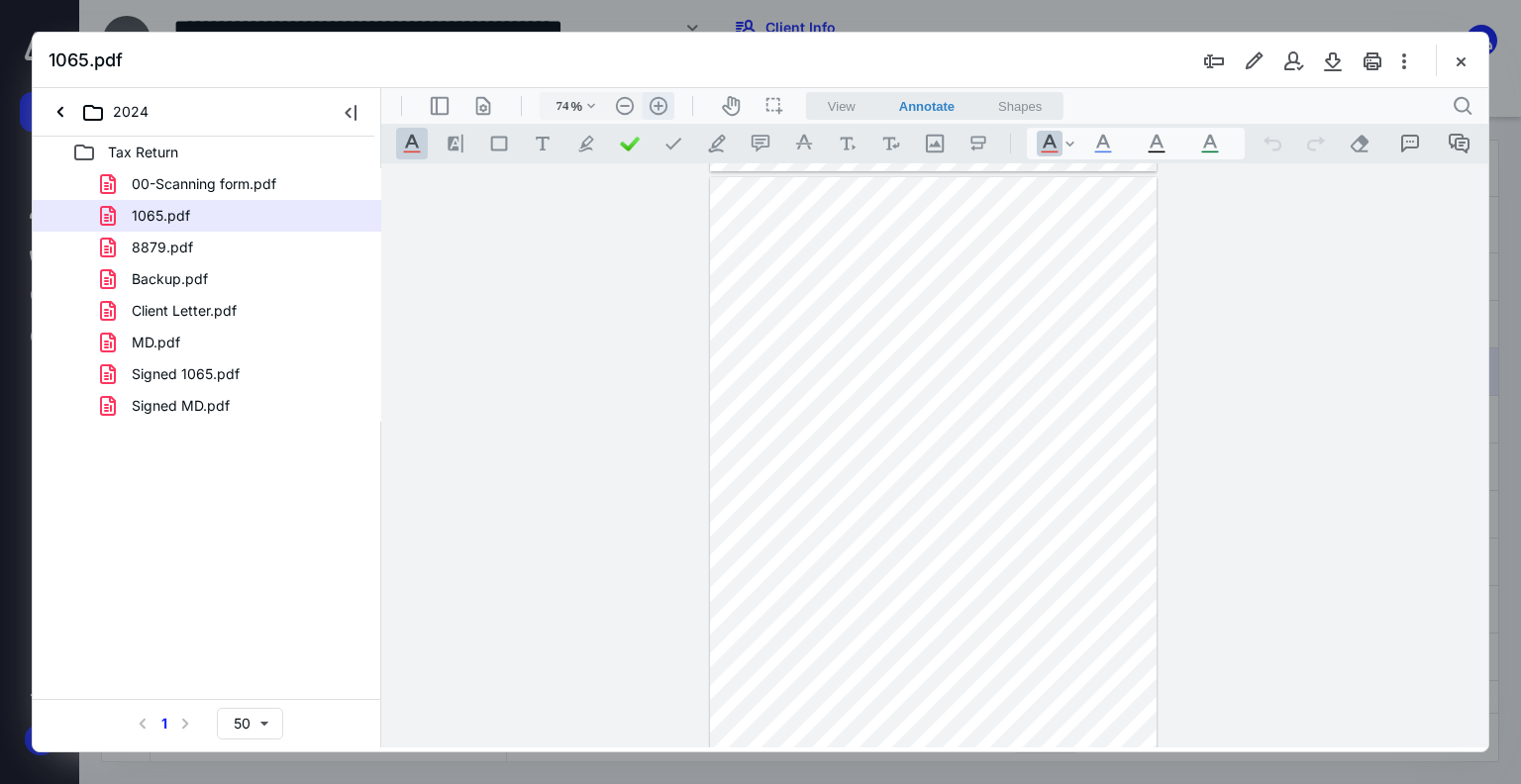 click on ".cls-1{fill:#abb0c4;} icon - header - zoom - in - line" at bounding box center (659, 106) 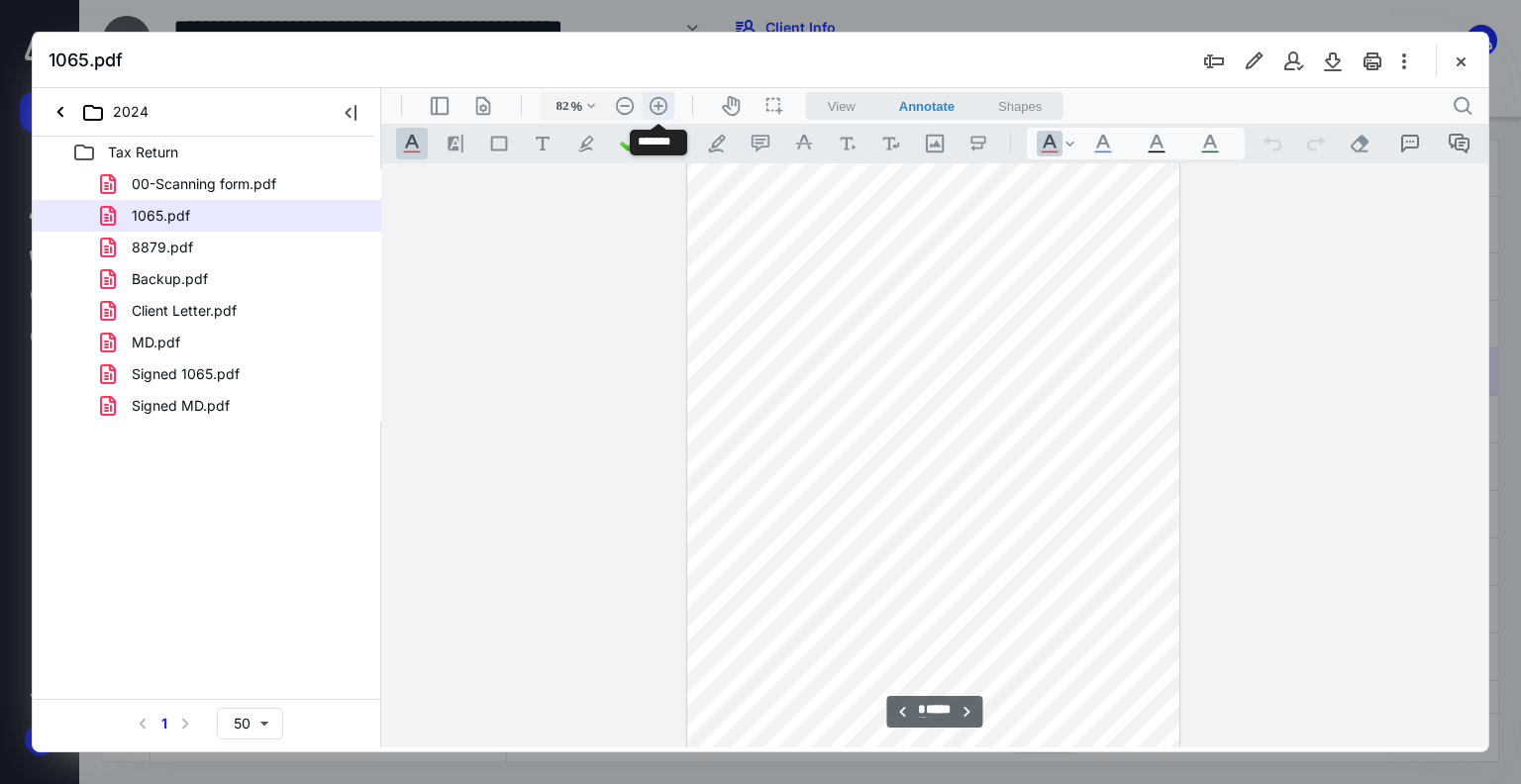 click on ".cls-1{fill:#abb0c4;} icon - header - zoom - in - line" at bounding box center (659, 106) 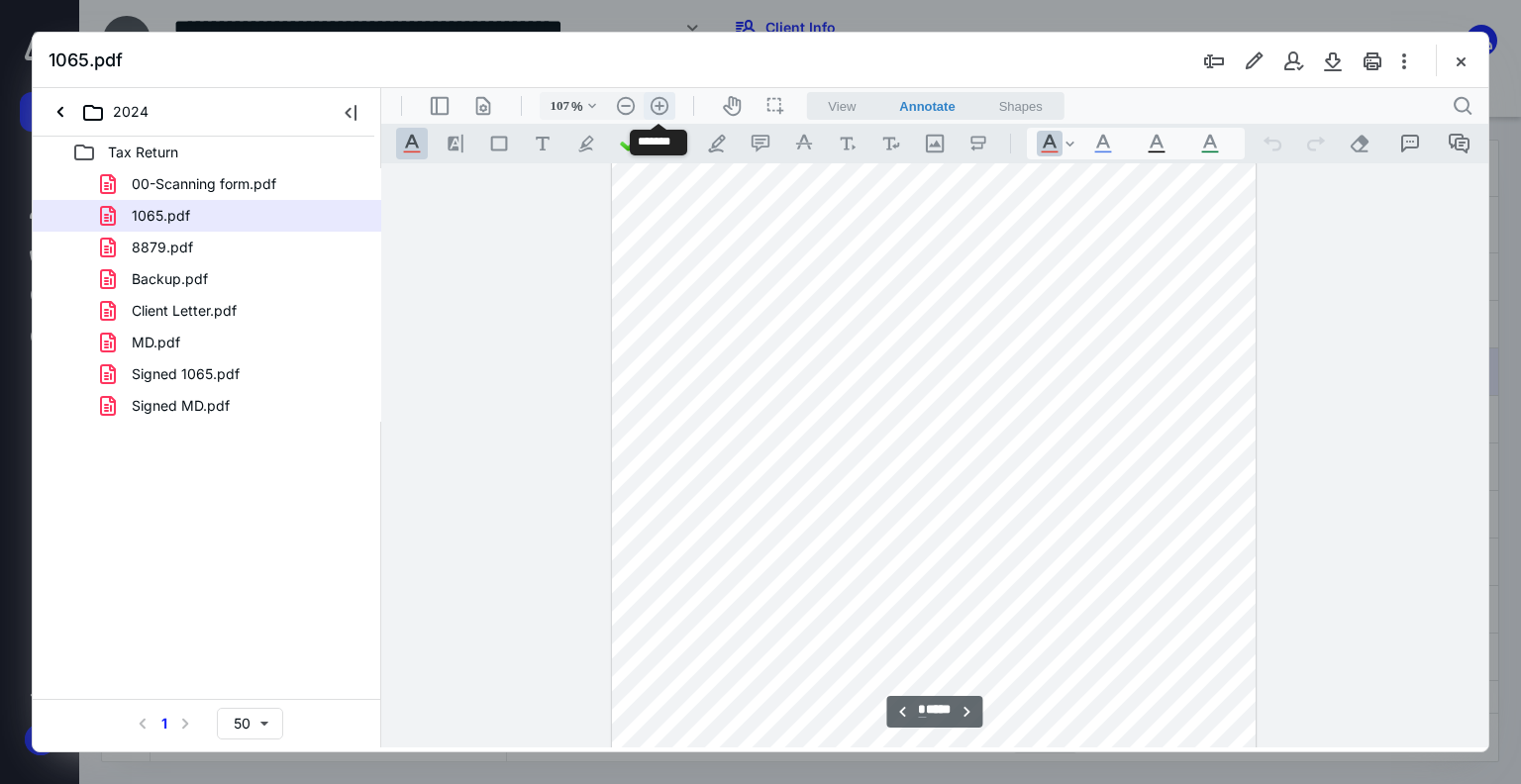 click on ".cls-1{fill:#abb0c4;} icon - header - zoom - in - line" at bounding box center [659, 106] 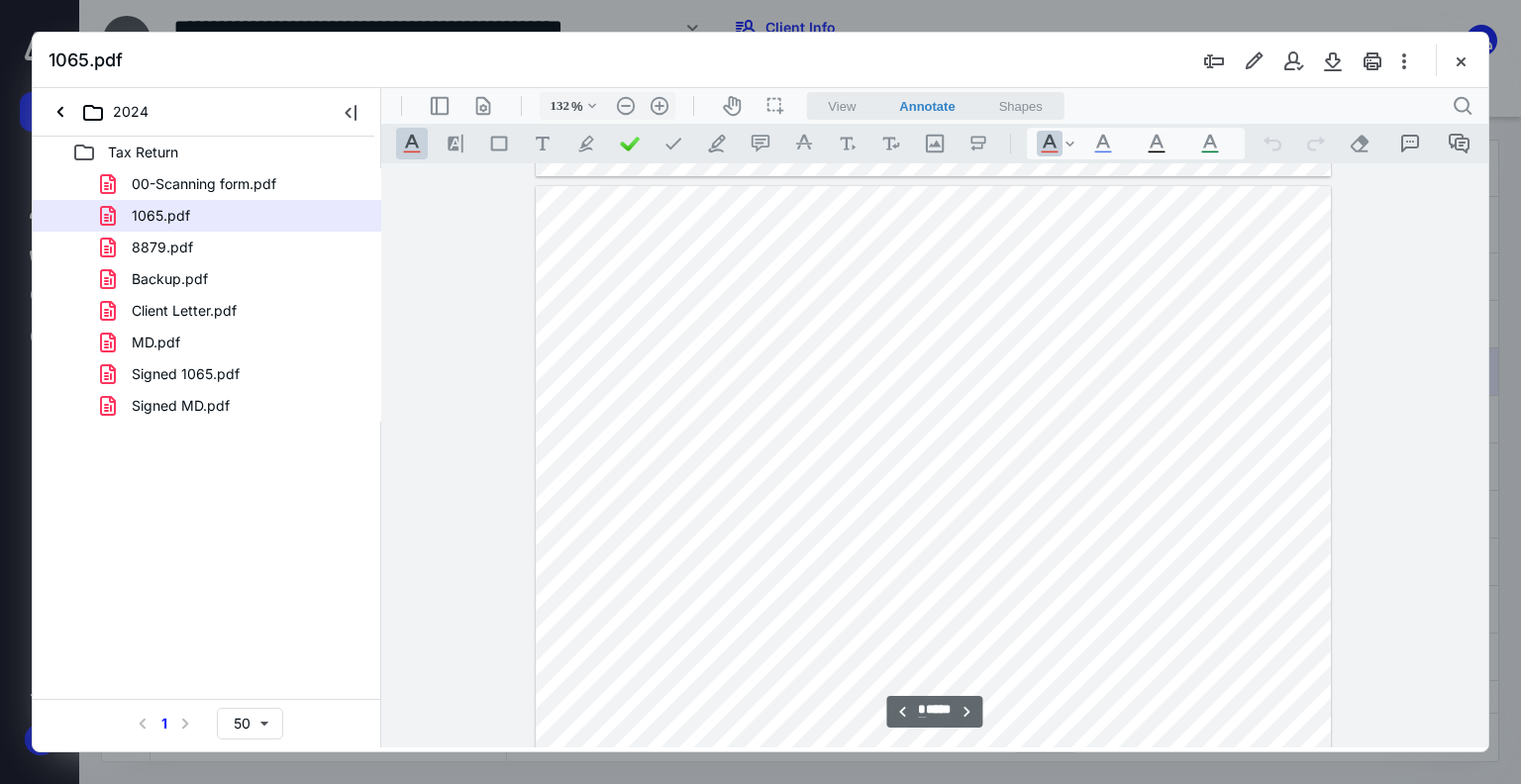scroll, scrollTop: 1020, scrollLeft: 0, axis: vertical 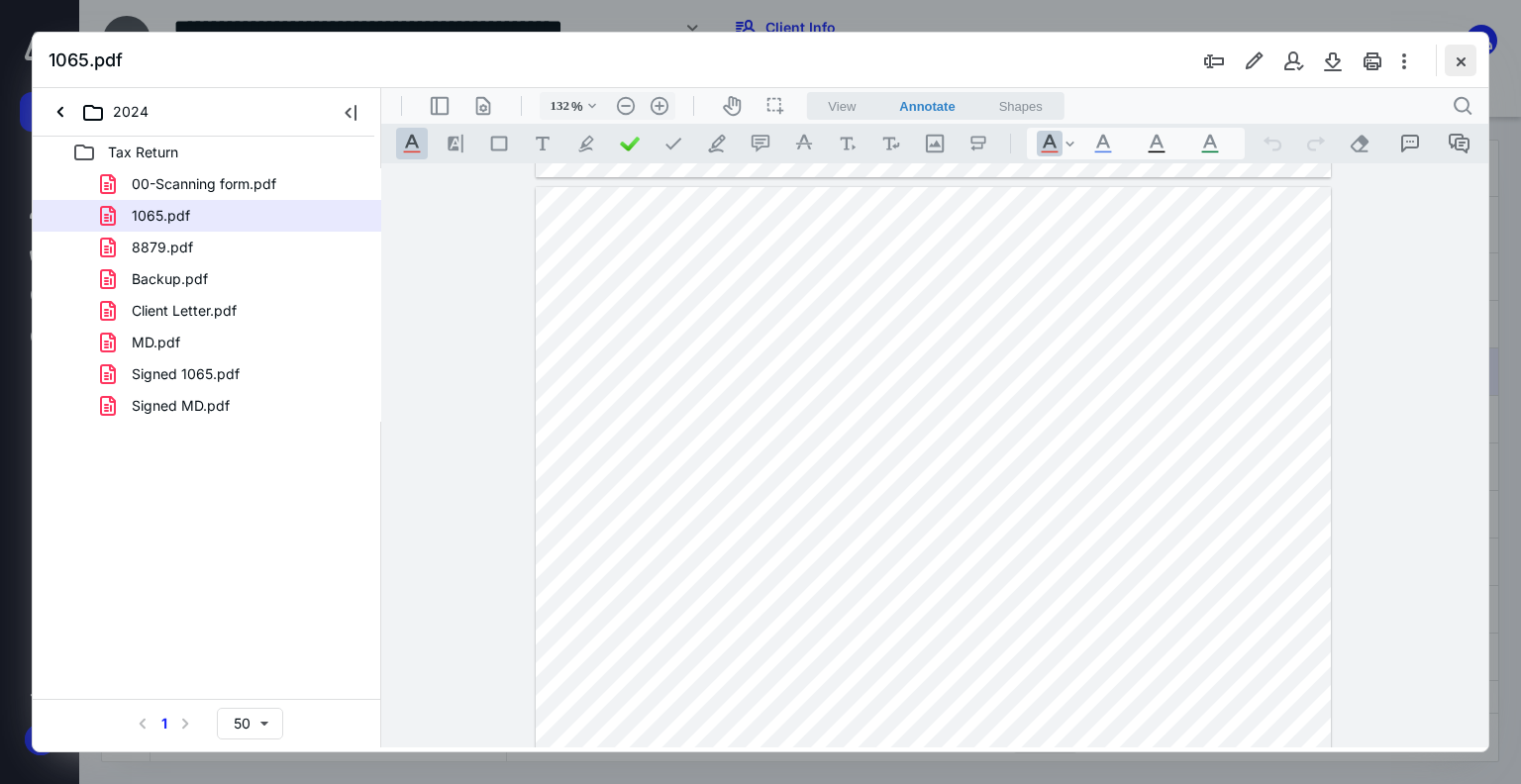 click at bounding box center (1461, 60) 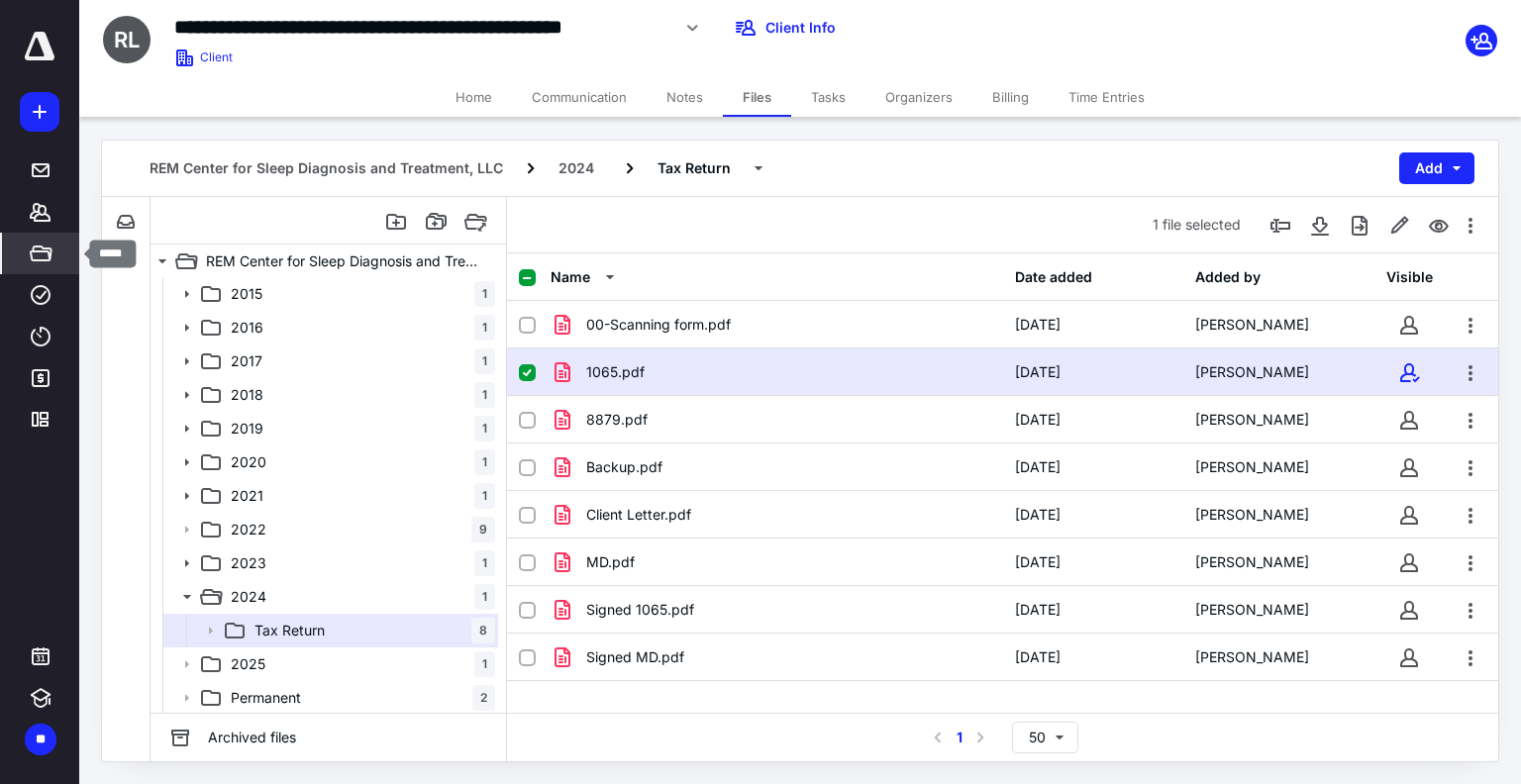 click 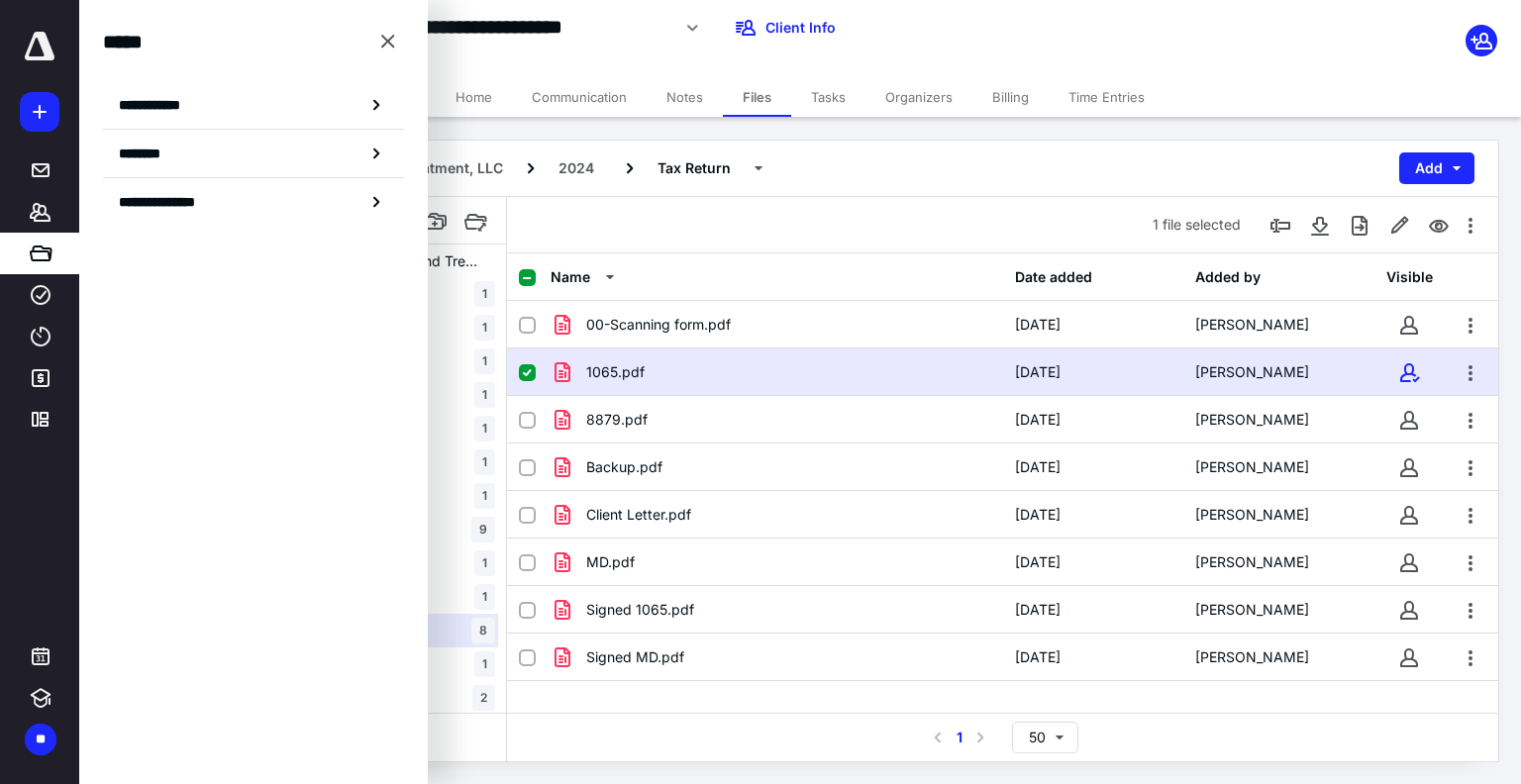 click on "**********" at bounding box center (155, 105) 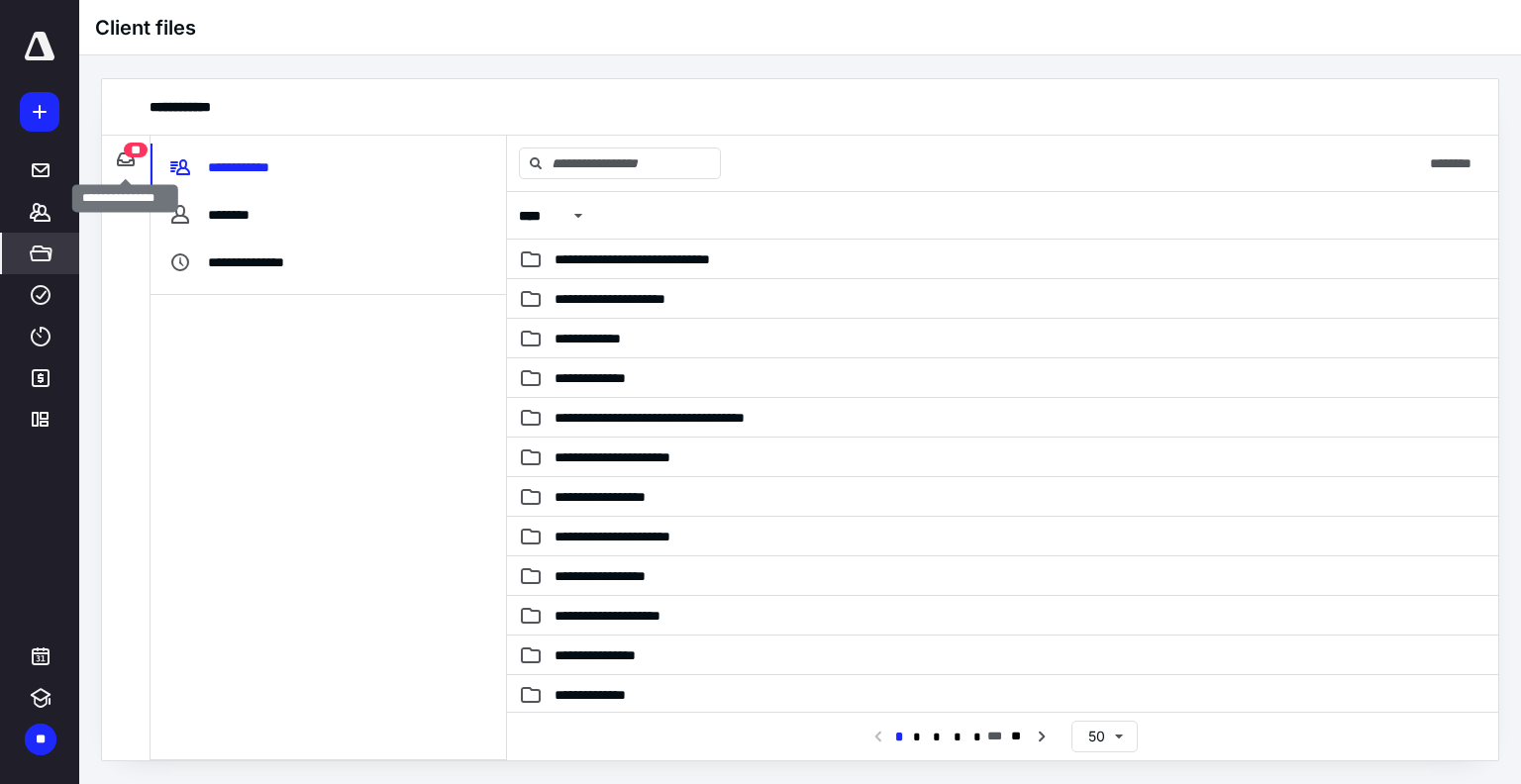 click on "**" at bounding box center (126, 159) 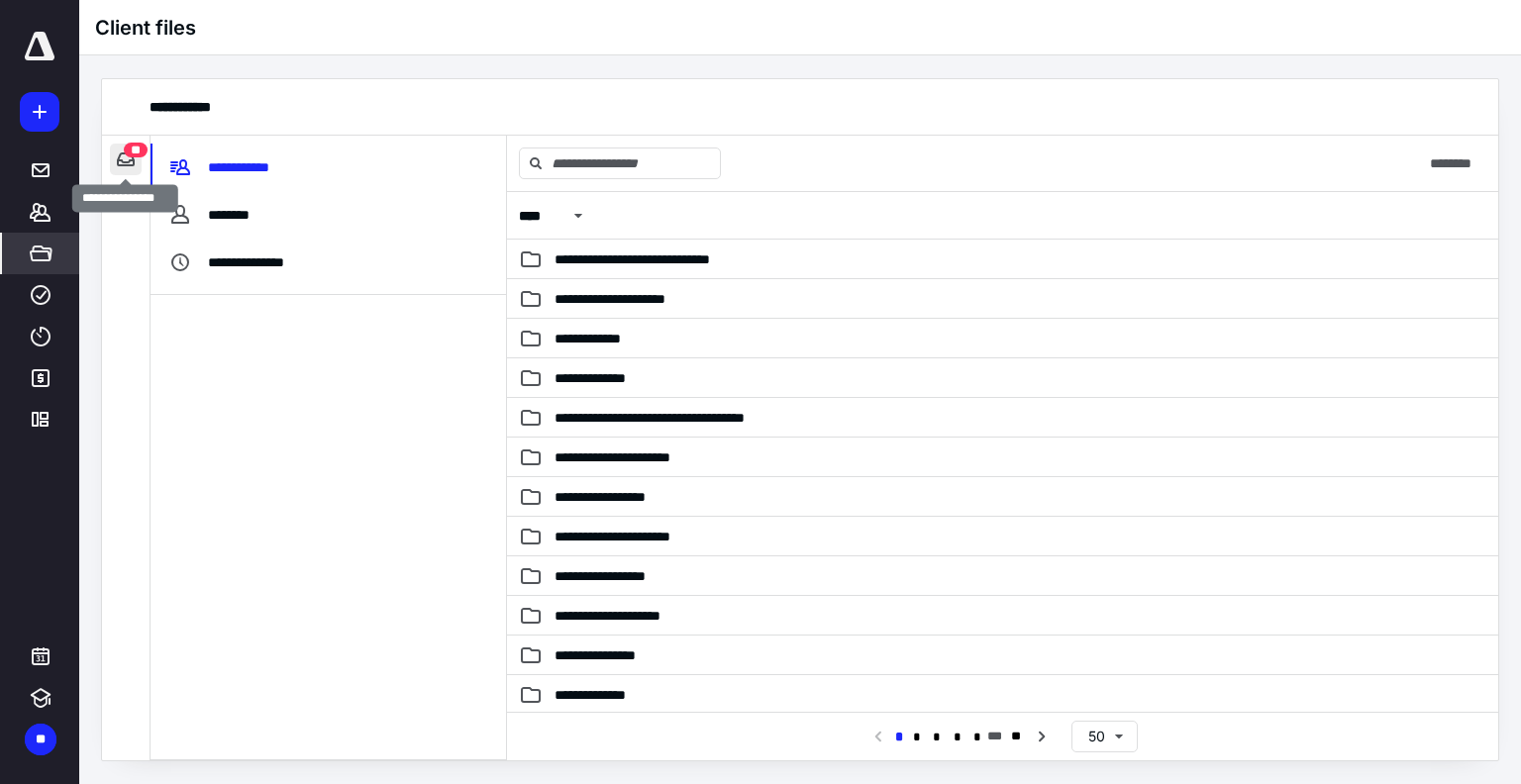 click at bounding box center [126, 159] 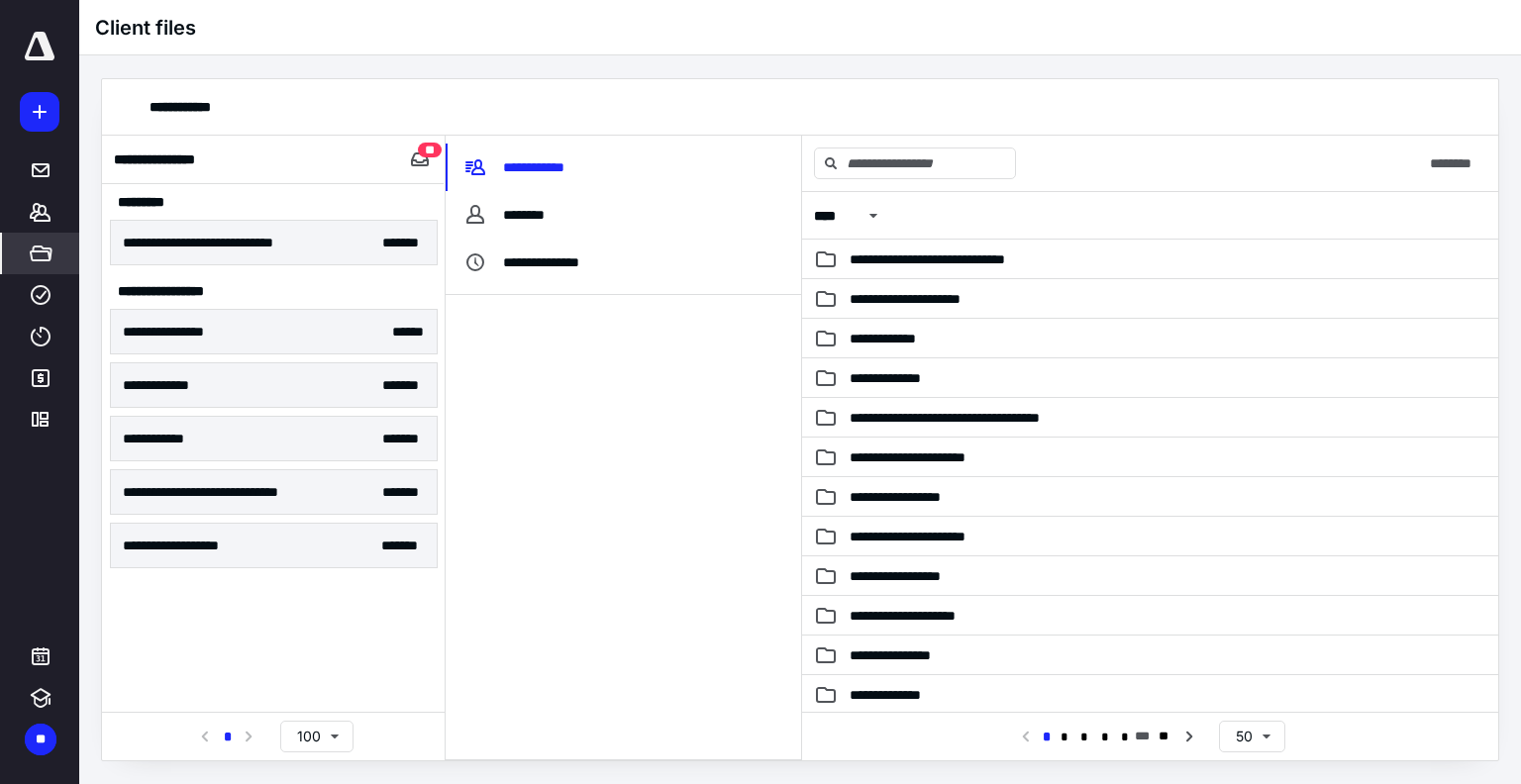 click at bounding box center [40, 47] 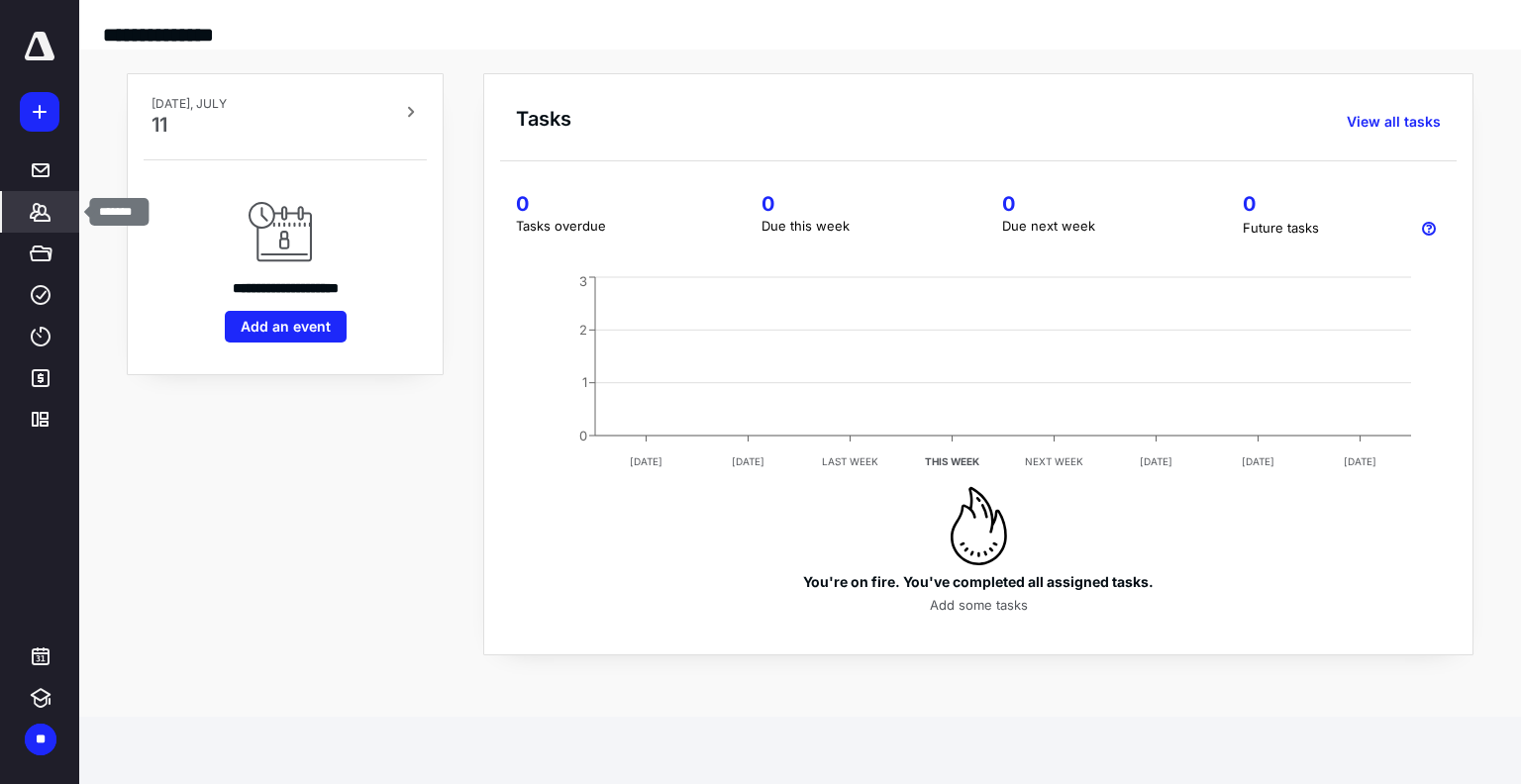click 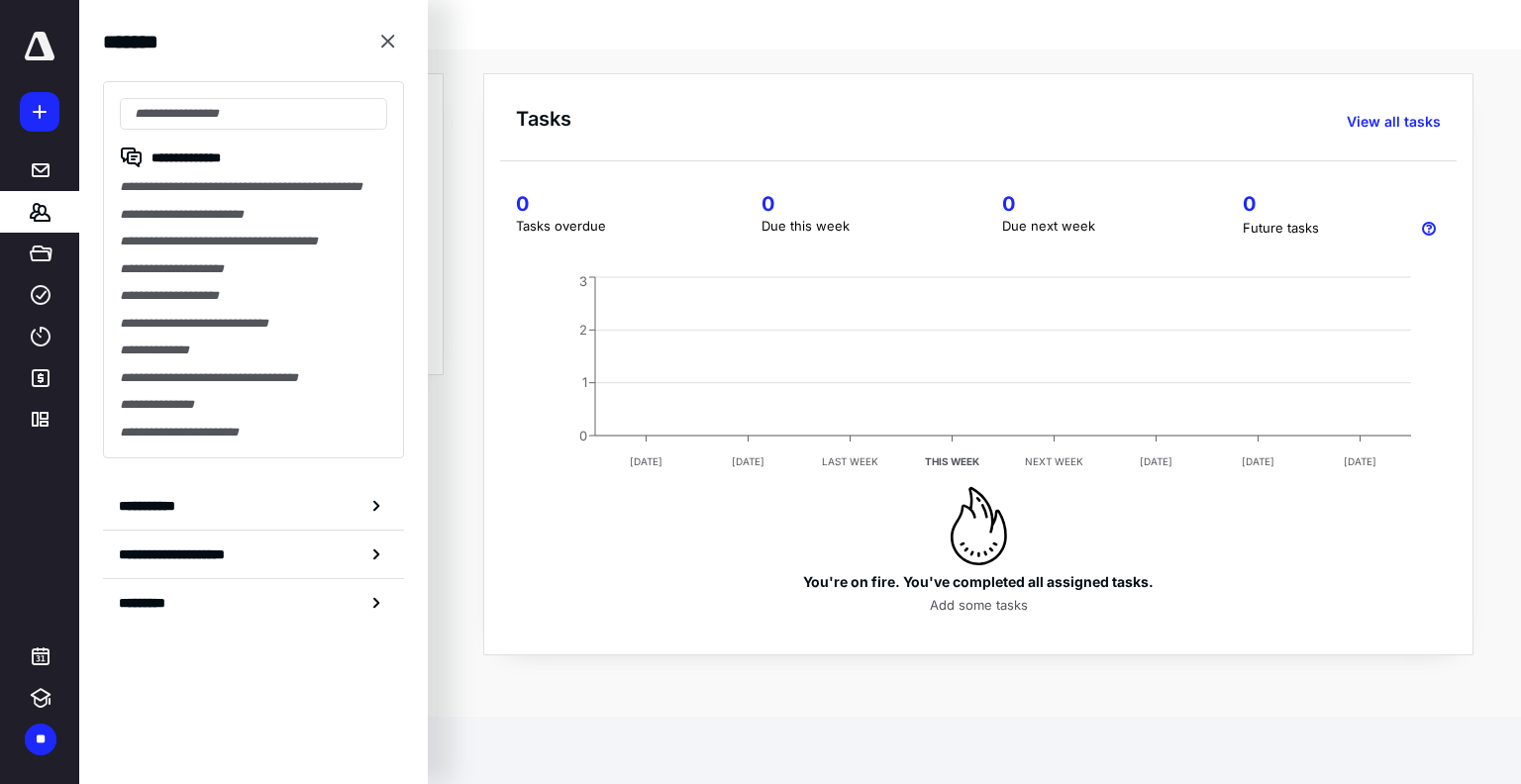 type on "*" 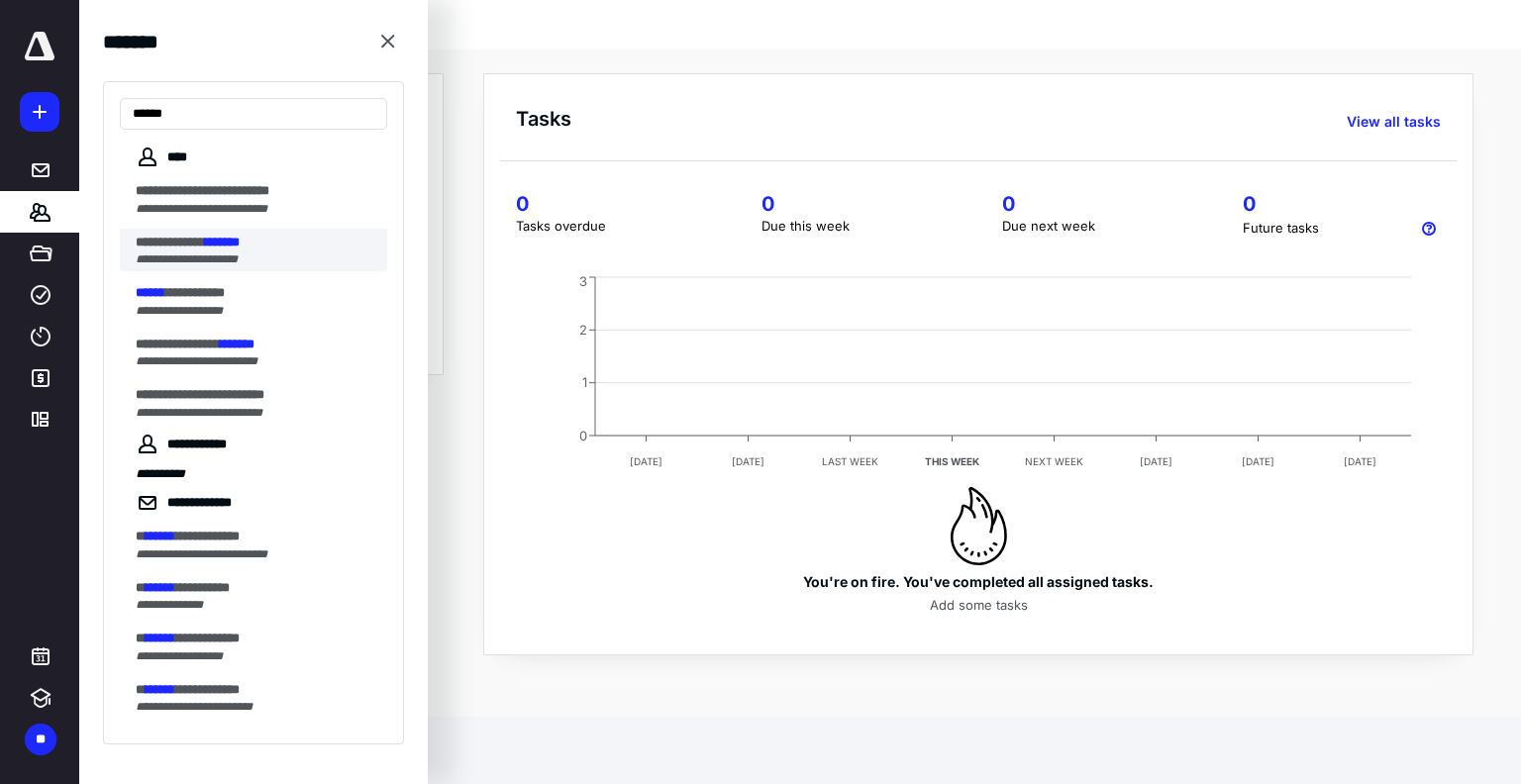 type on "******" 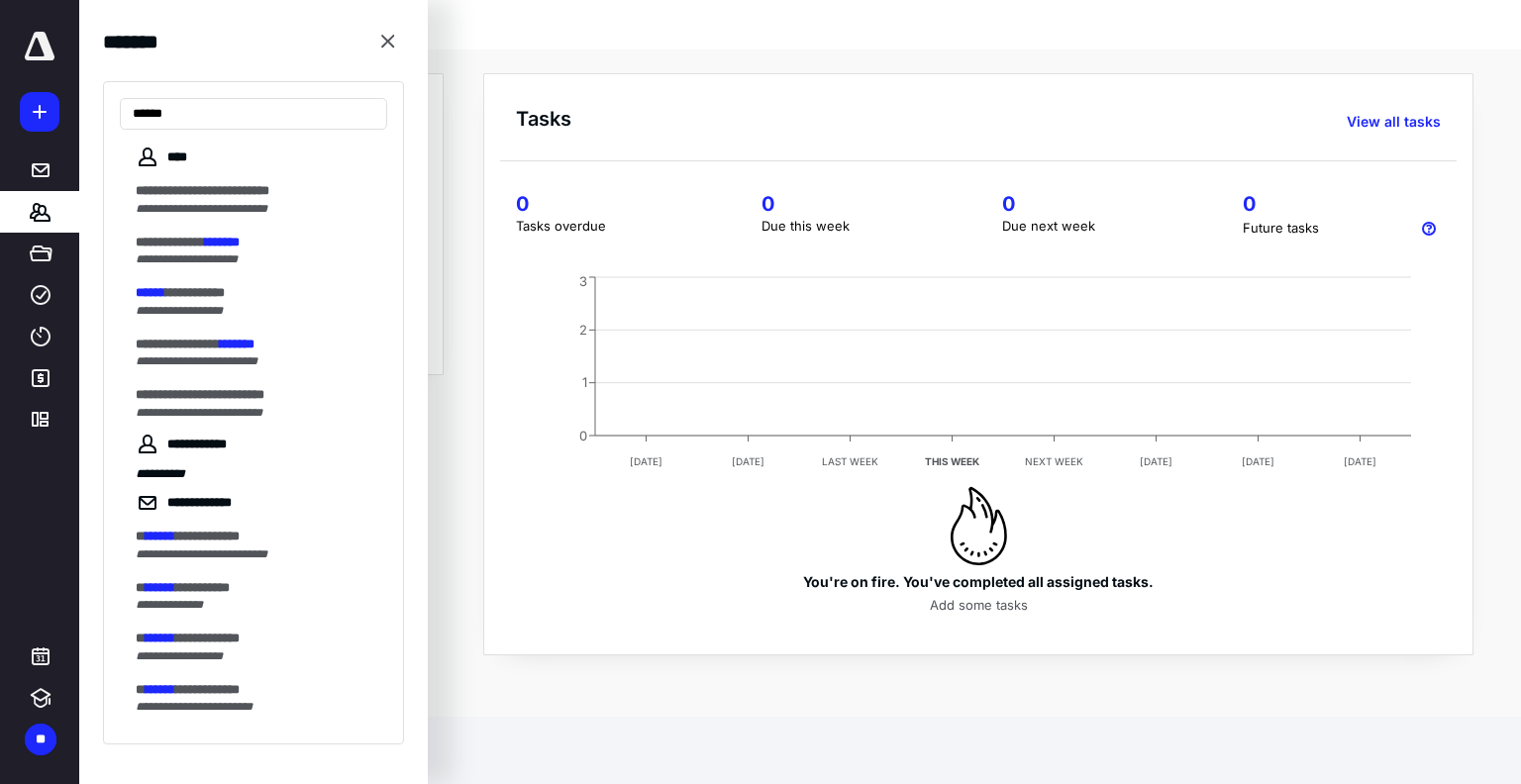 click on "**********" at bounding box center [170, 242] 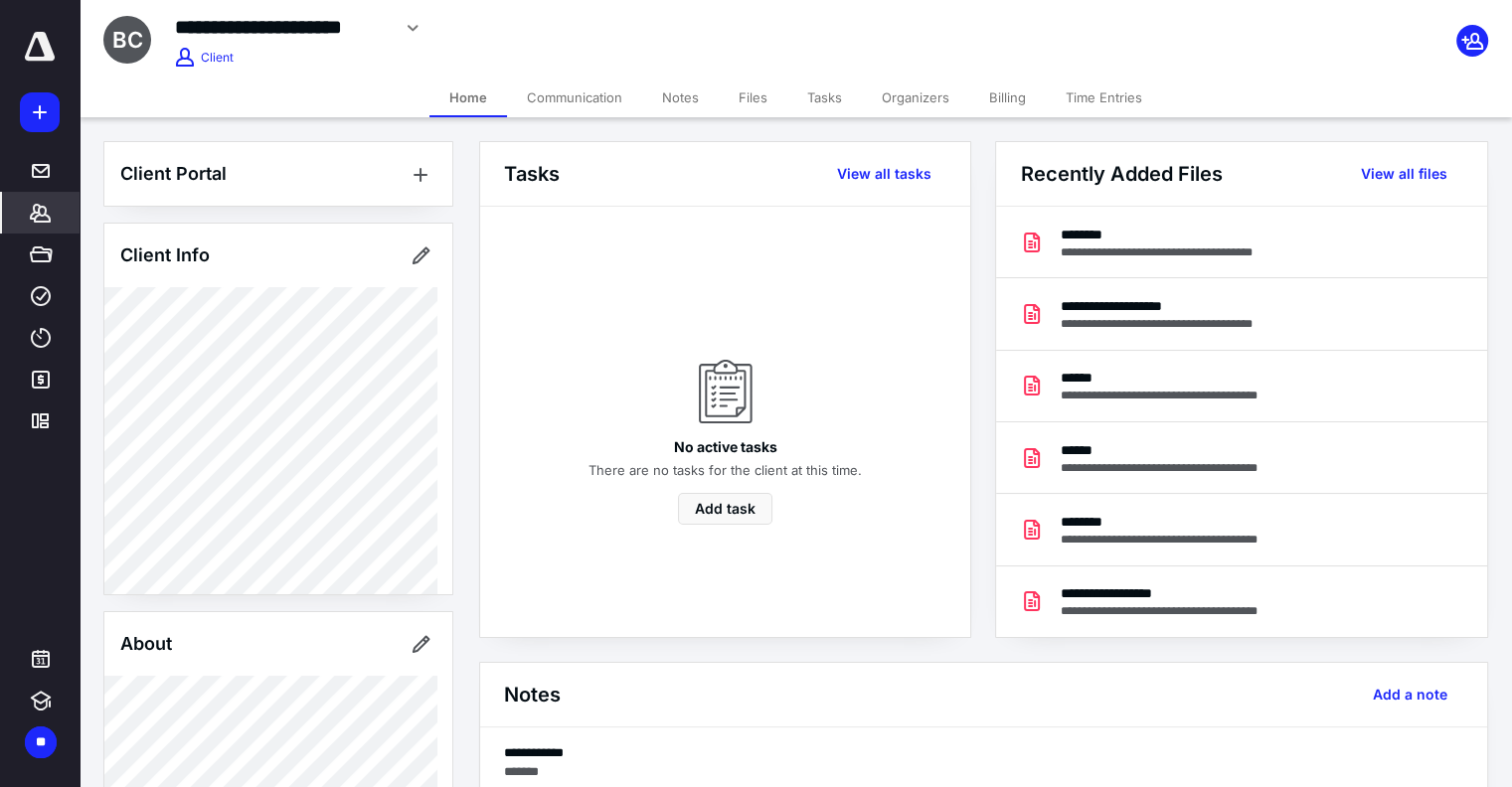 click on "Files" at bounding box center (753, 97) 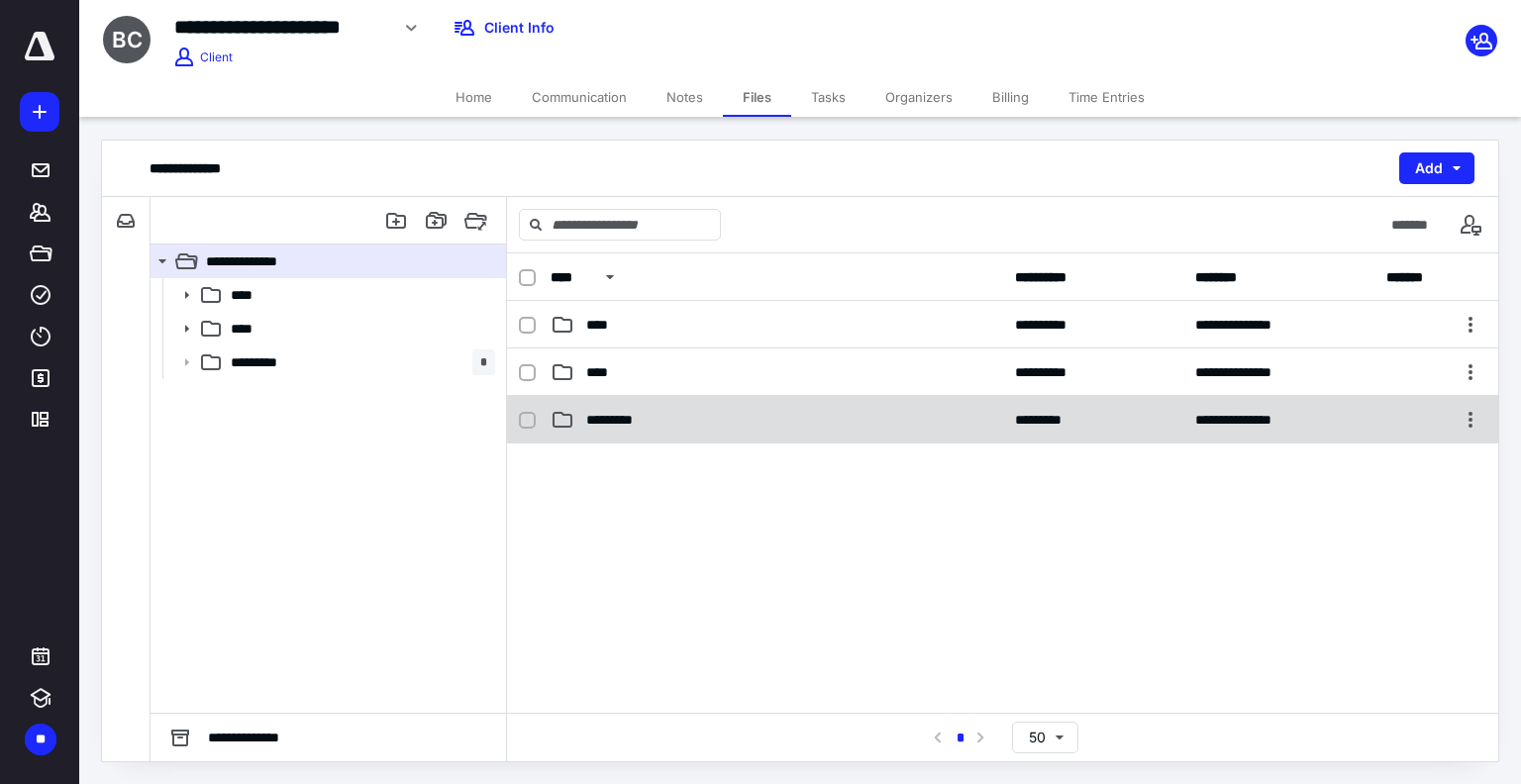 click on "*********" at bounding box center [776, 420] 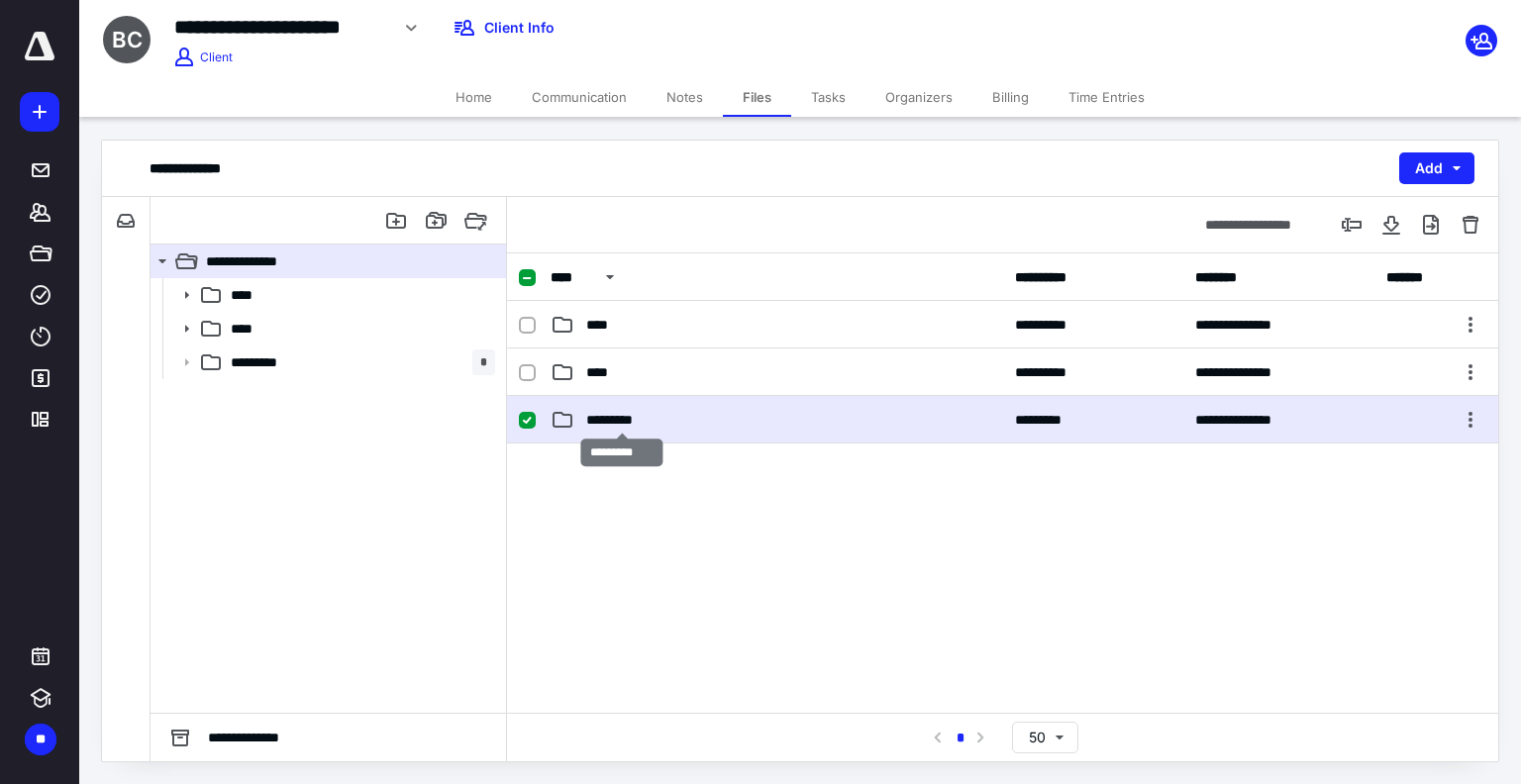click on "*********" at bounding box center [622, 420] 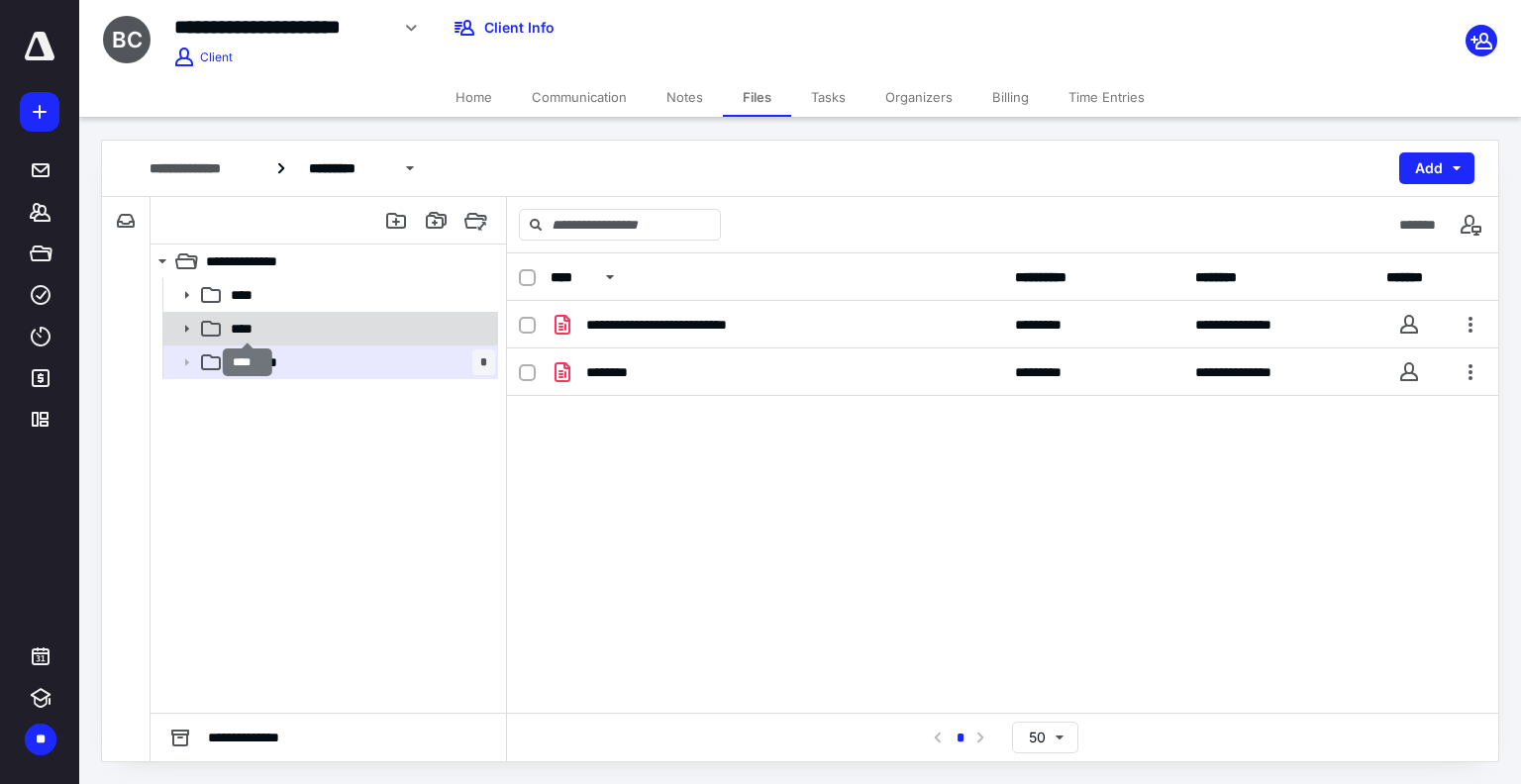 click on "****" at bounding box center (248, 329) 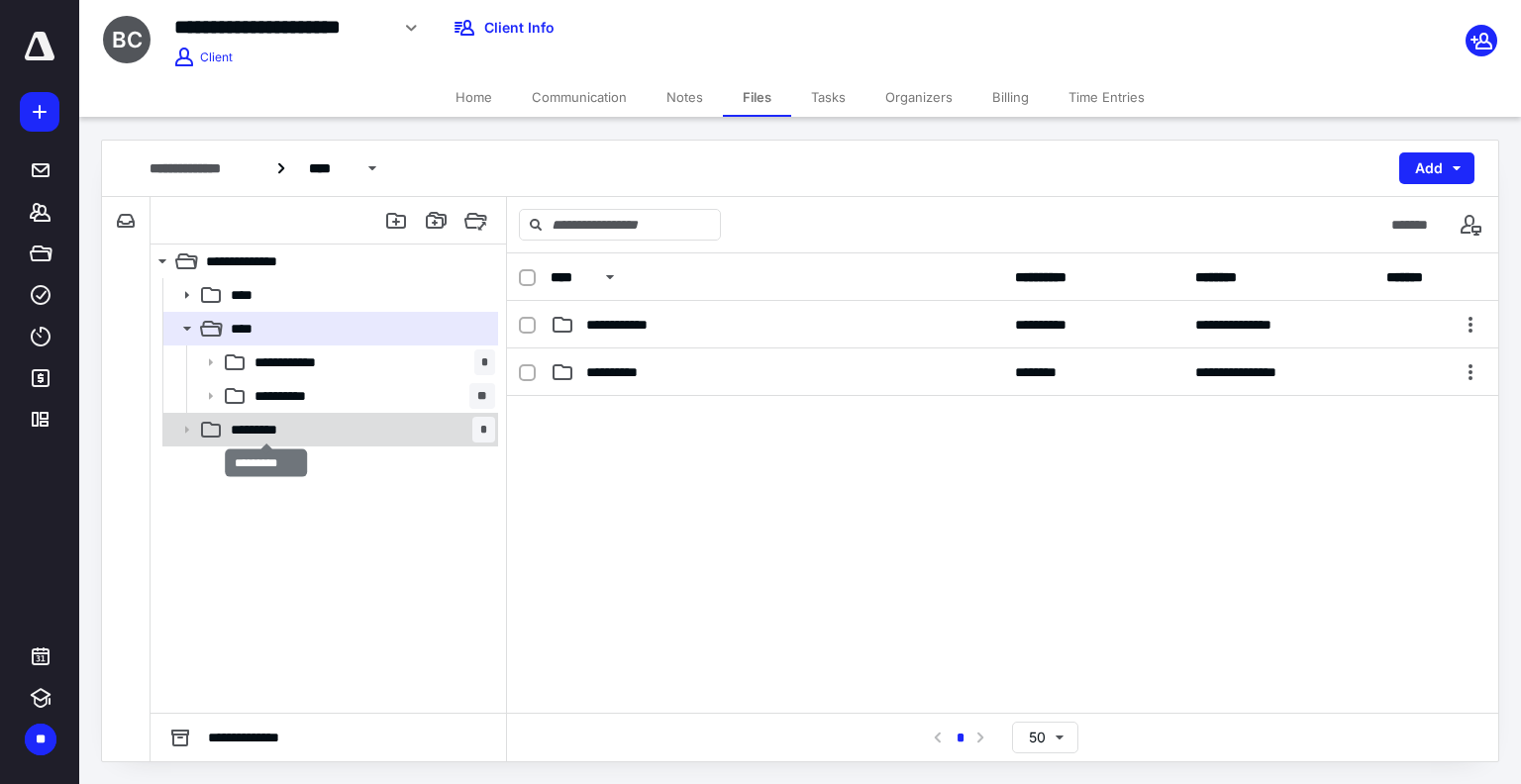 click on "*********" at bounding box center (266, 430) 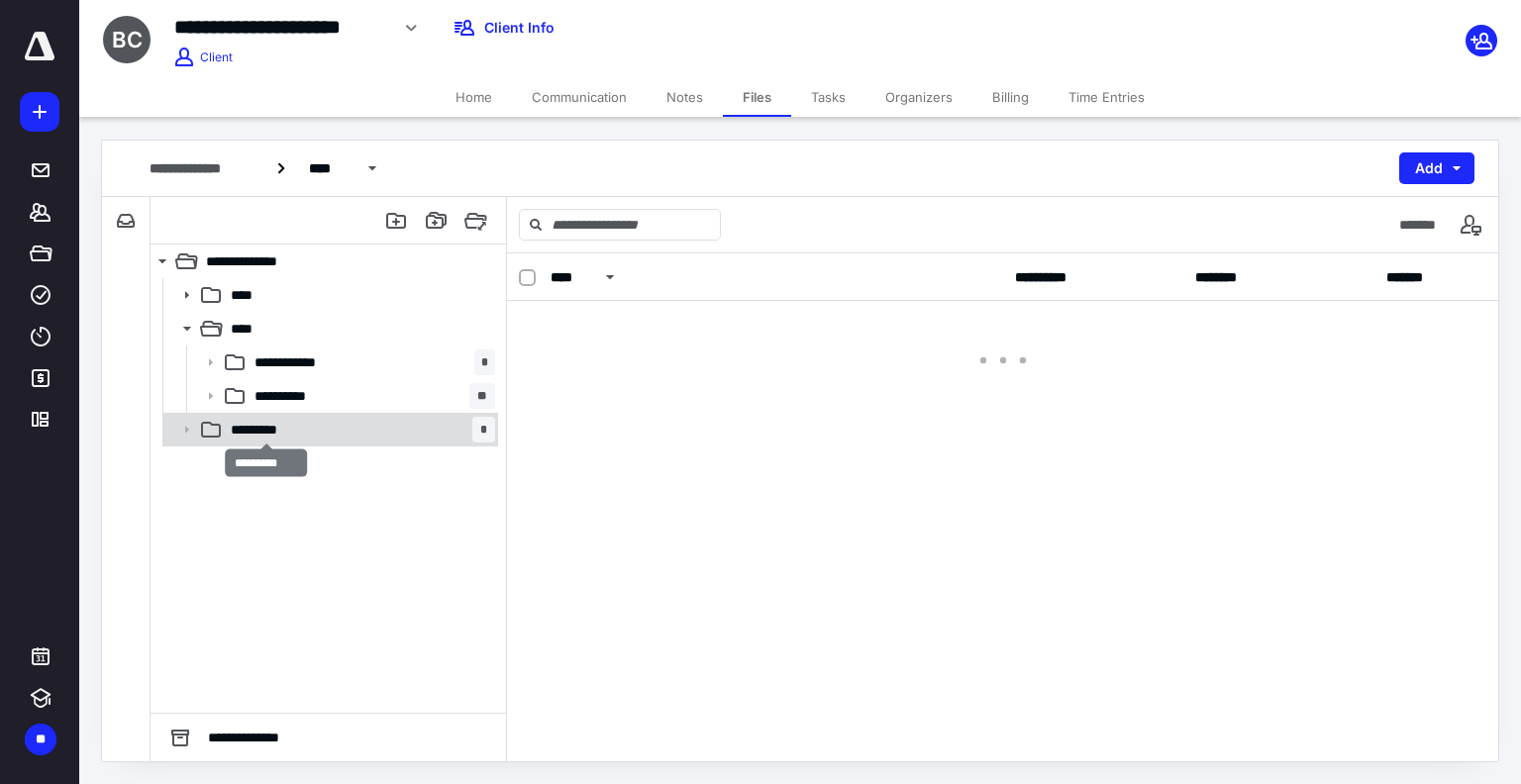click on "*********" at bounding box center (266, 430) 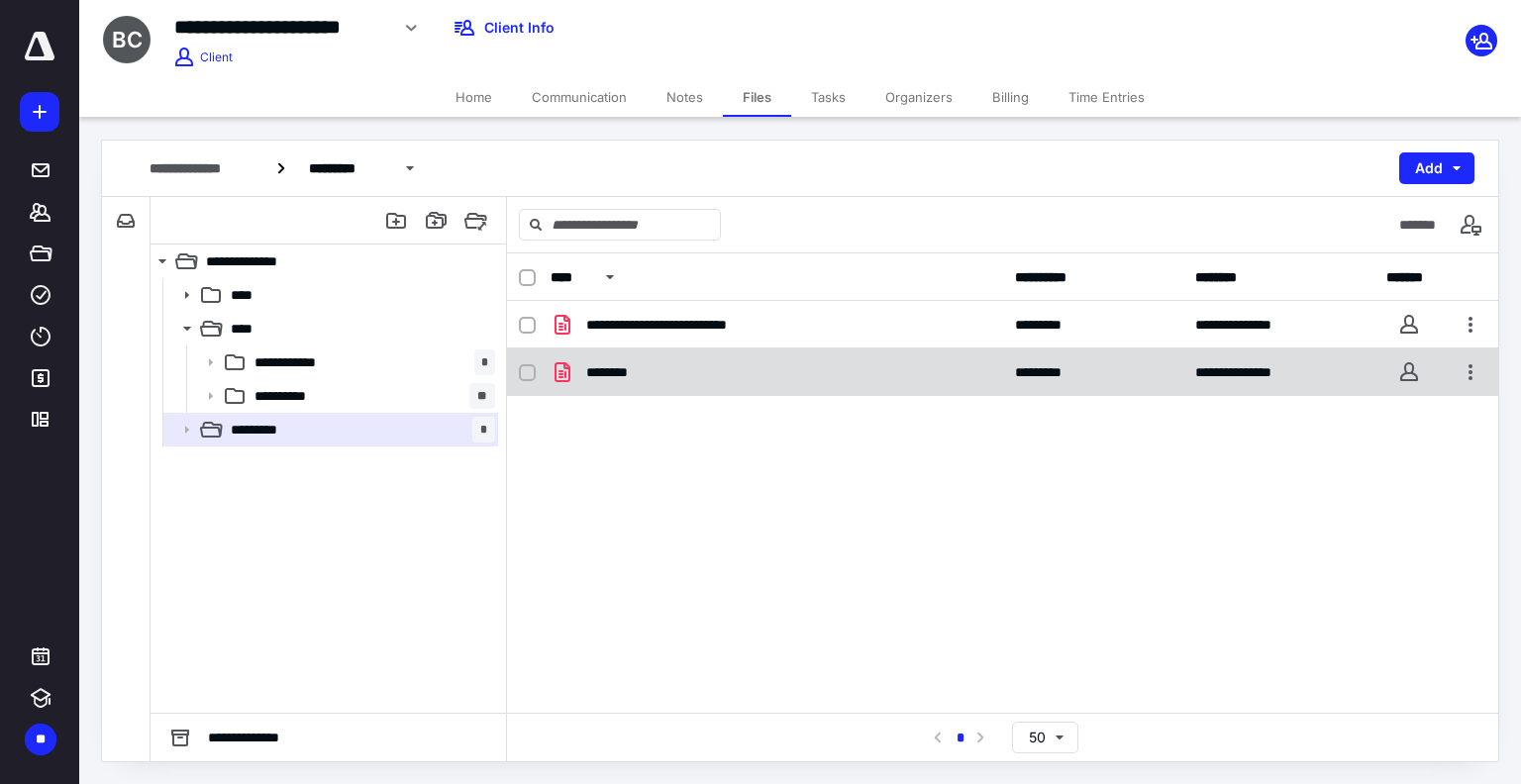 click on "**********" at bounding box center [1002, 372] 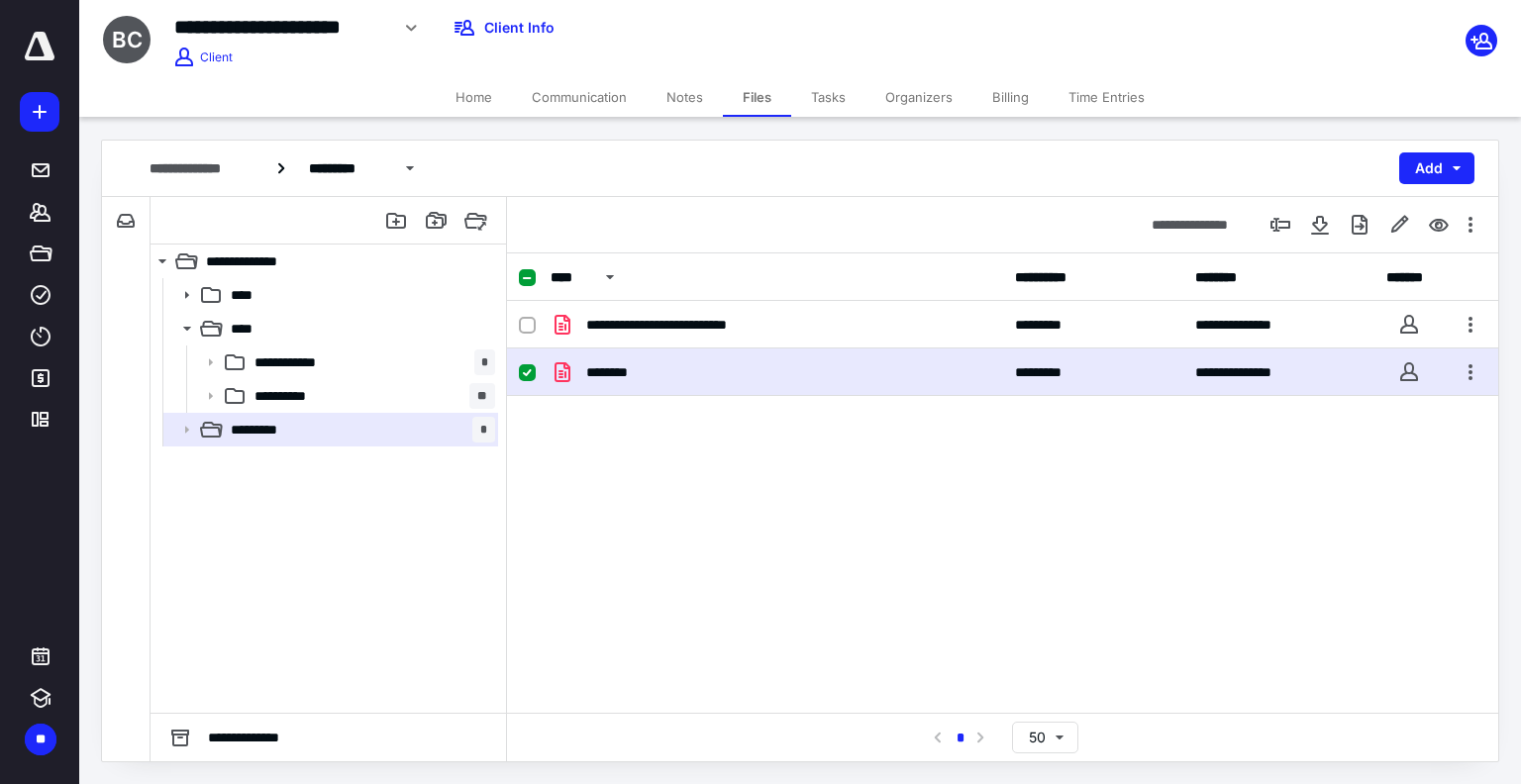 click on "********" at bounding box center (615, 372) 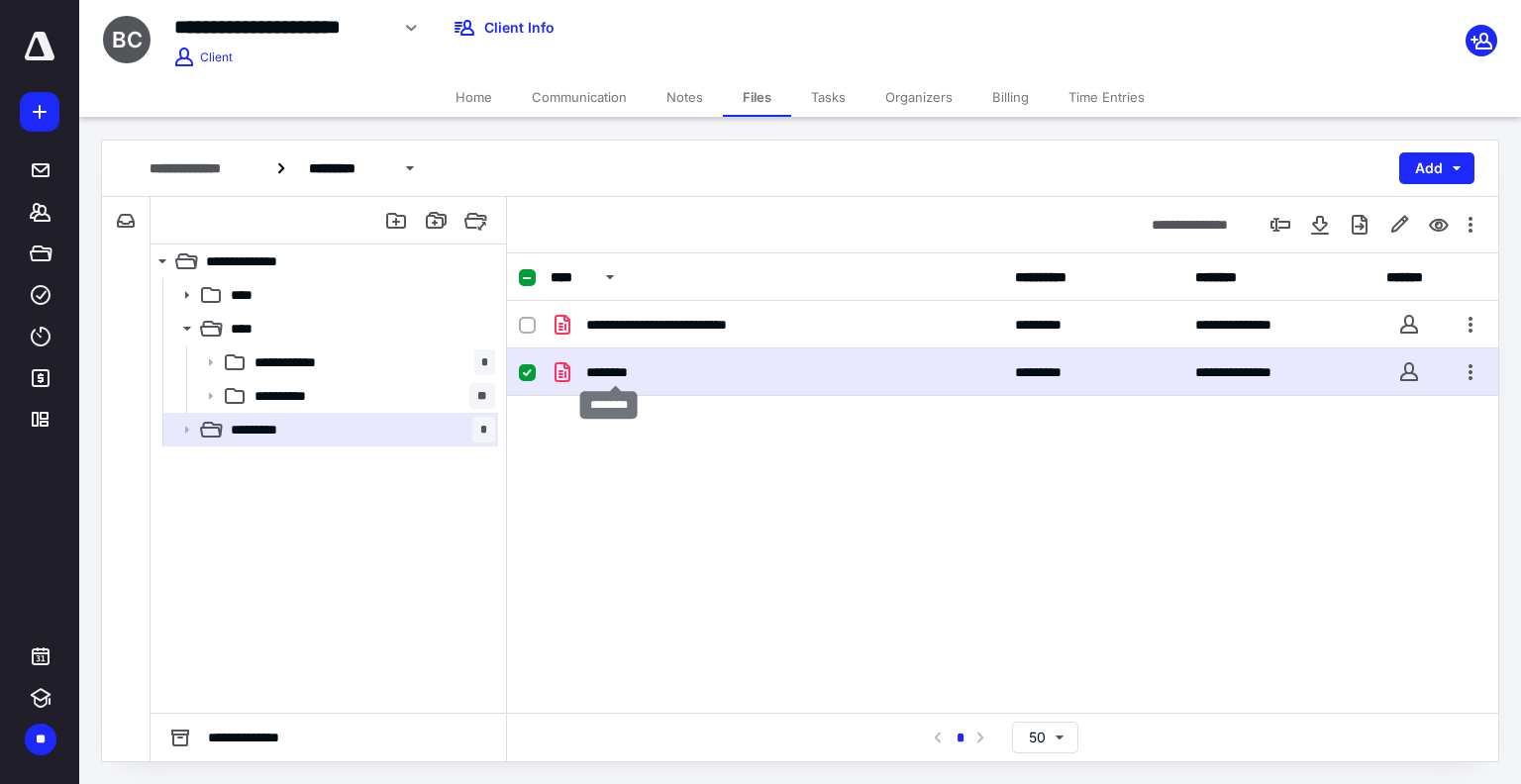click on "********" at bounding box center [615, 372] 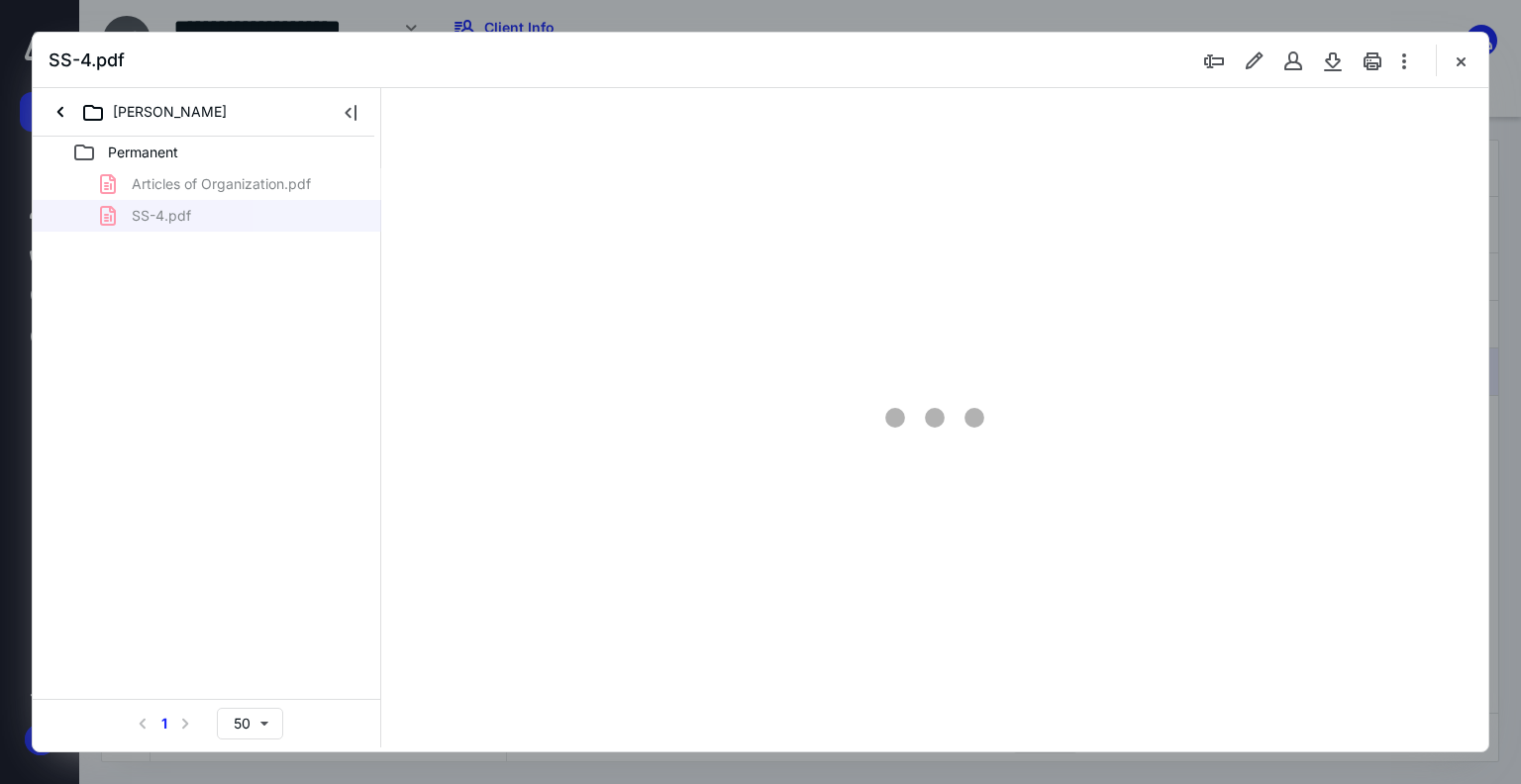 scroll, scrollTop: 0, scrollLeft: 0, axis: both 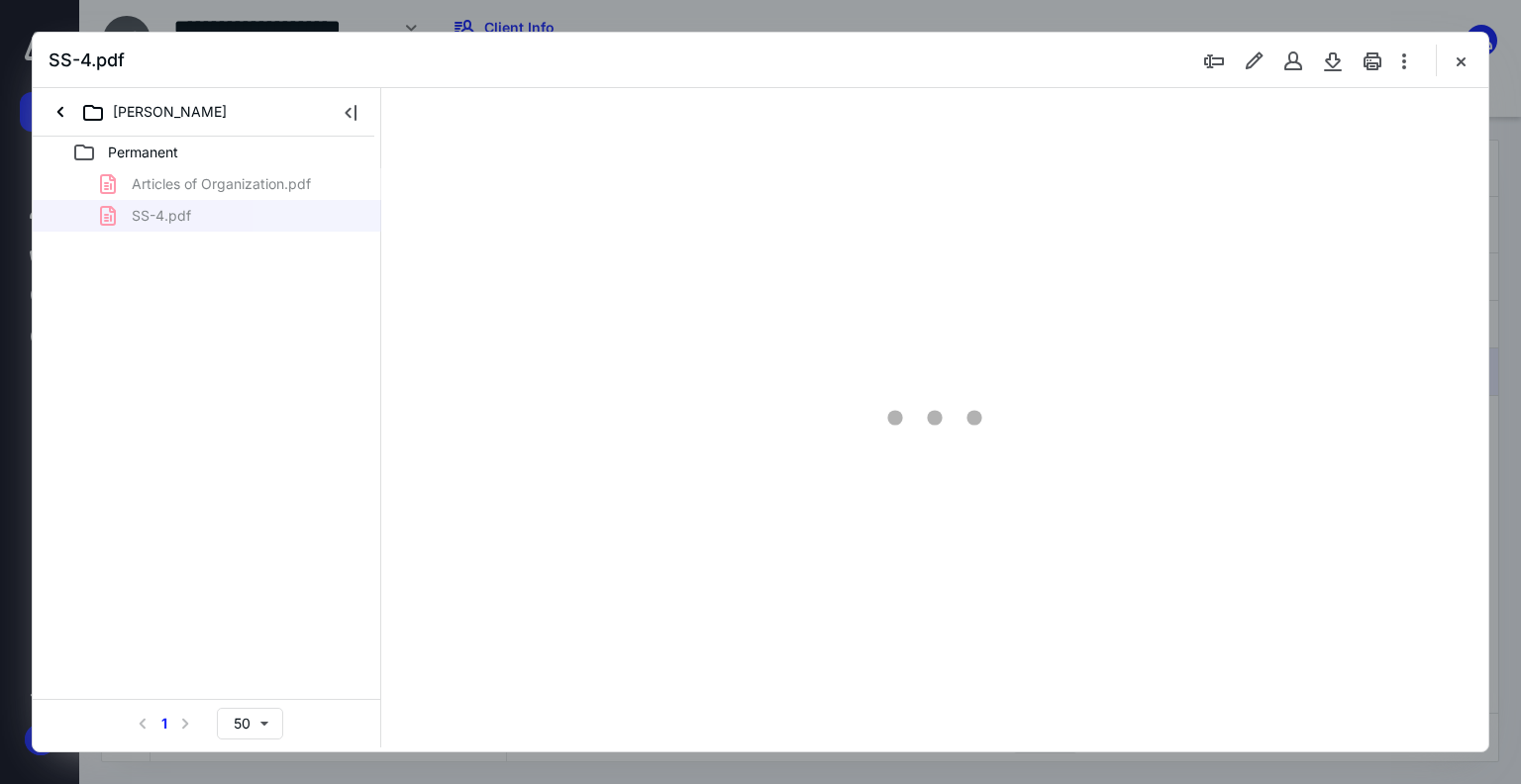 type on "74" 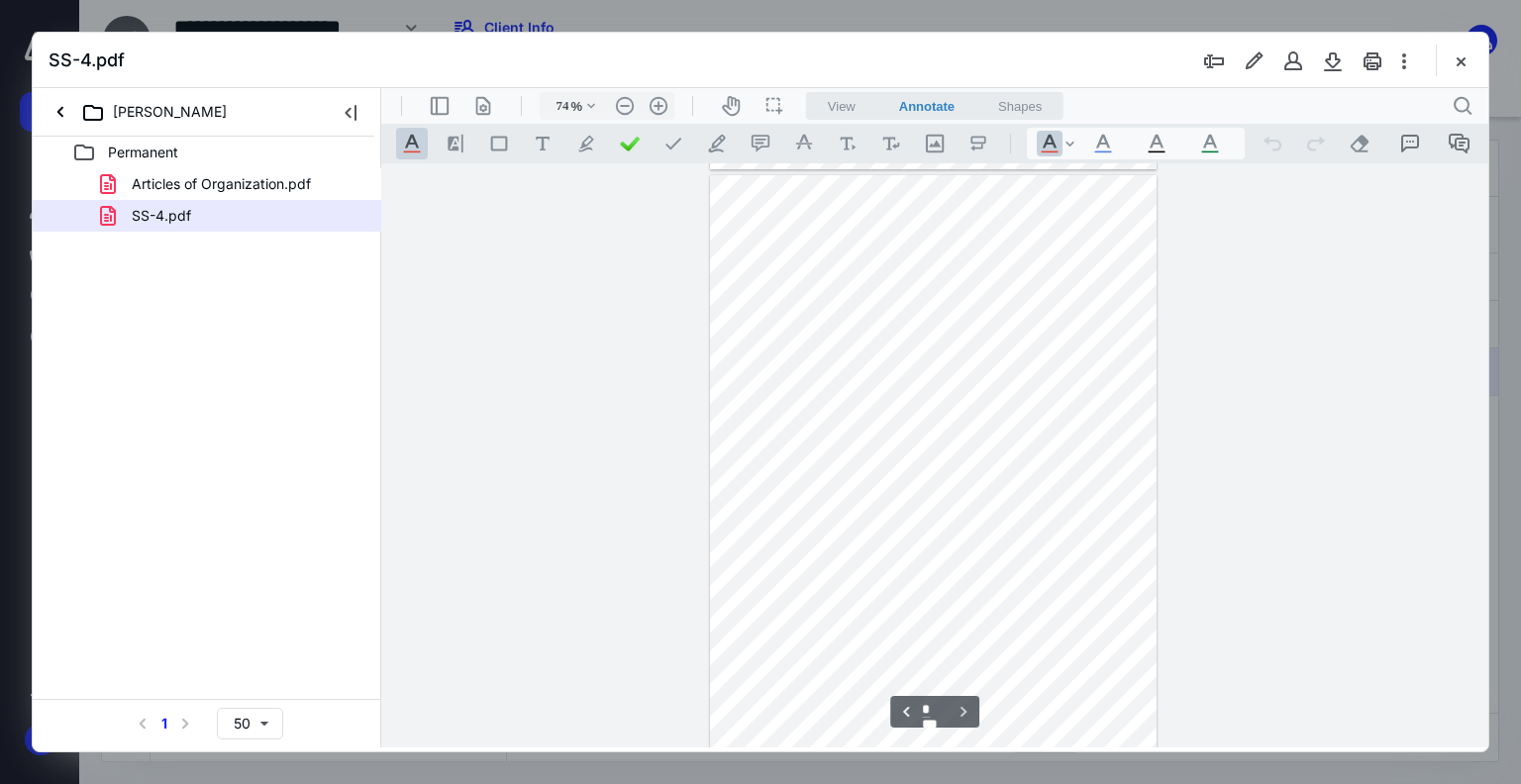 scroll, scrollTop: 583, scrollLeft: 0, axis: vertical 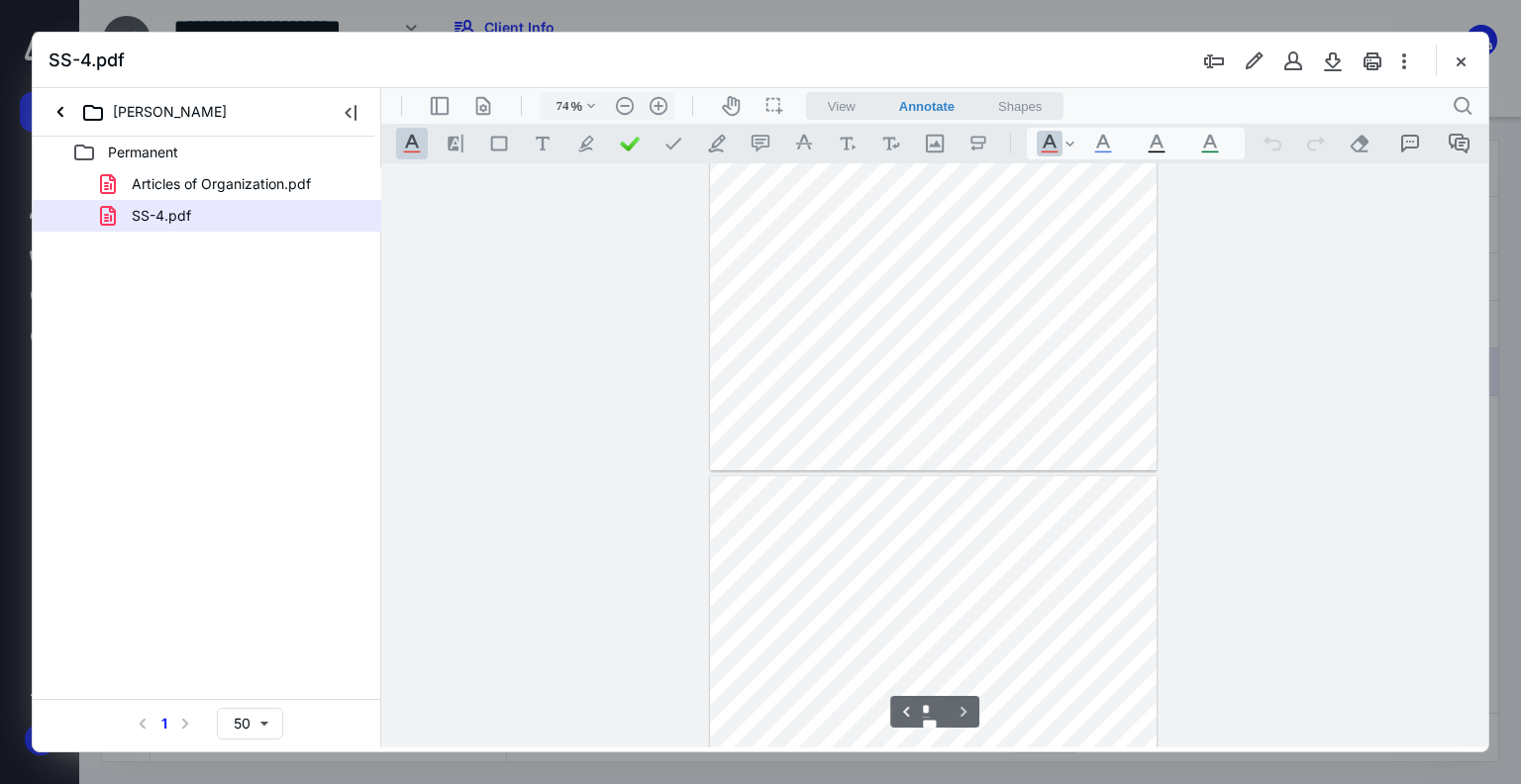 type on "*" 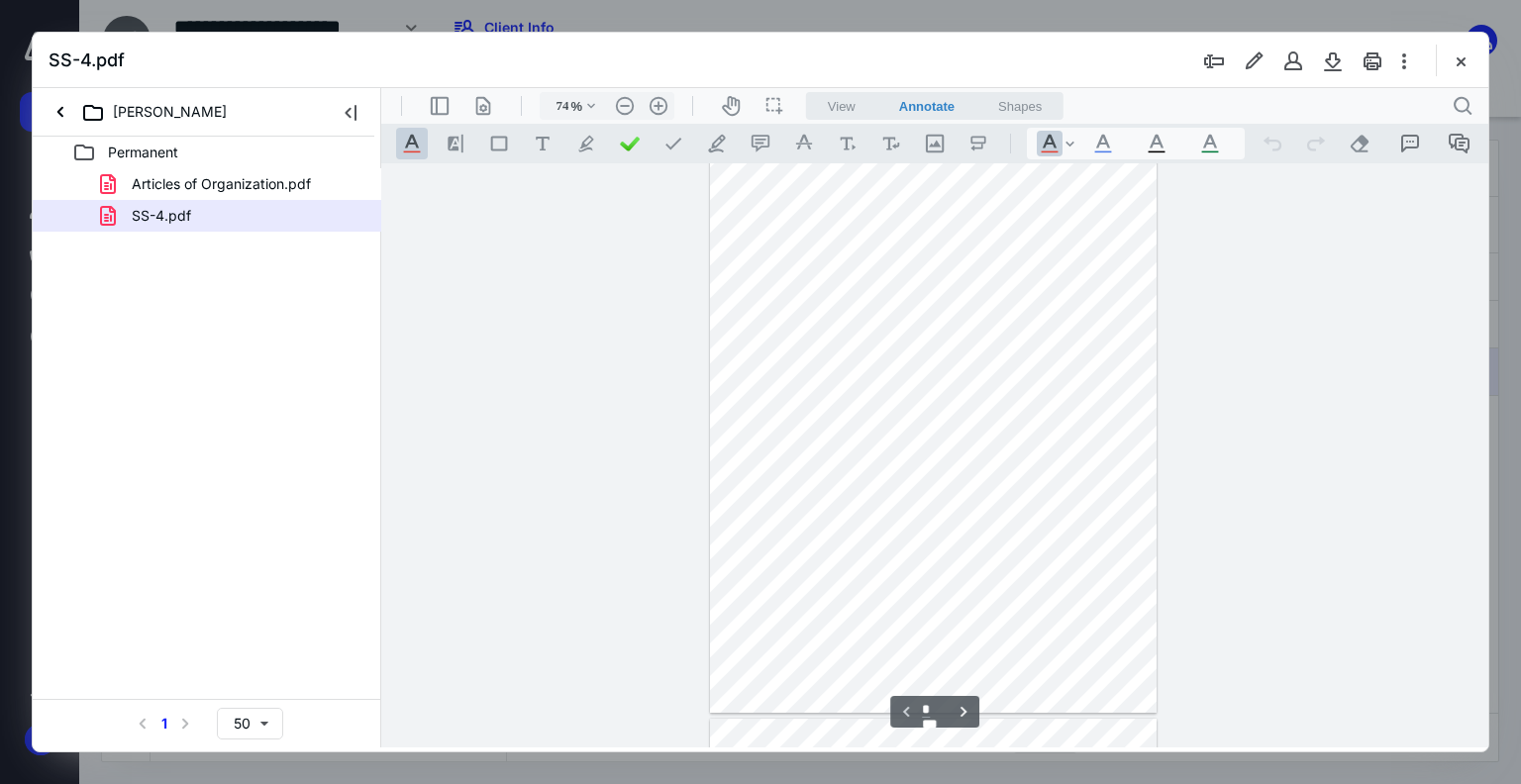 scroll, scrollTop: 0, scrollLeft: 0, axis: both 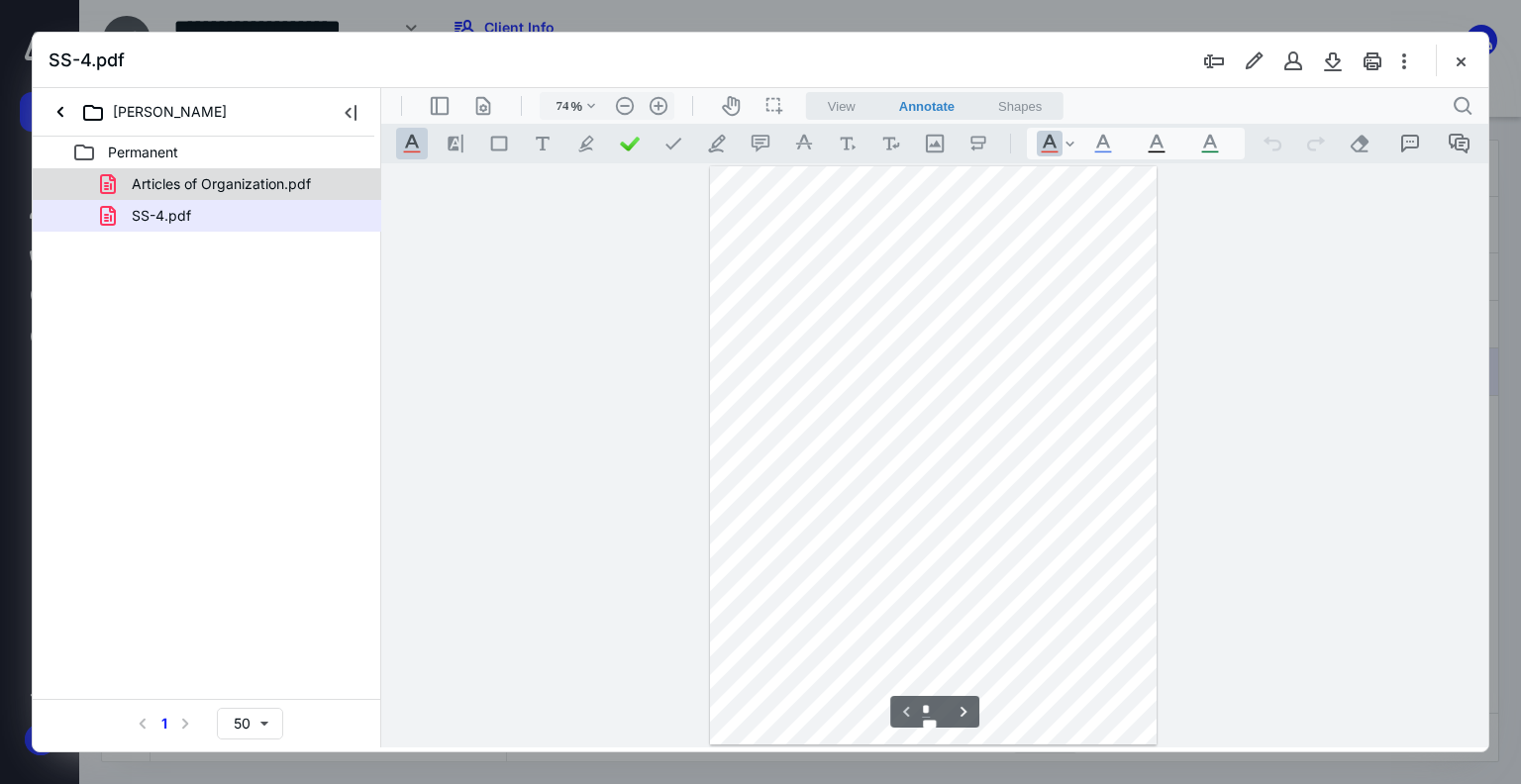 click on "Articles of Organization.pdf" at bounding box center [221, 184] 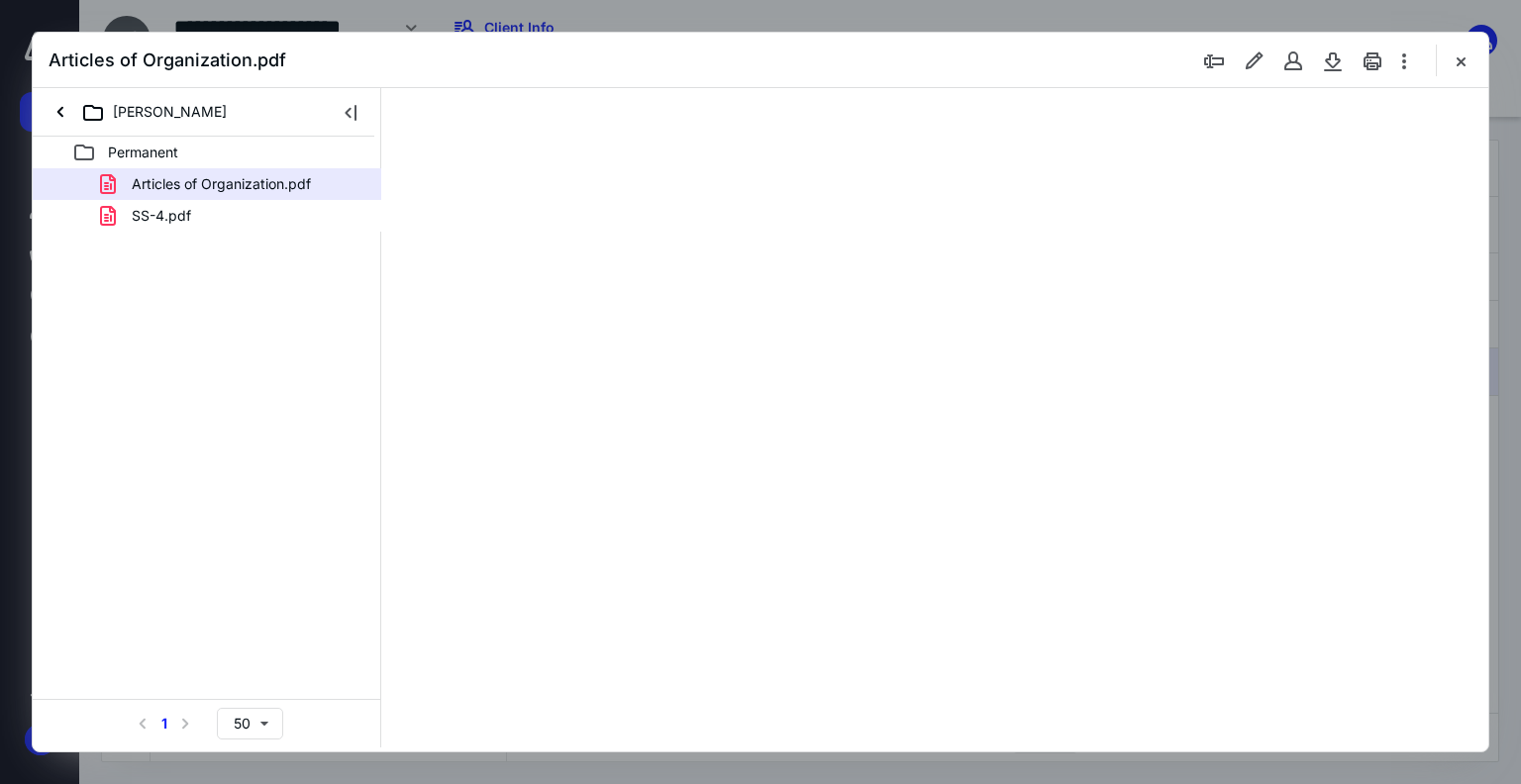 type on "70" 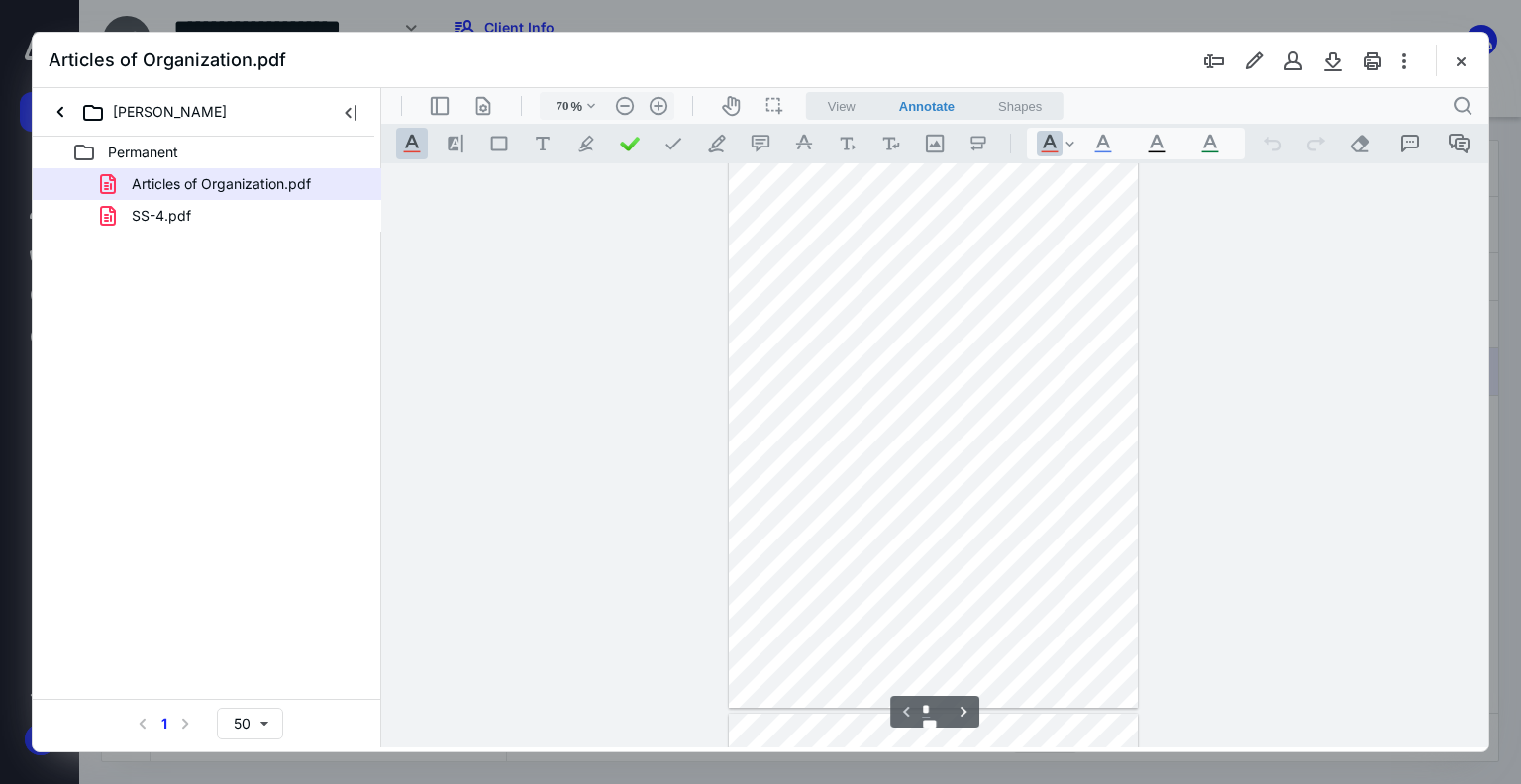 scroll, scrollTop: 0, scrollLeft: 0, axis: both 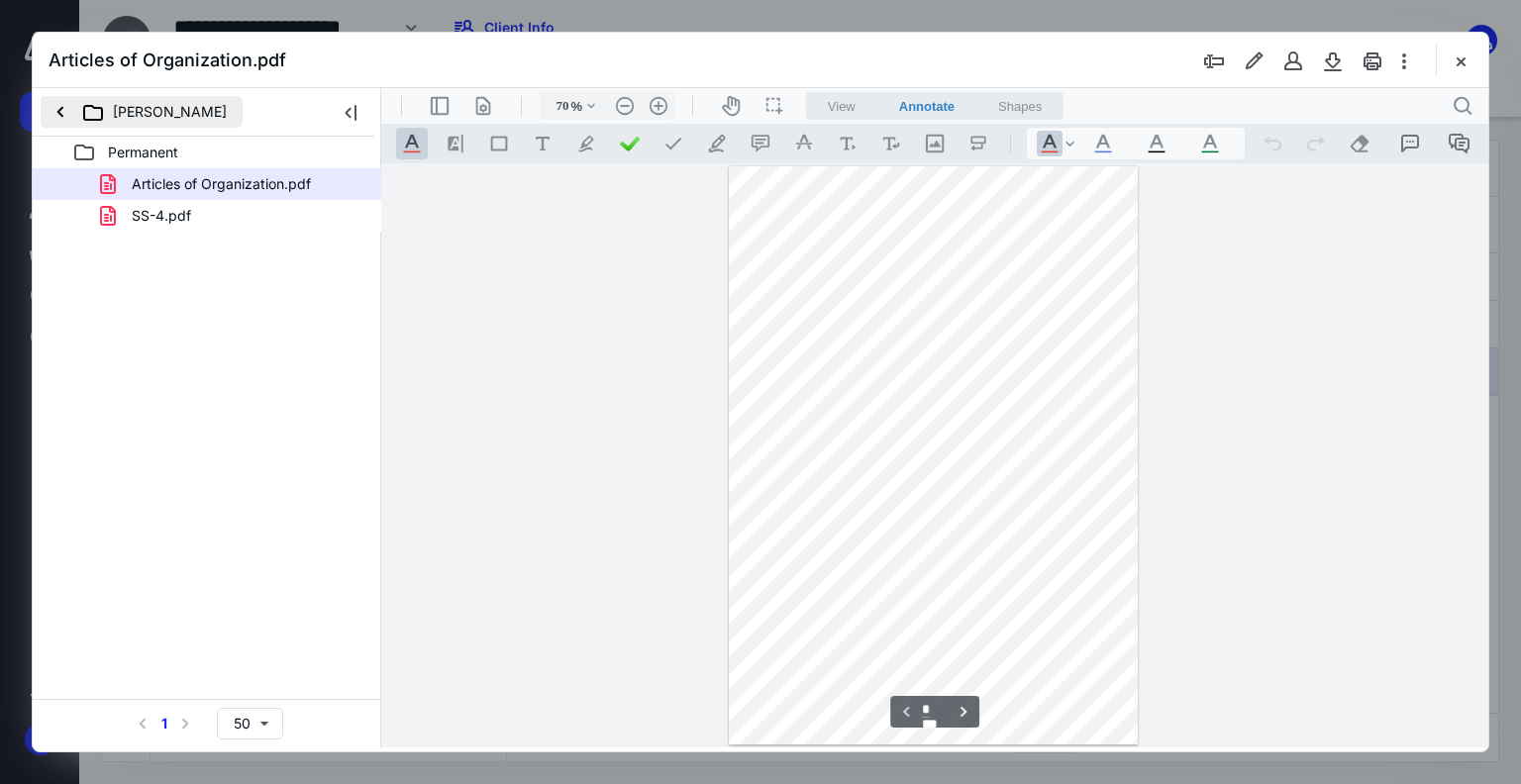 click on "[PERSON_NAME]" at bounding box center [142, 112] 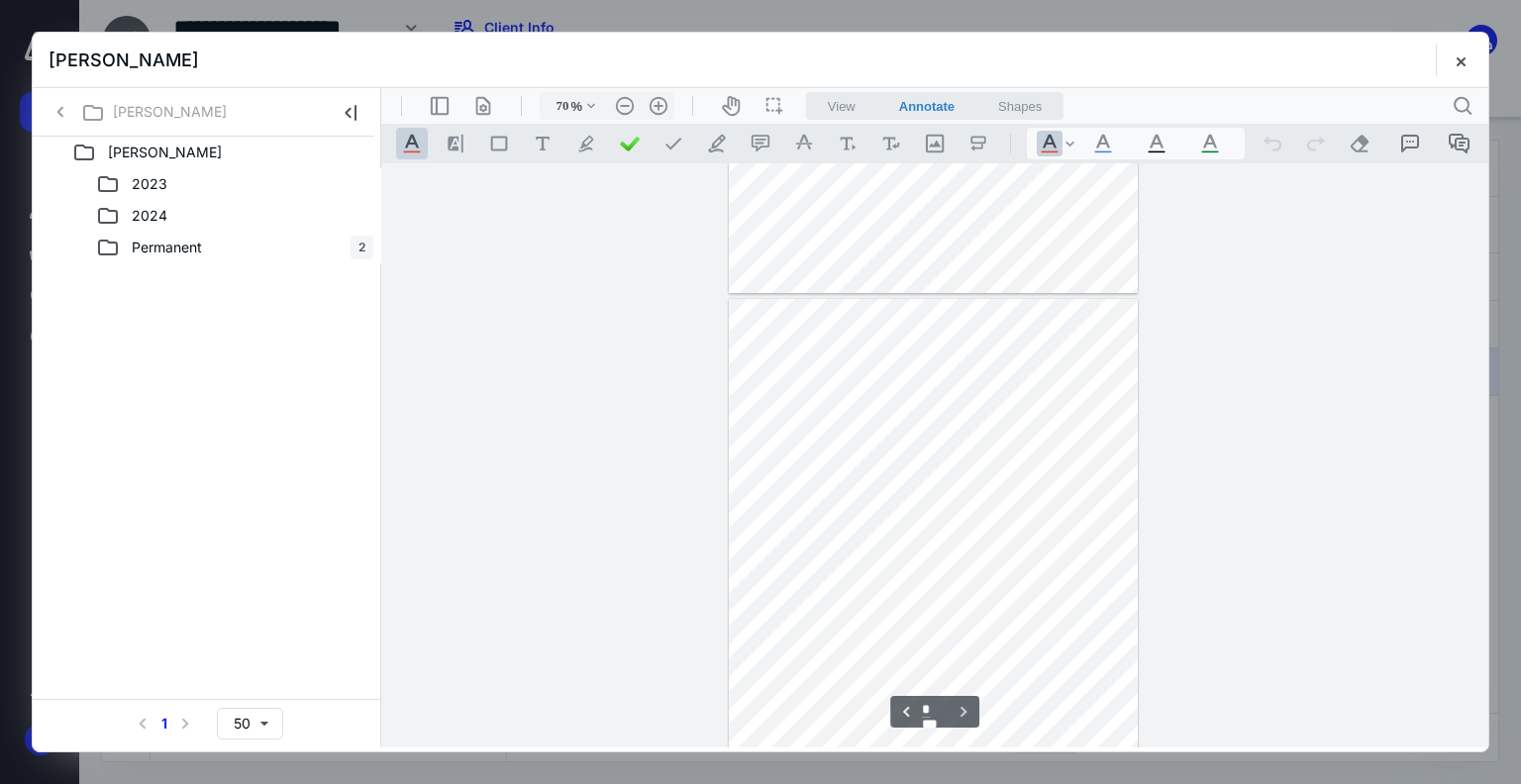 scroll, scrollTop: 583, scrollLeft: 0, axis: vertical 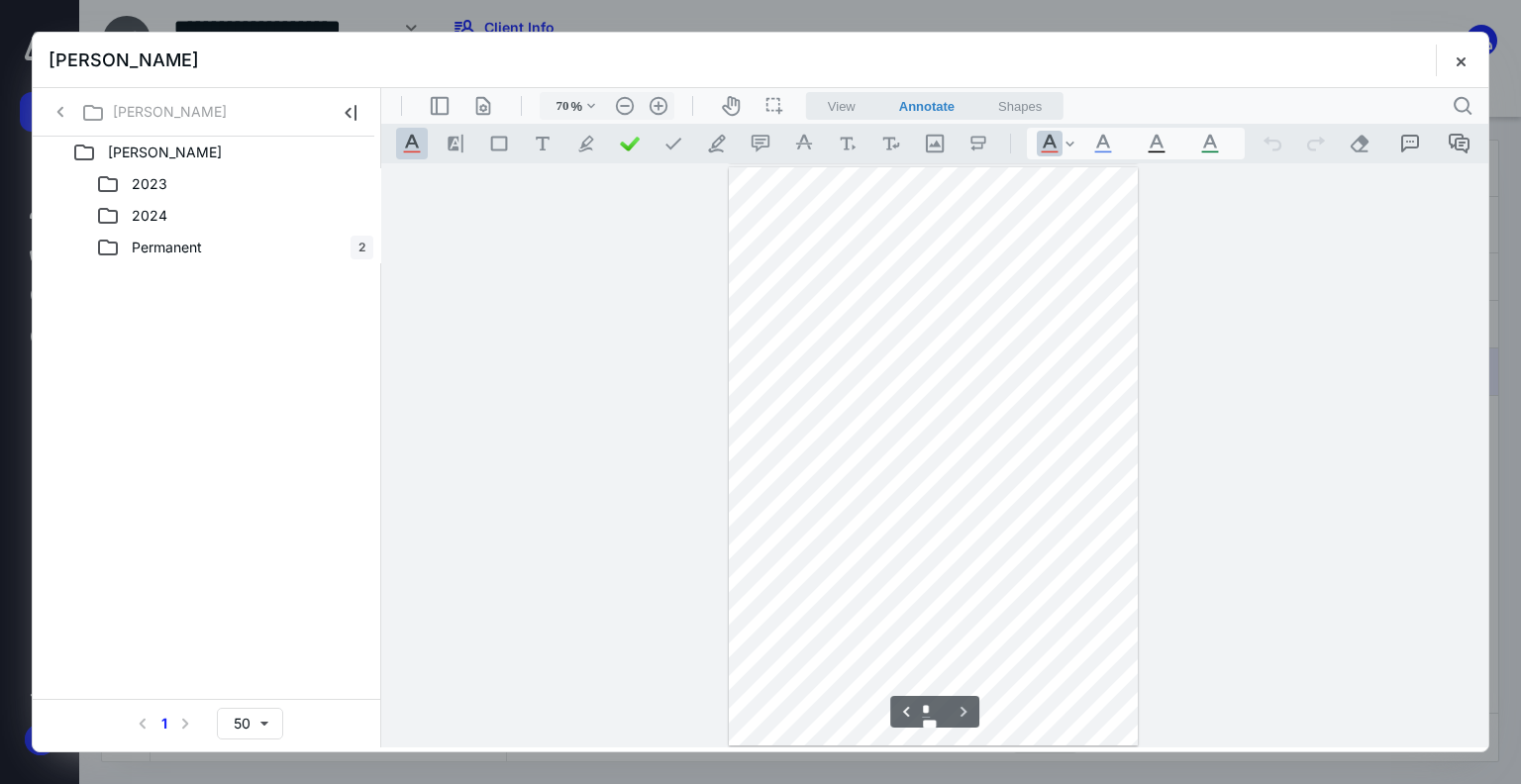 type on "*" 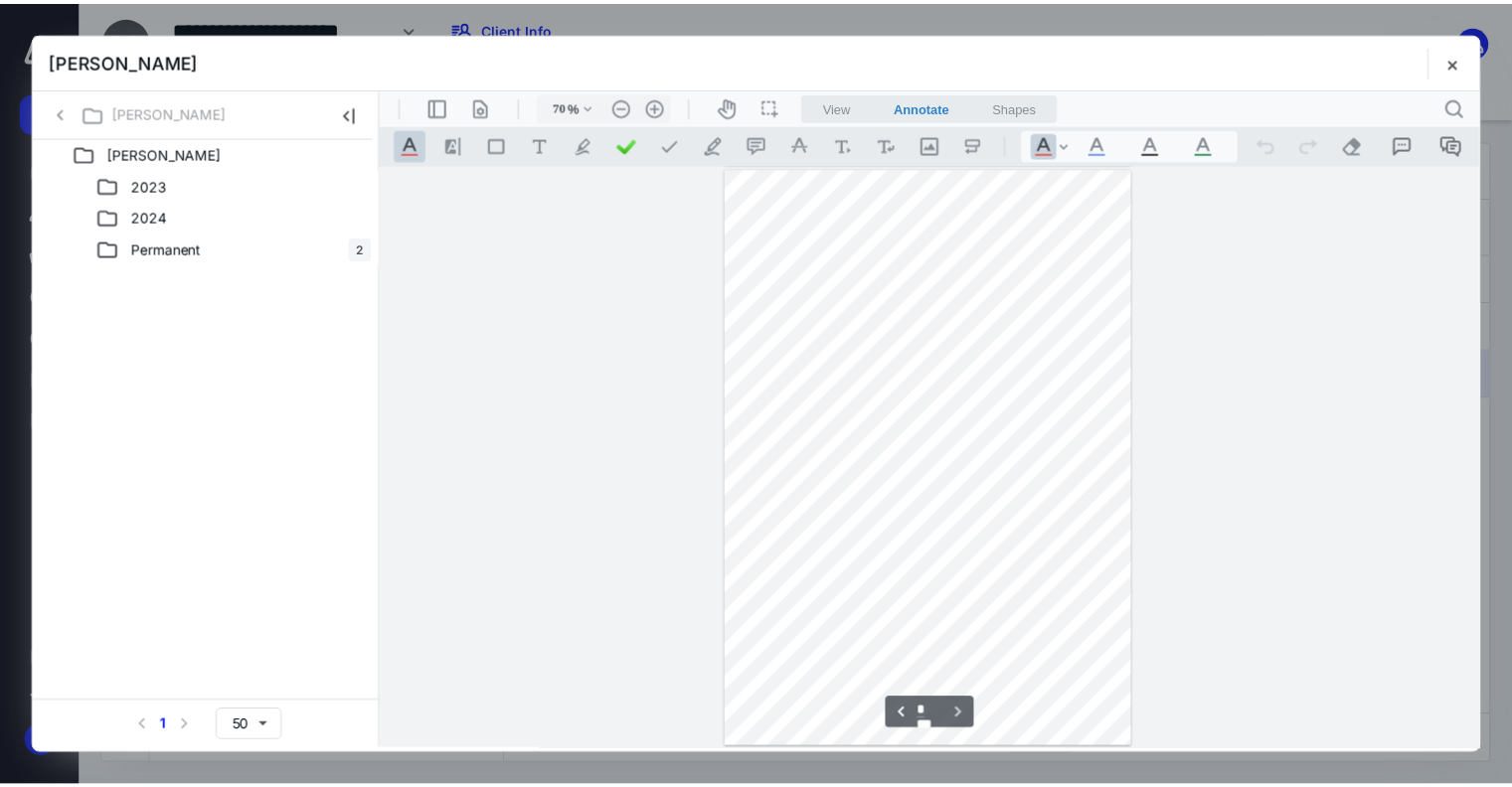 scroll, scrollTop: 0, scrollLeft: 0, axis: both 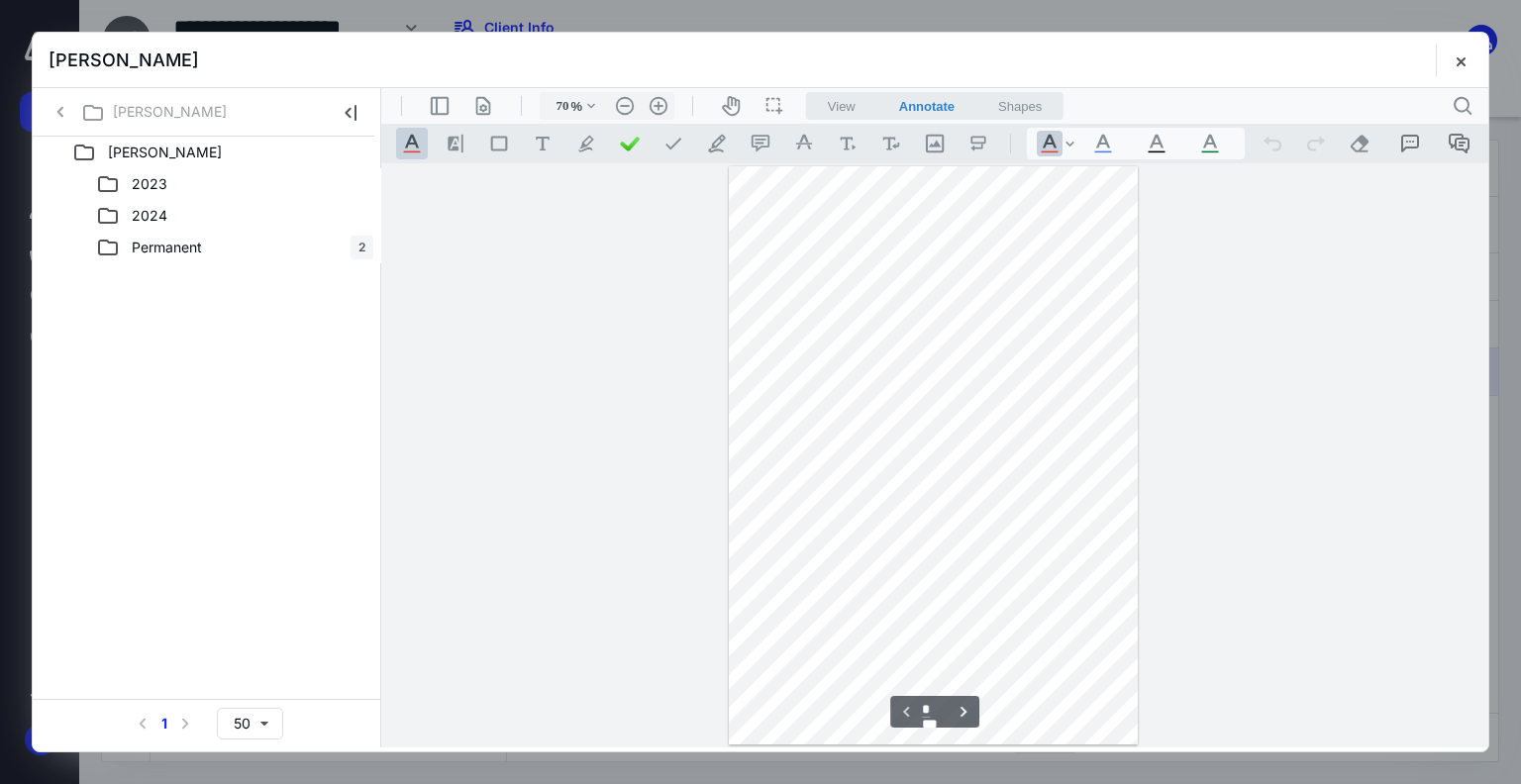drag, startPoint x: 1480, startPoint y: 294, endPoint x: 1716, endPoint y: 126, distance: 289.68949 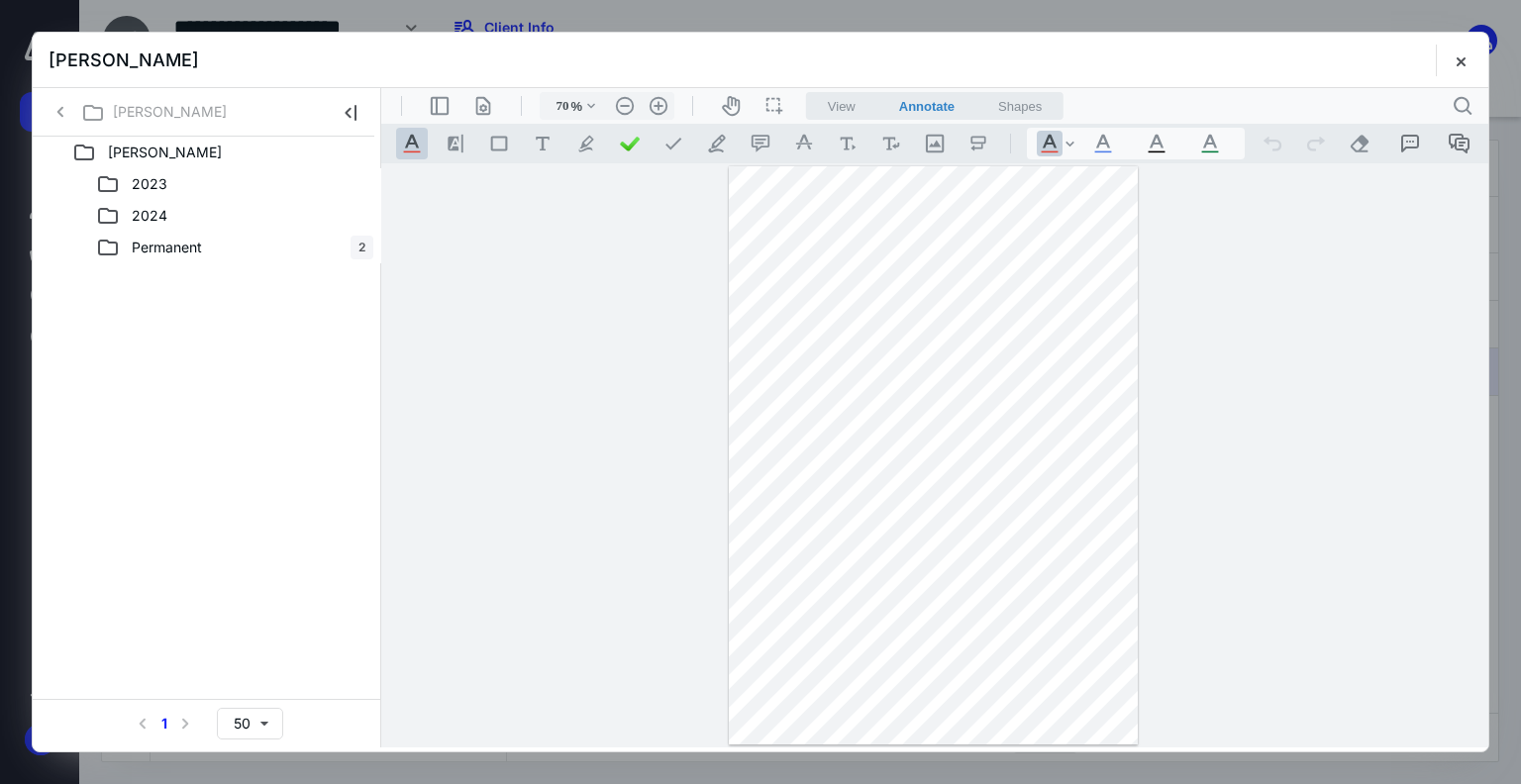 click on "**********" at bounding box center [935, 455] 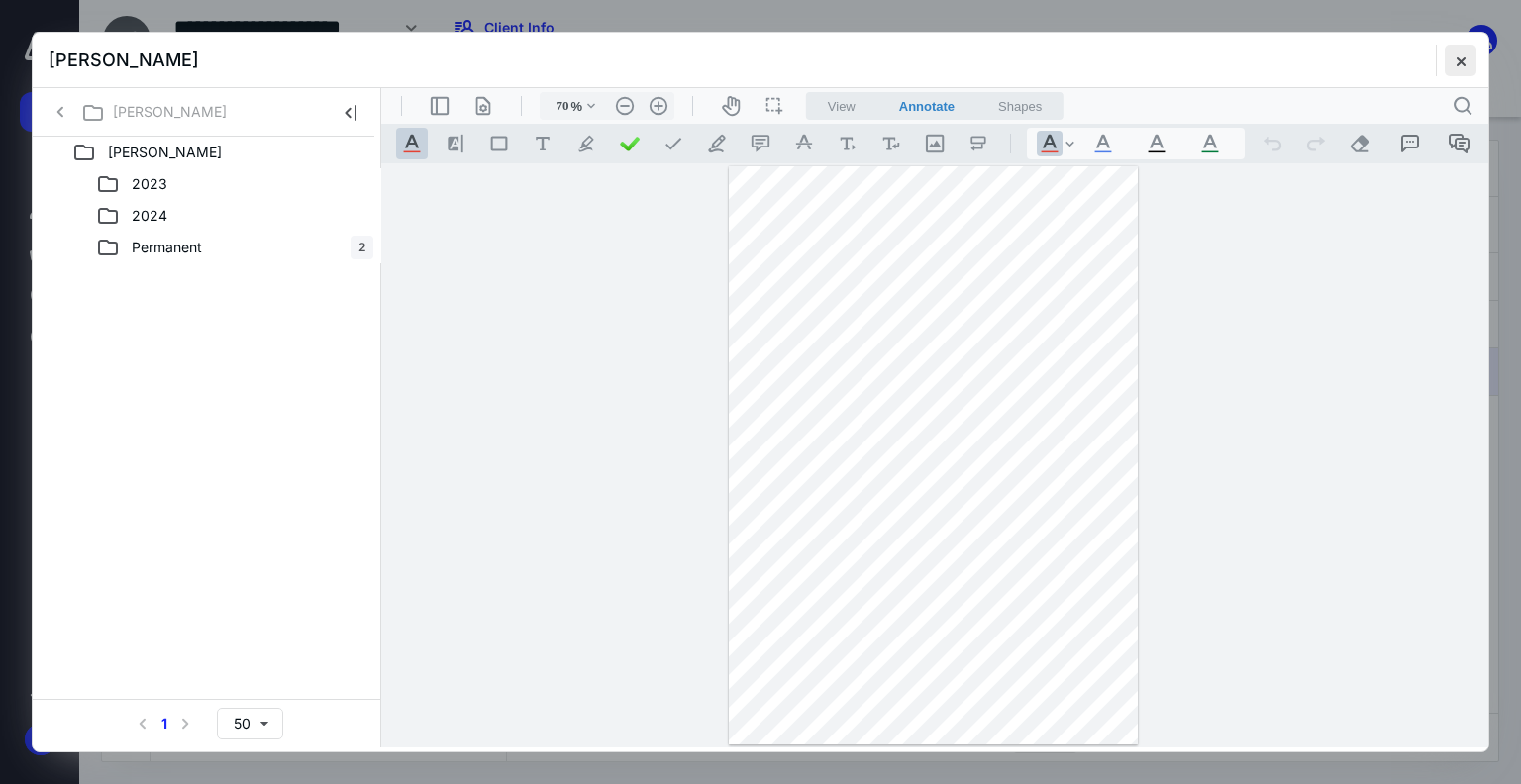 click at bounding box center (1461, 60) 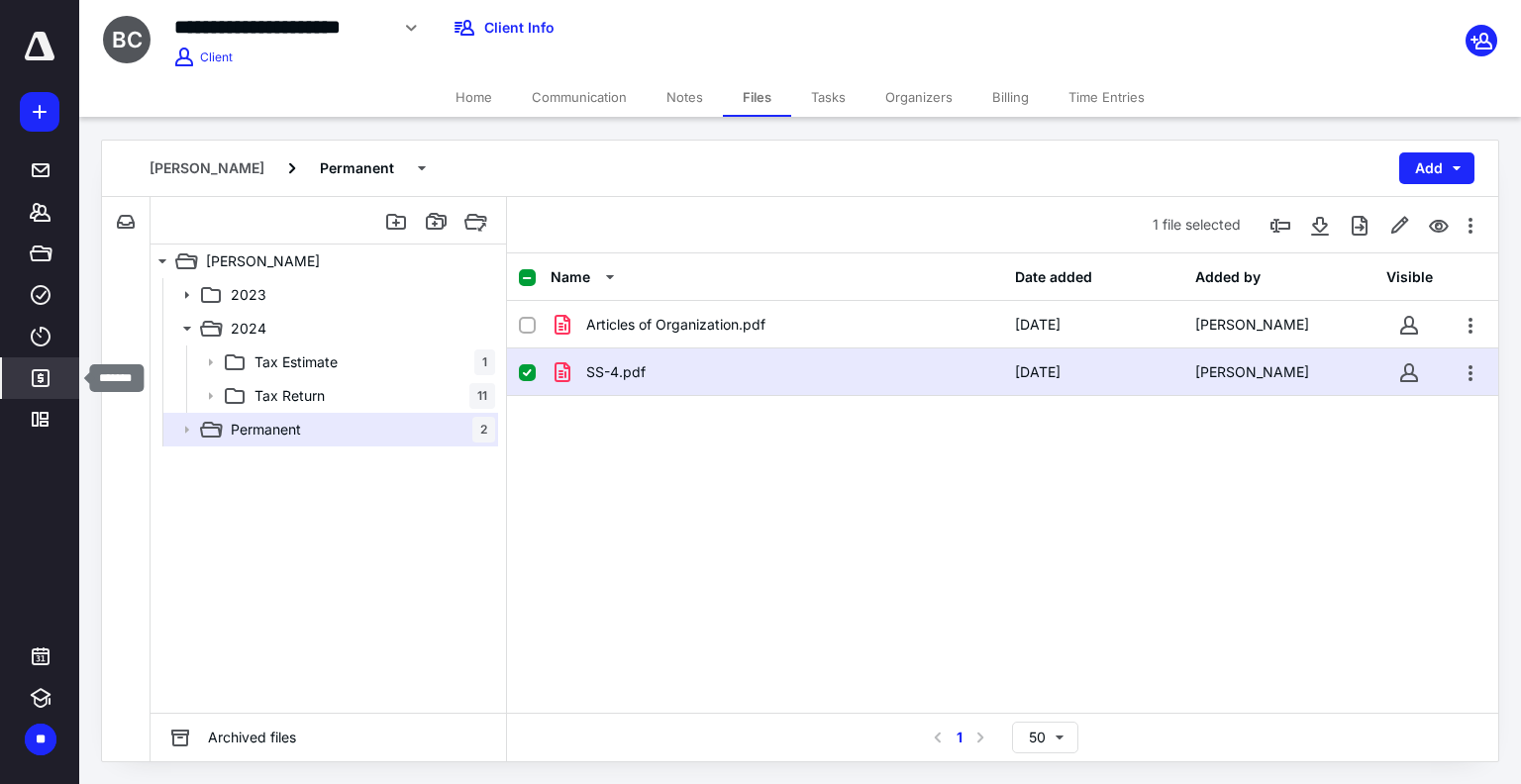 click 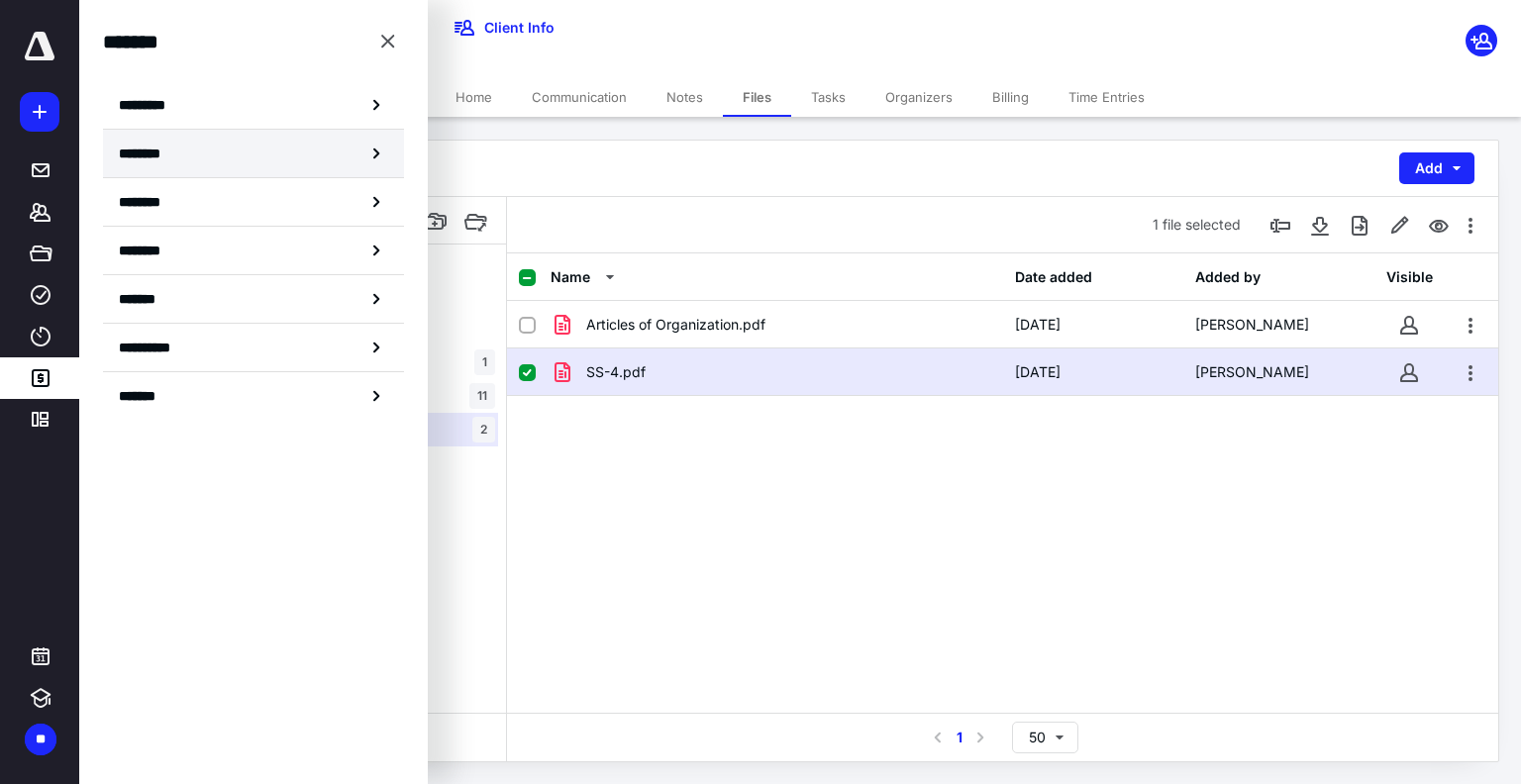 click on "********" at bounding box center [147, 153] 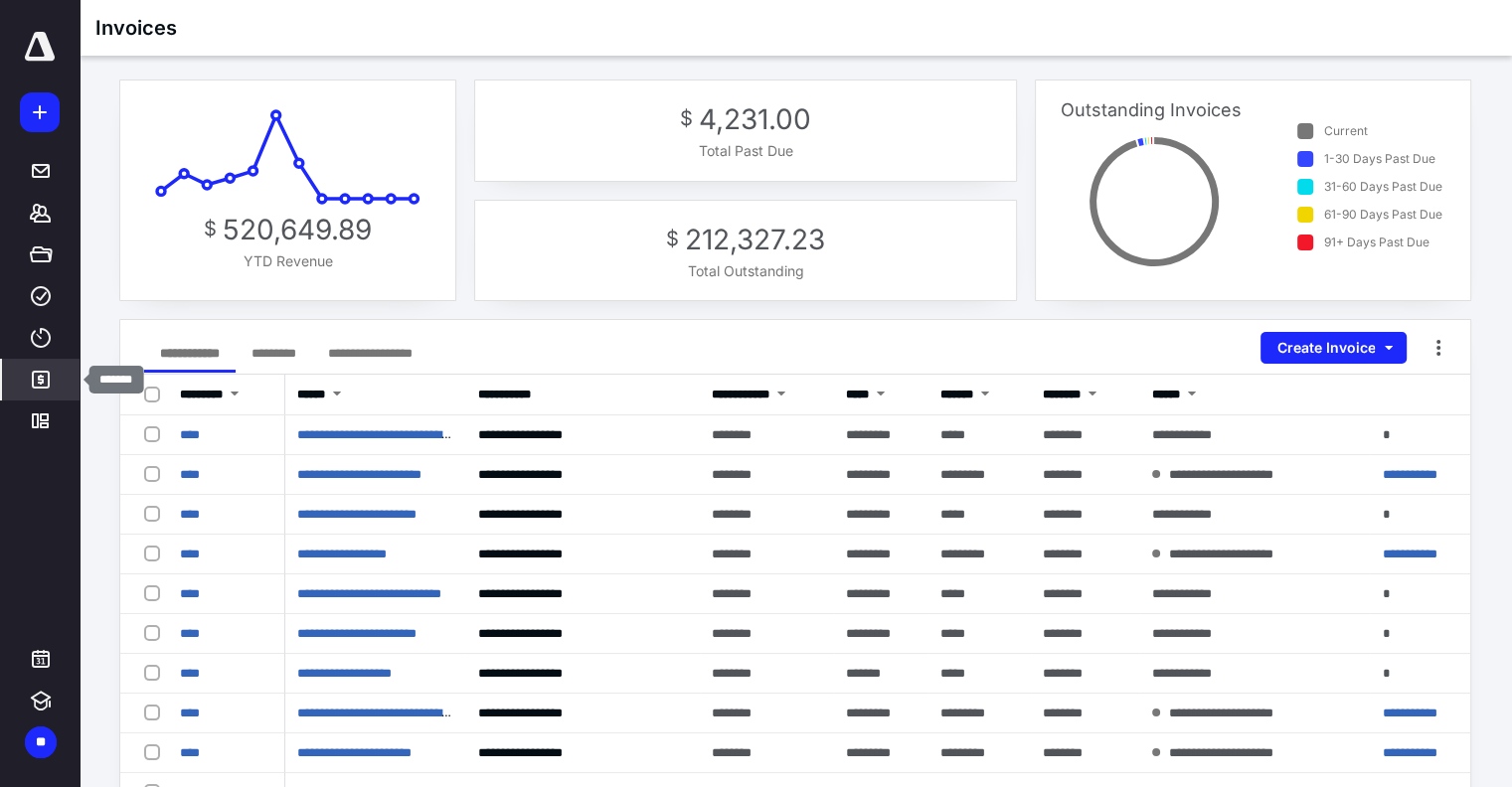 click 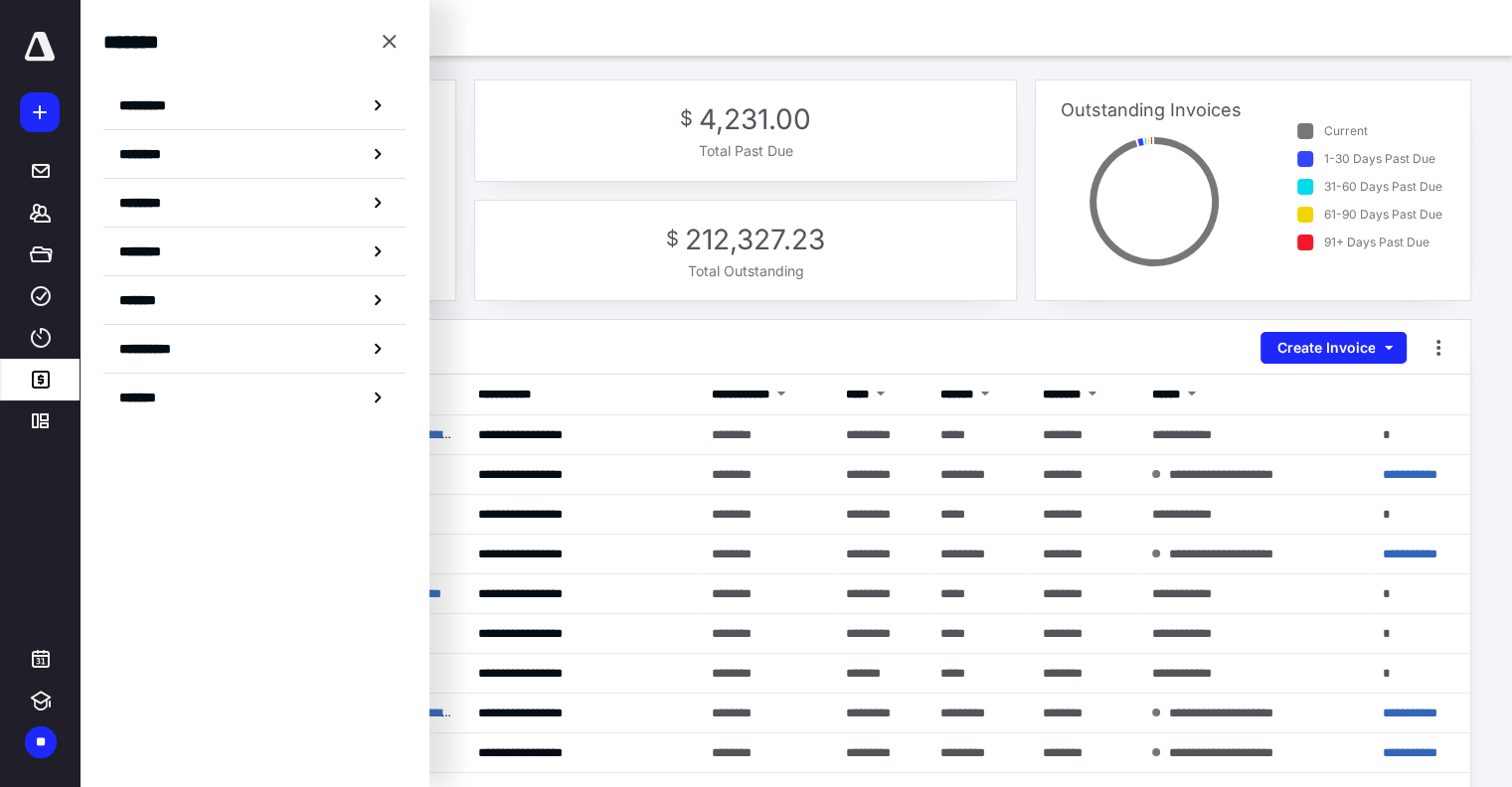 click on "Total Outstanding" at bounding box center [746, 270] 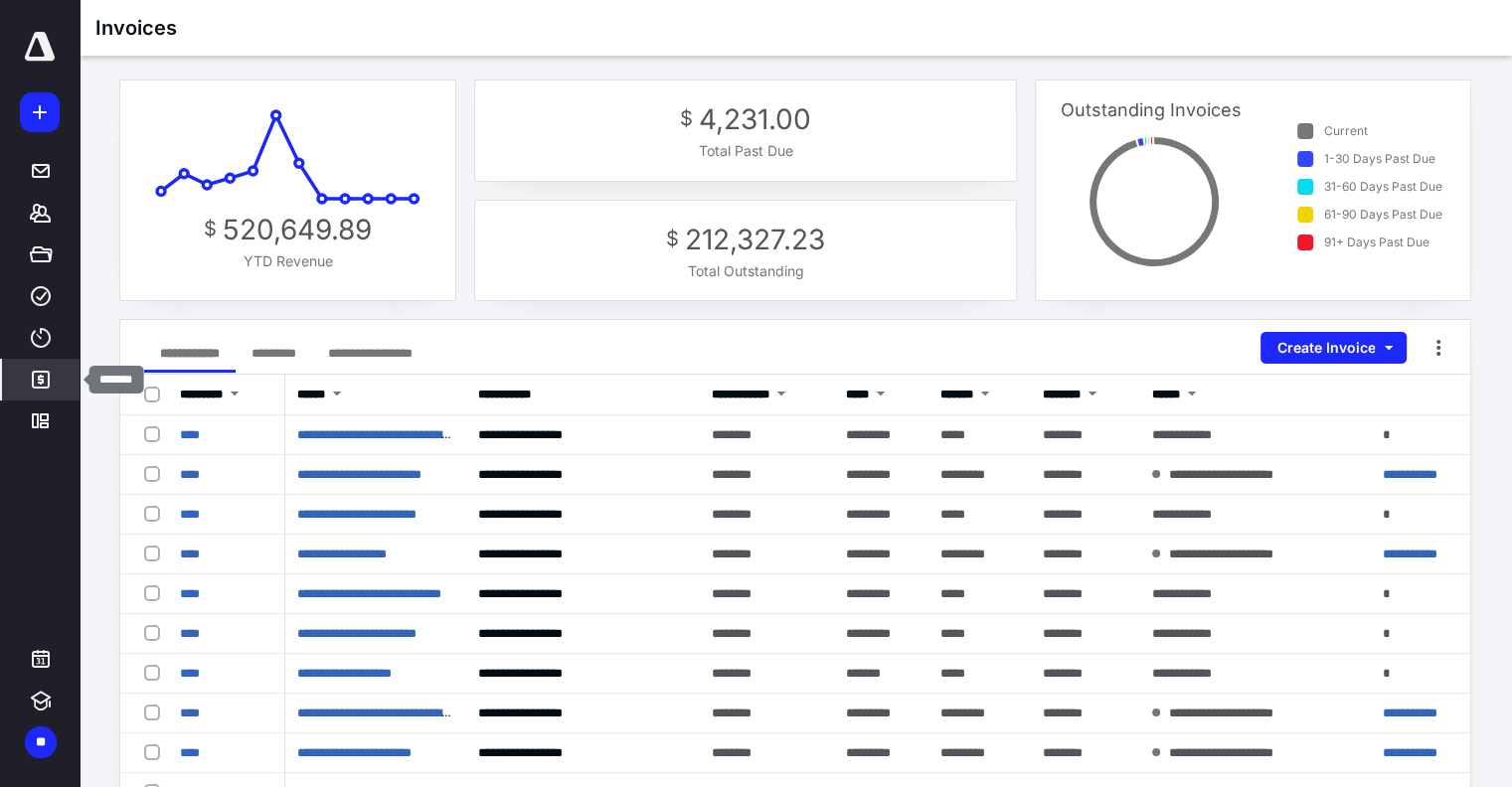 click on "*******" at bounding box center (41, 380) 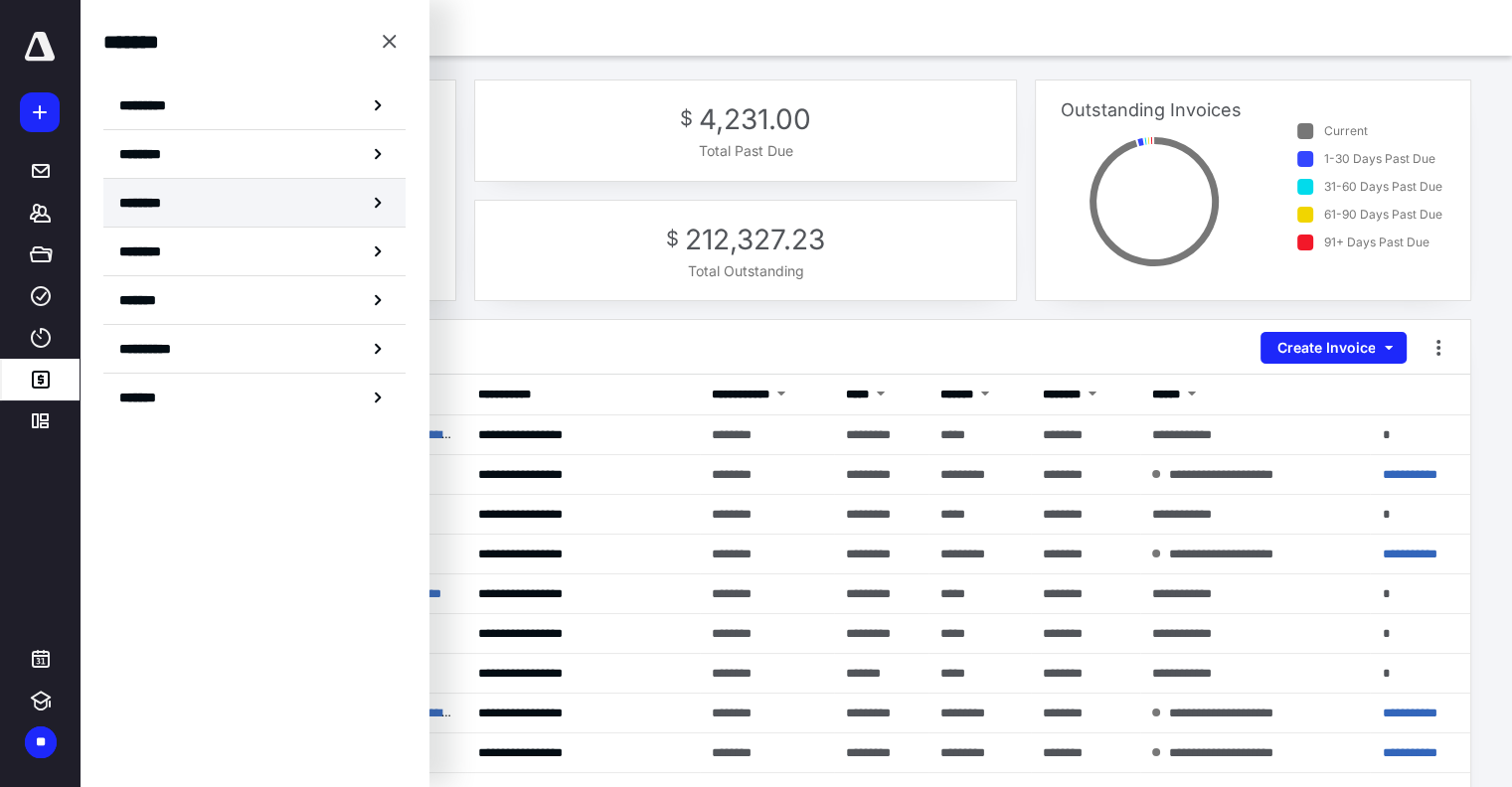click on "********" at bounding box center (152, 203) 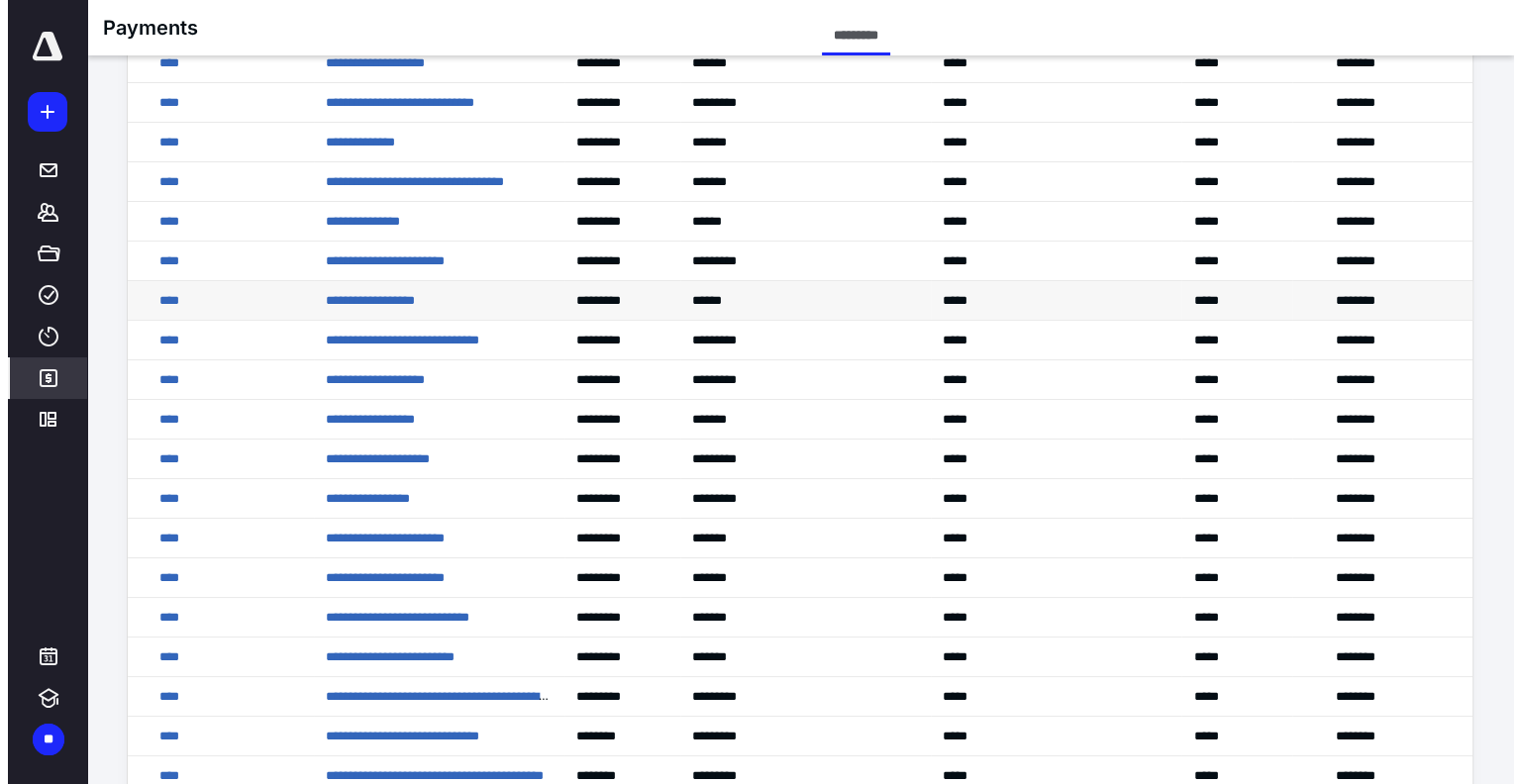 scroll, scrollTop: 0, scrollLeft: 0, axis: both 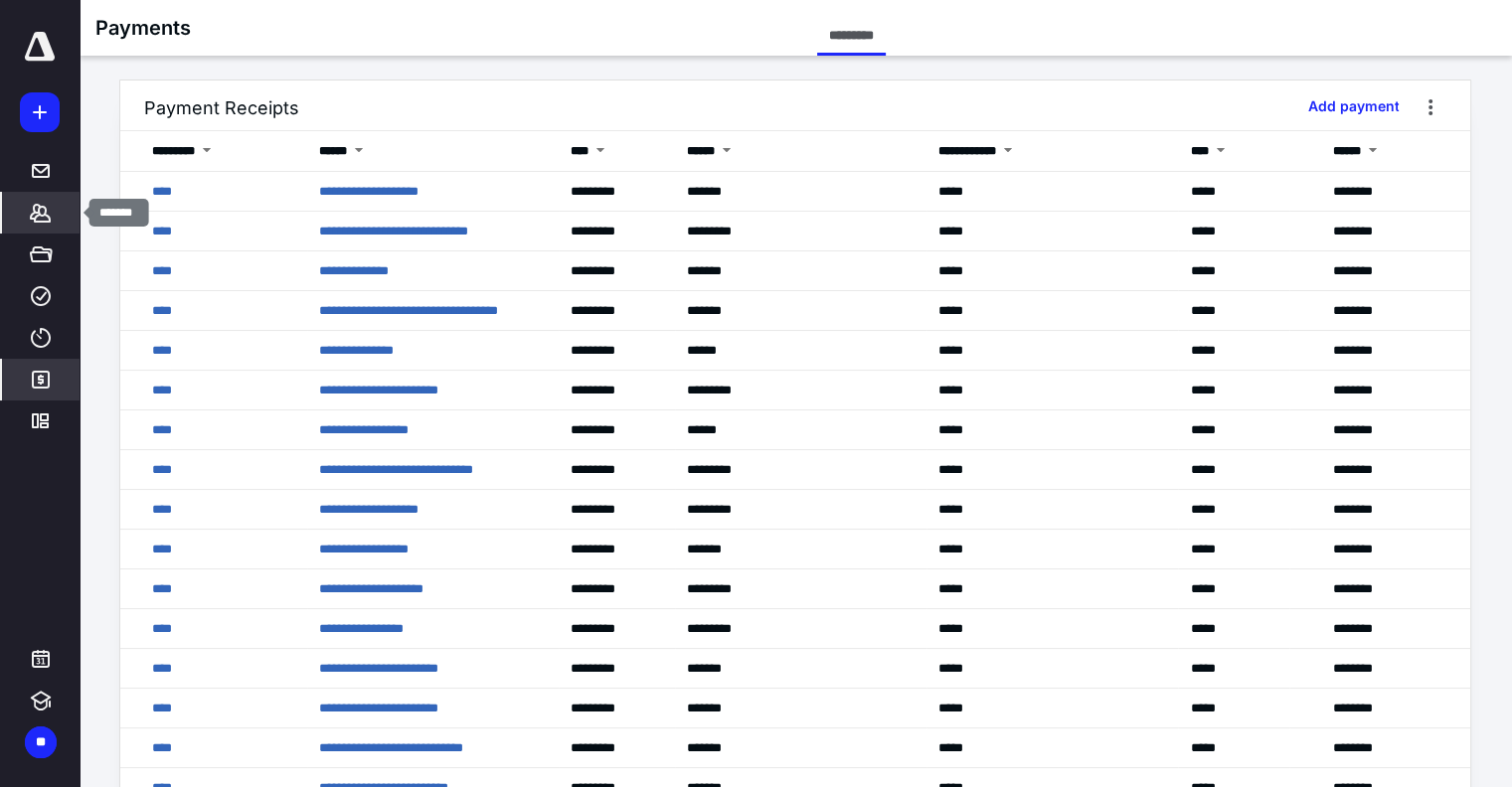 click 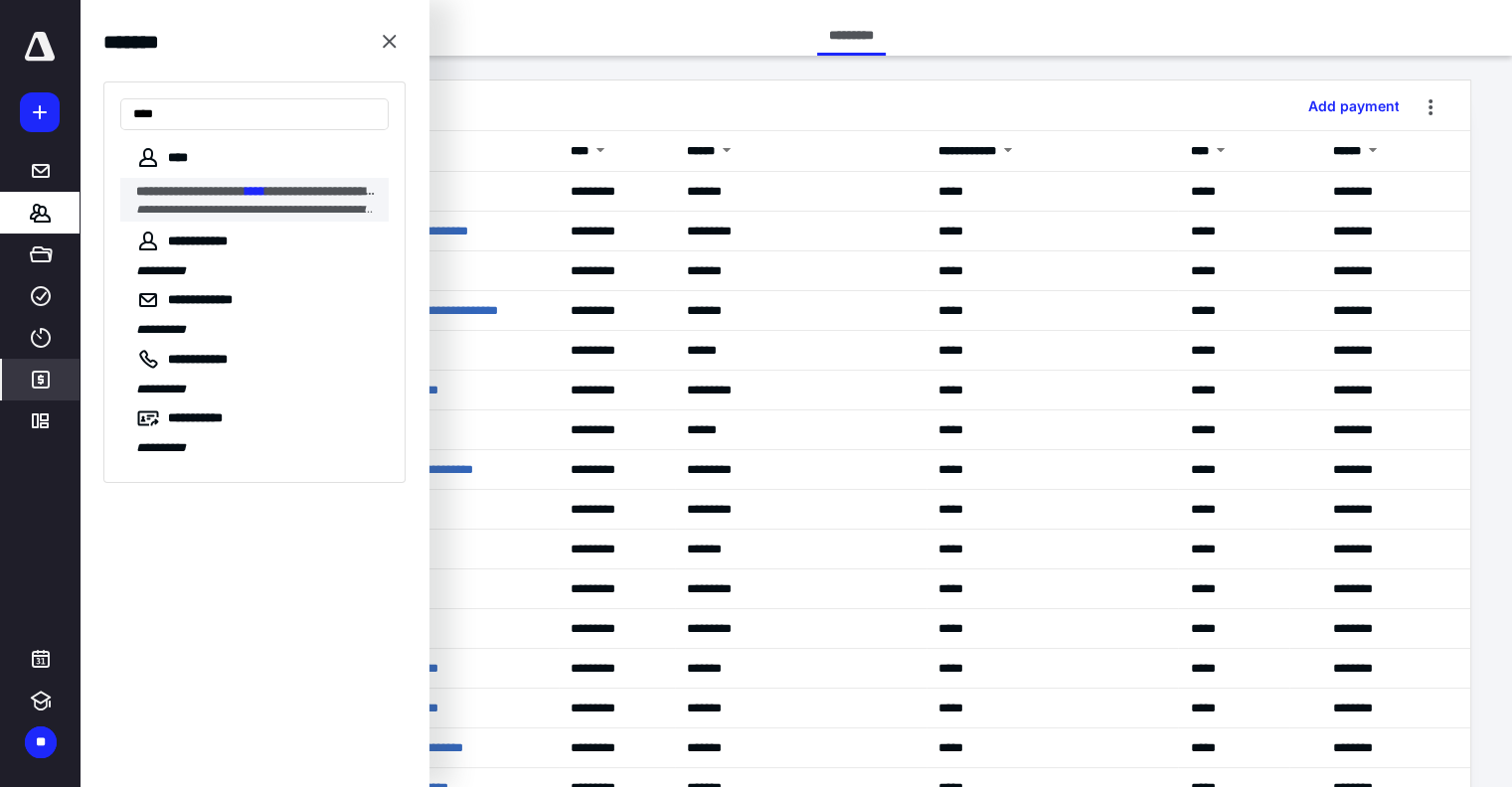 type on "****" 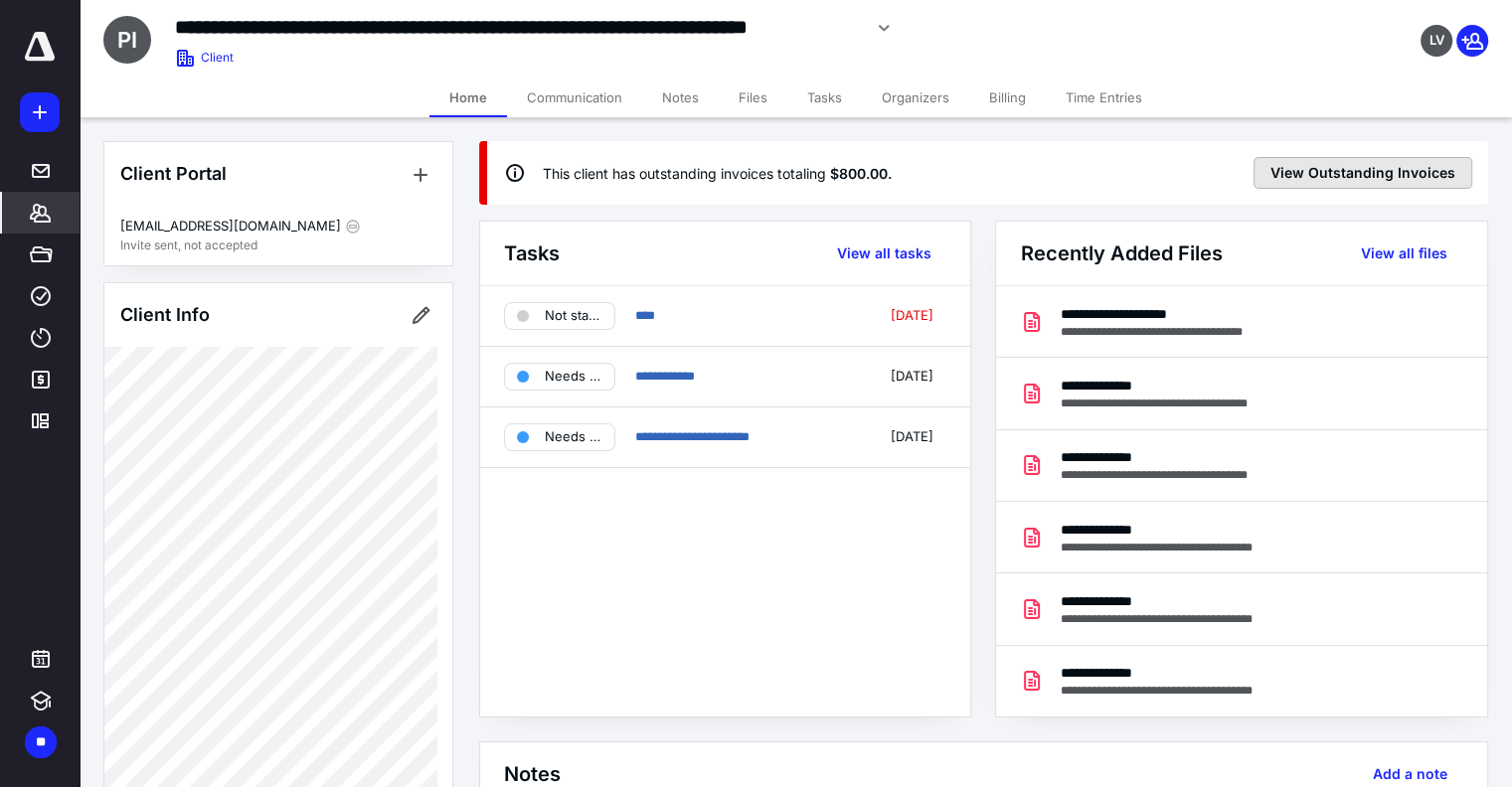 click on "View Outstanding Invoices" at bounding box center [1363, 173] 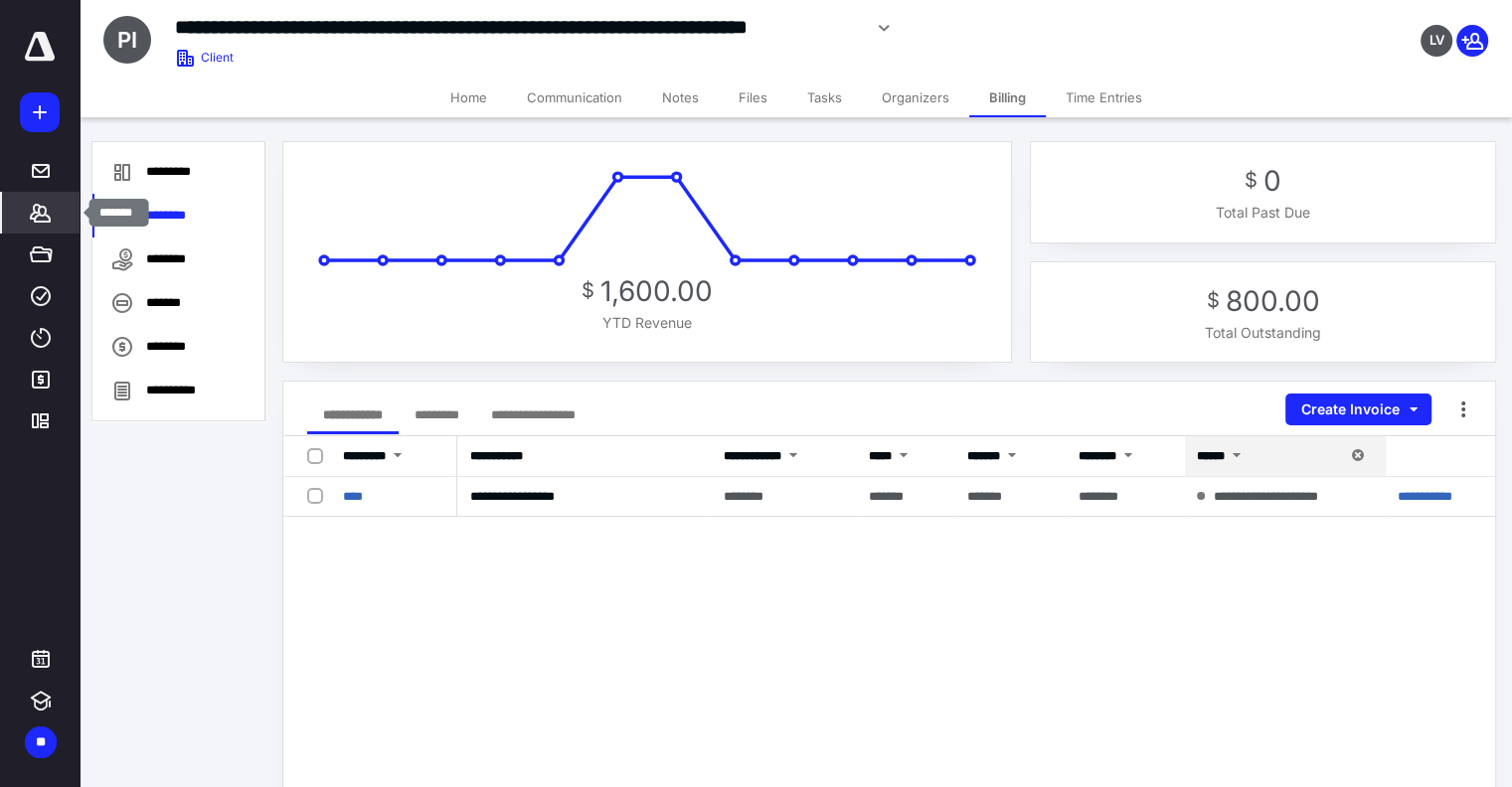 click on "*******" at bounding box center (41, 213) 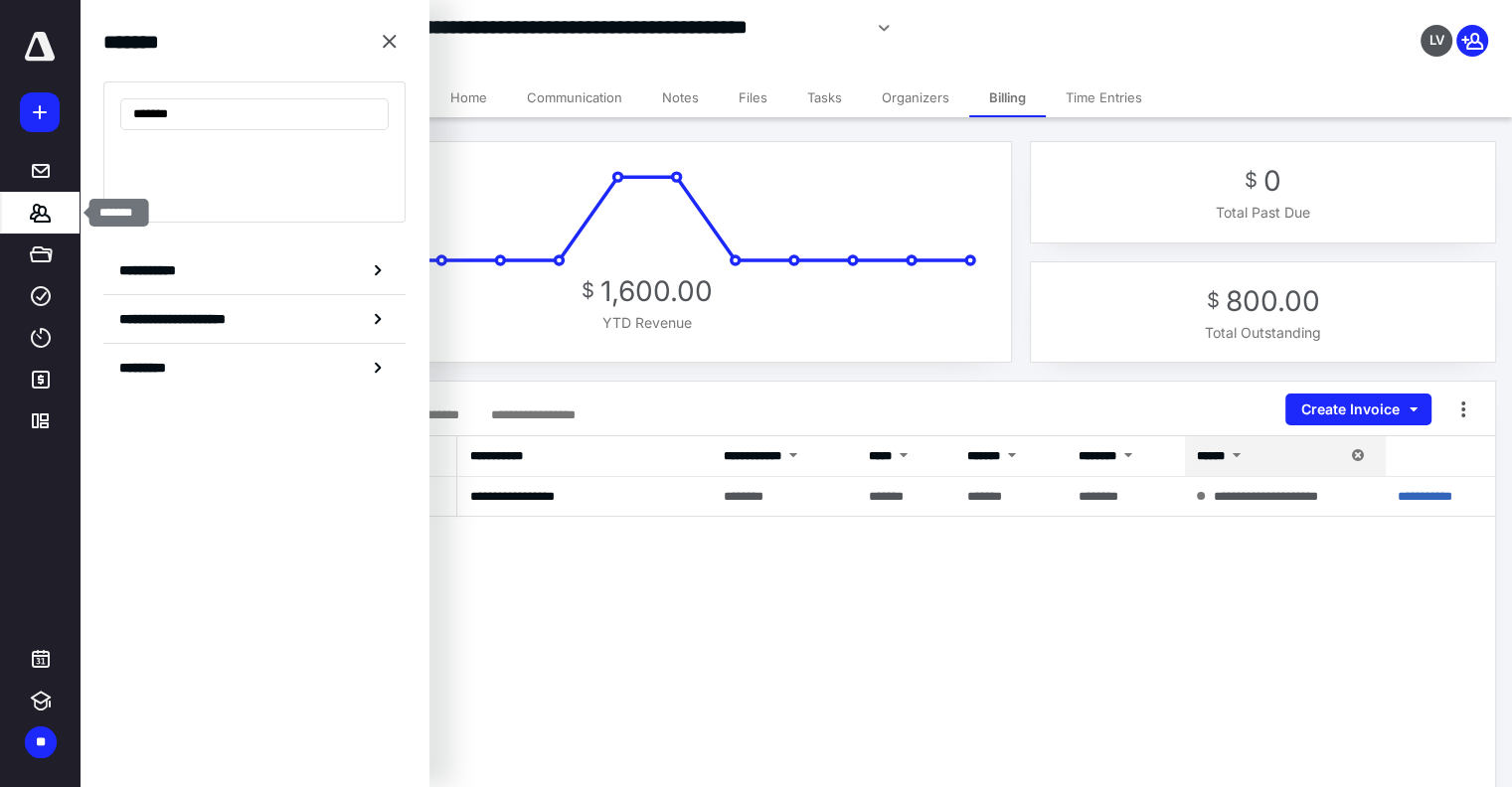 type on "*******" 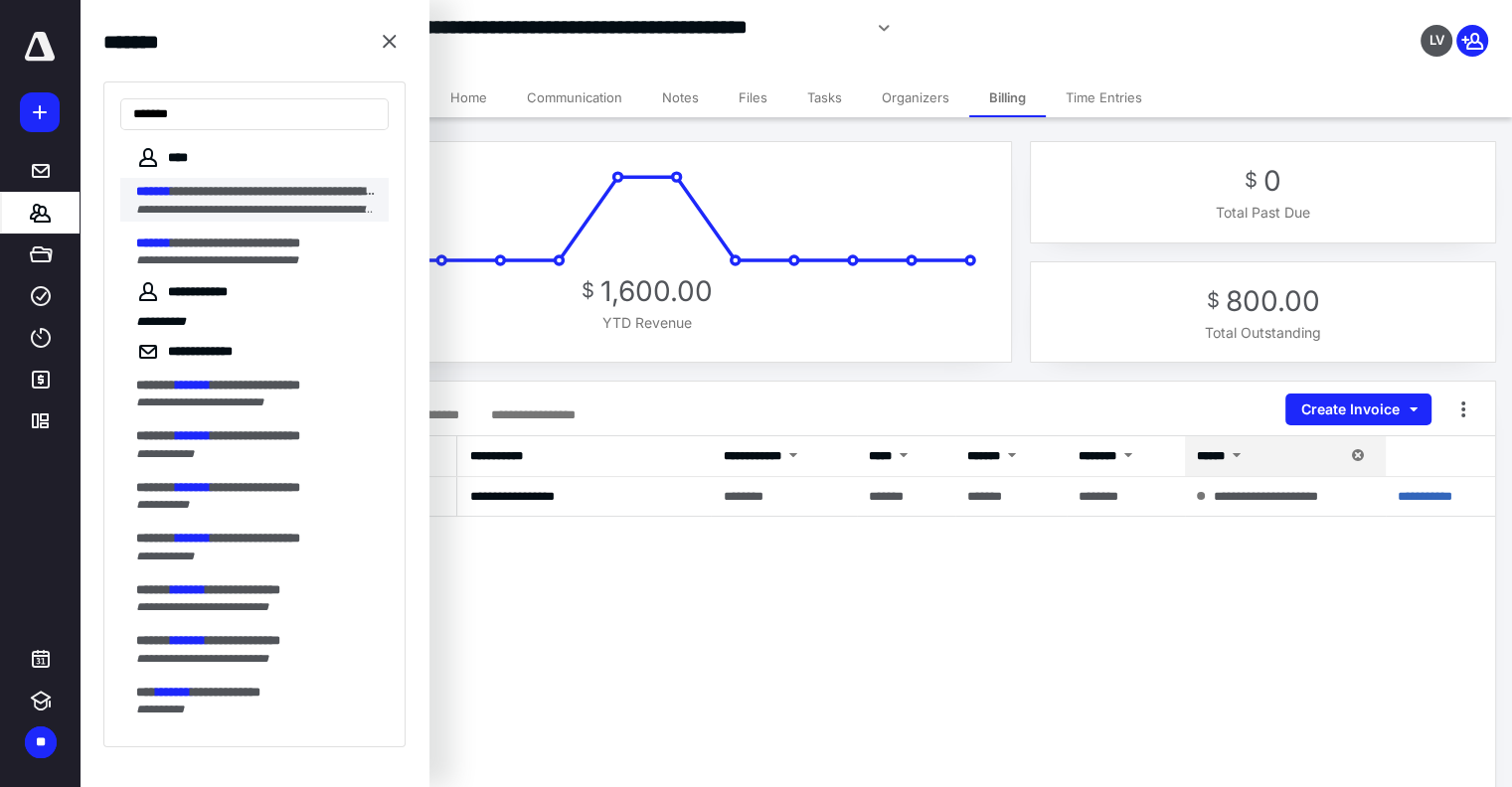 click on "**********" at bounding box center [295, 191] 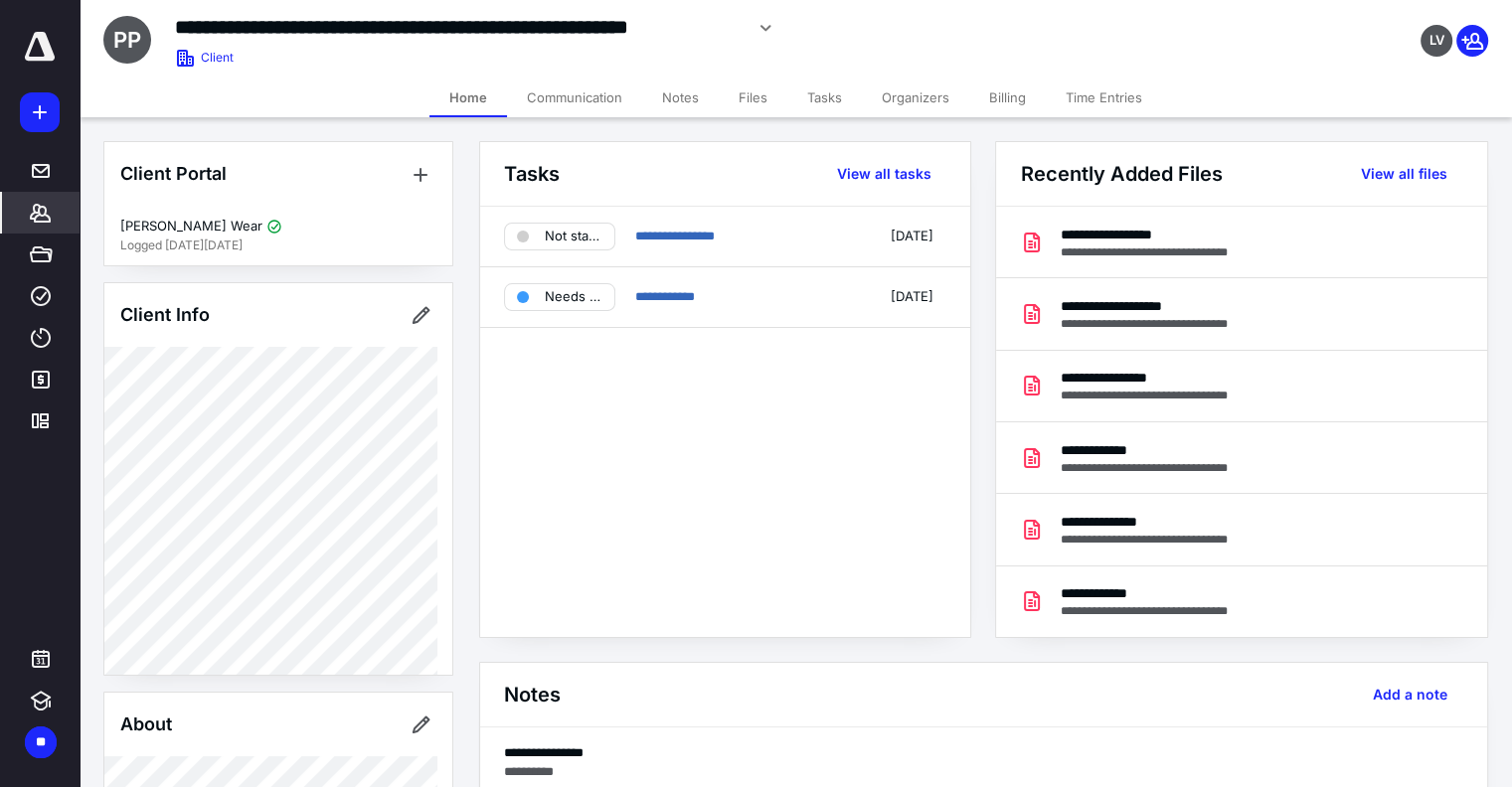 click on "Tasks" at bounding box center [824, 97] 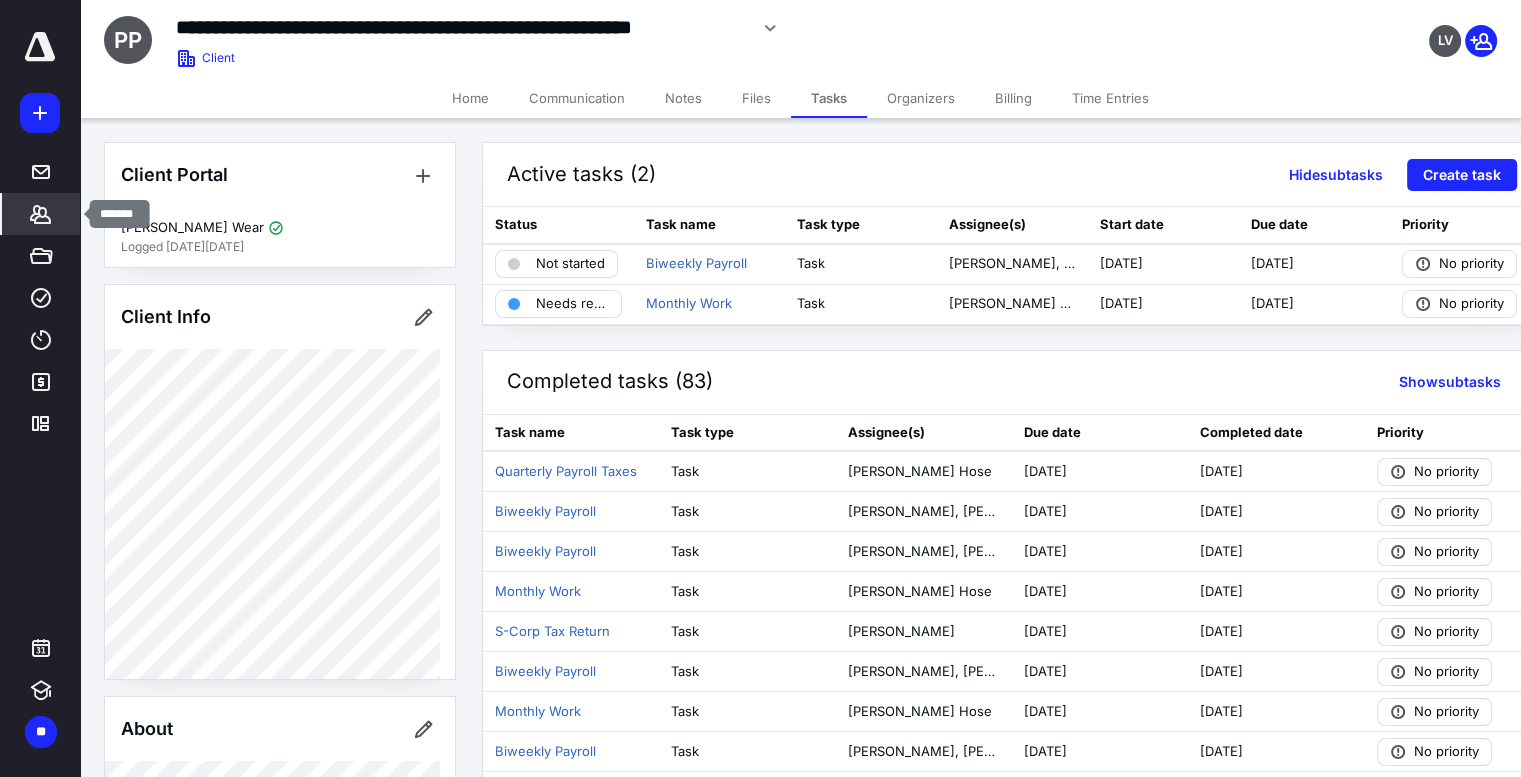 click on "*******" at bounding box center [41, 214] 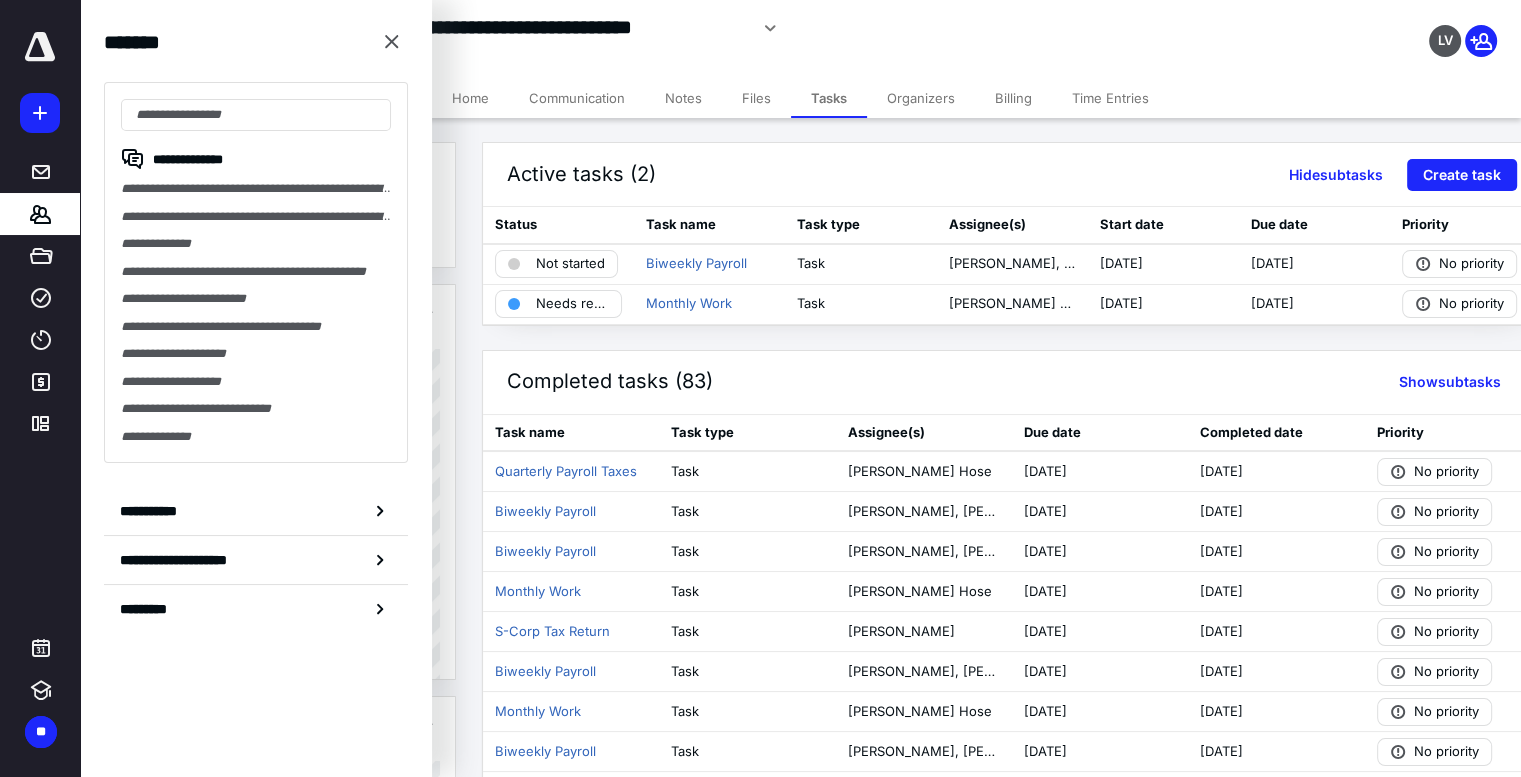 click on "**********" at bounding box center [256, 217] 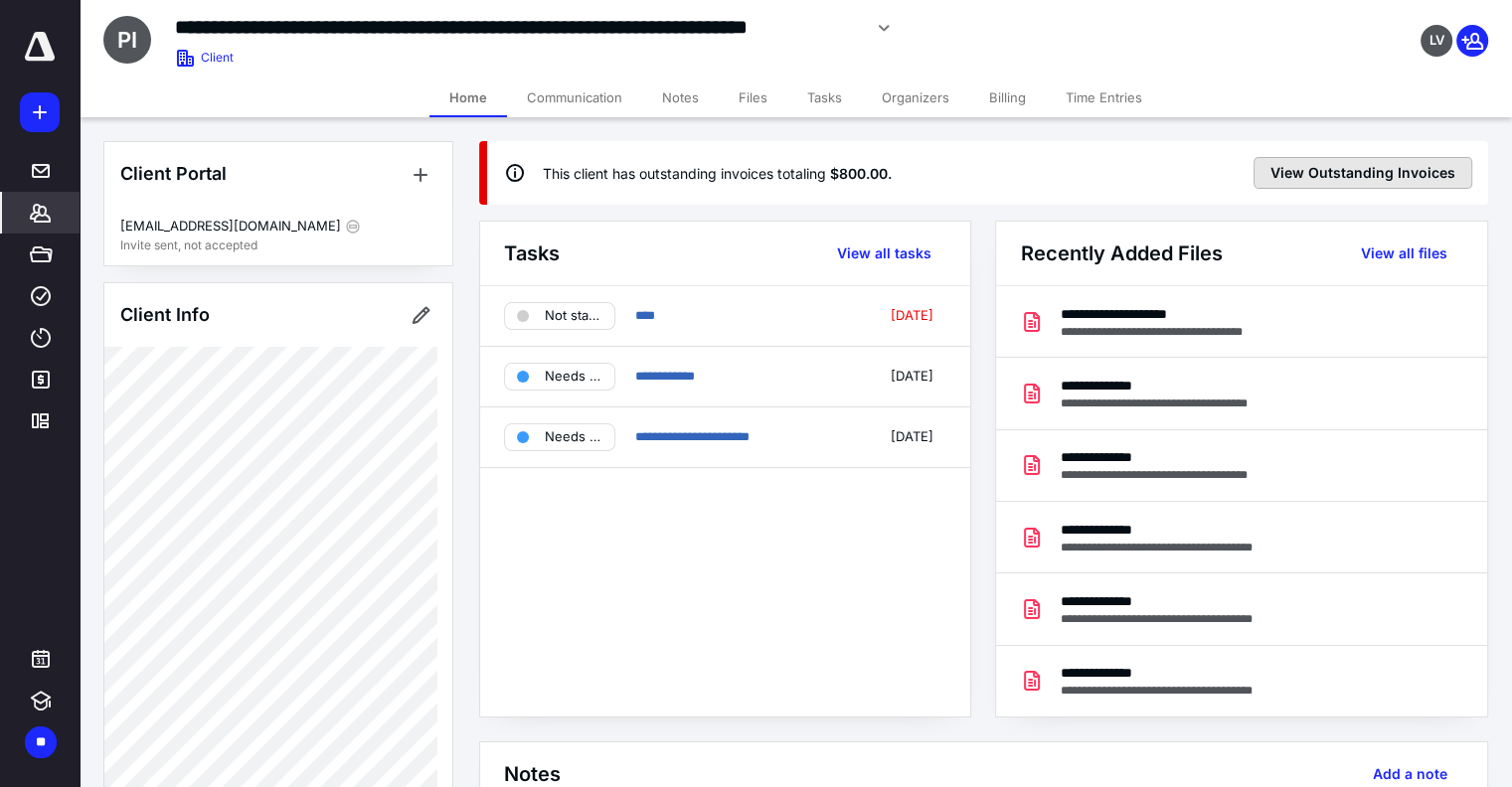 click on "View Outstanding Invoices" at bounding box center (1363, 173) 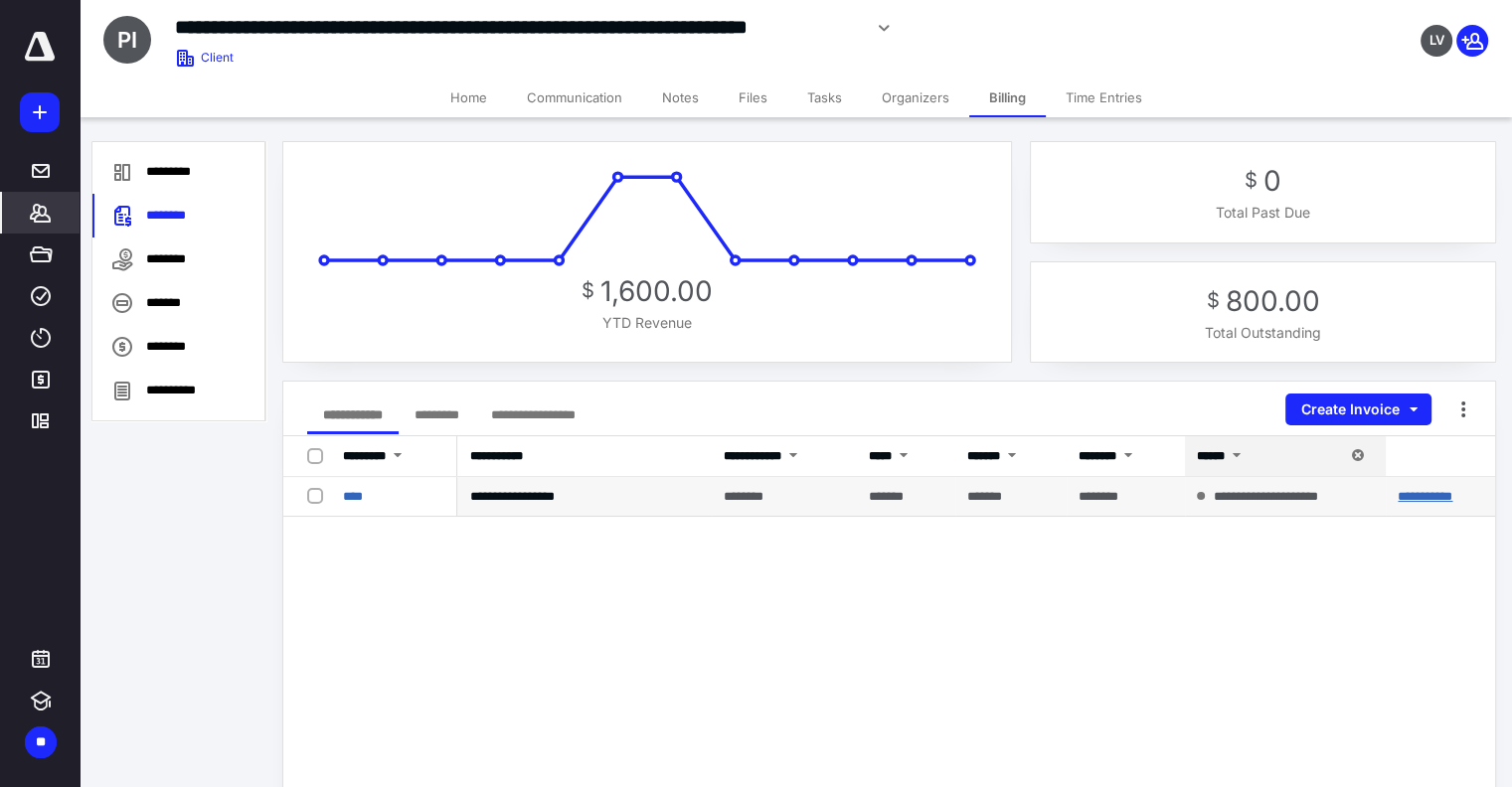 click on "**********" at bounding box center (1425, 496) 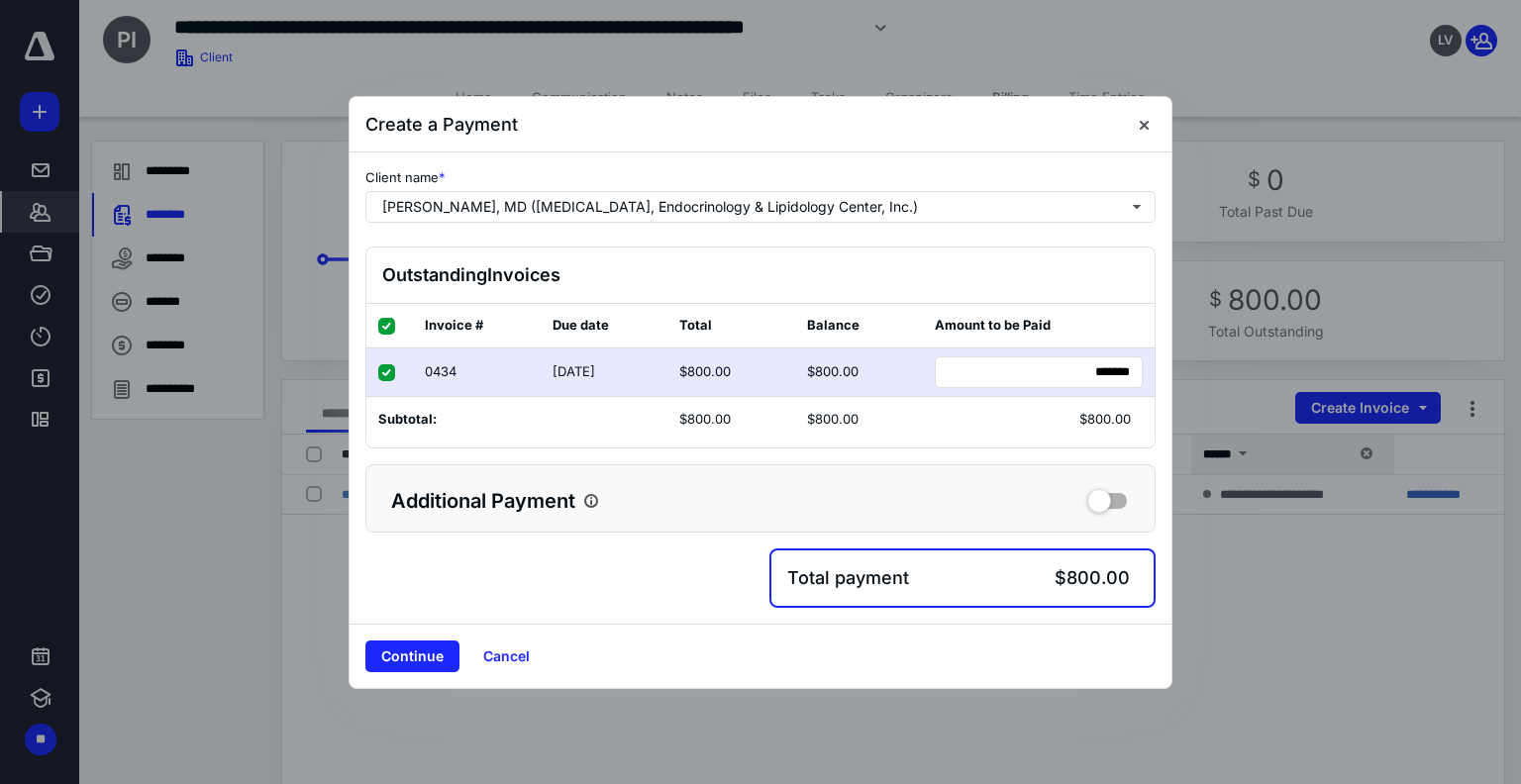 click on "Continue" at bounding box center (412, 656) 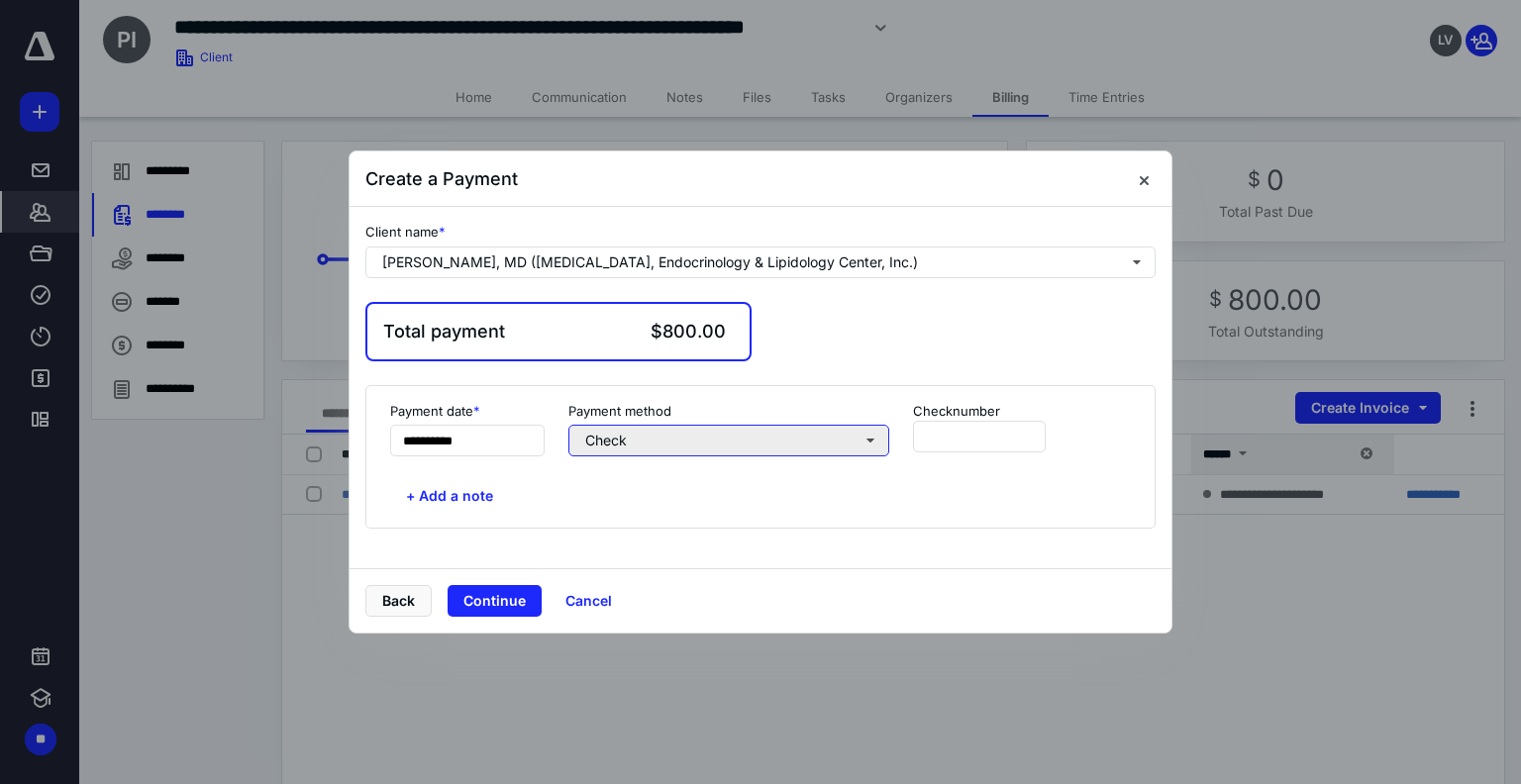 click on "Check" at bounding box center [729, 441] 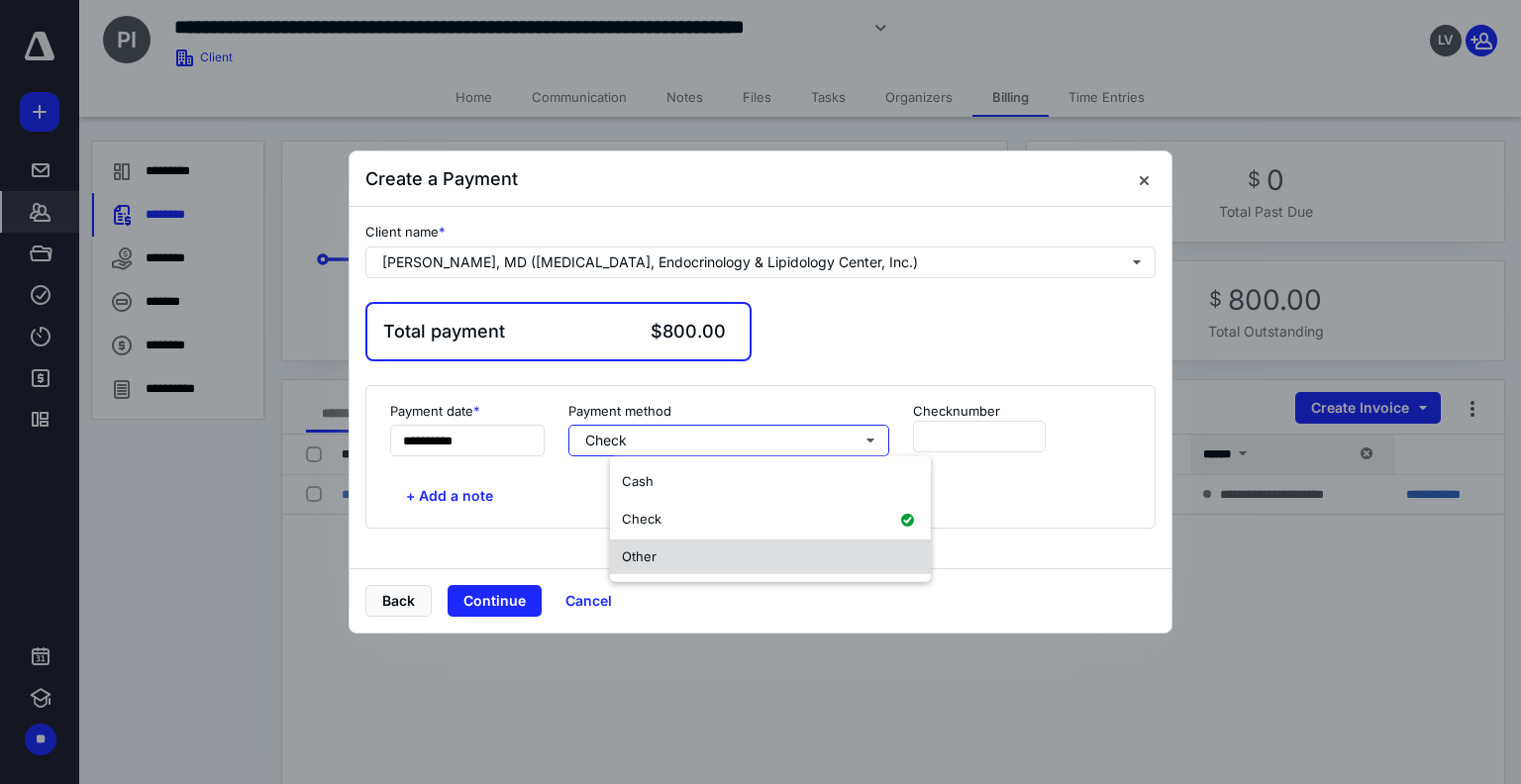 click on "Other" at bounding box center (639, 555) 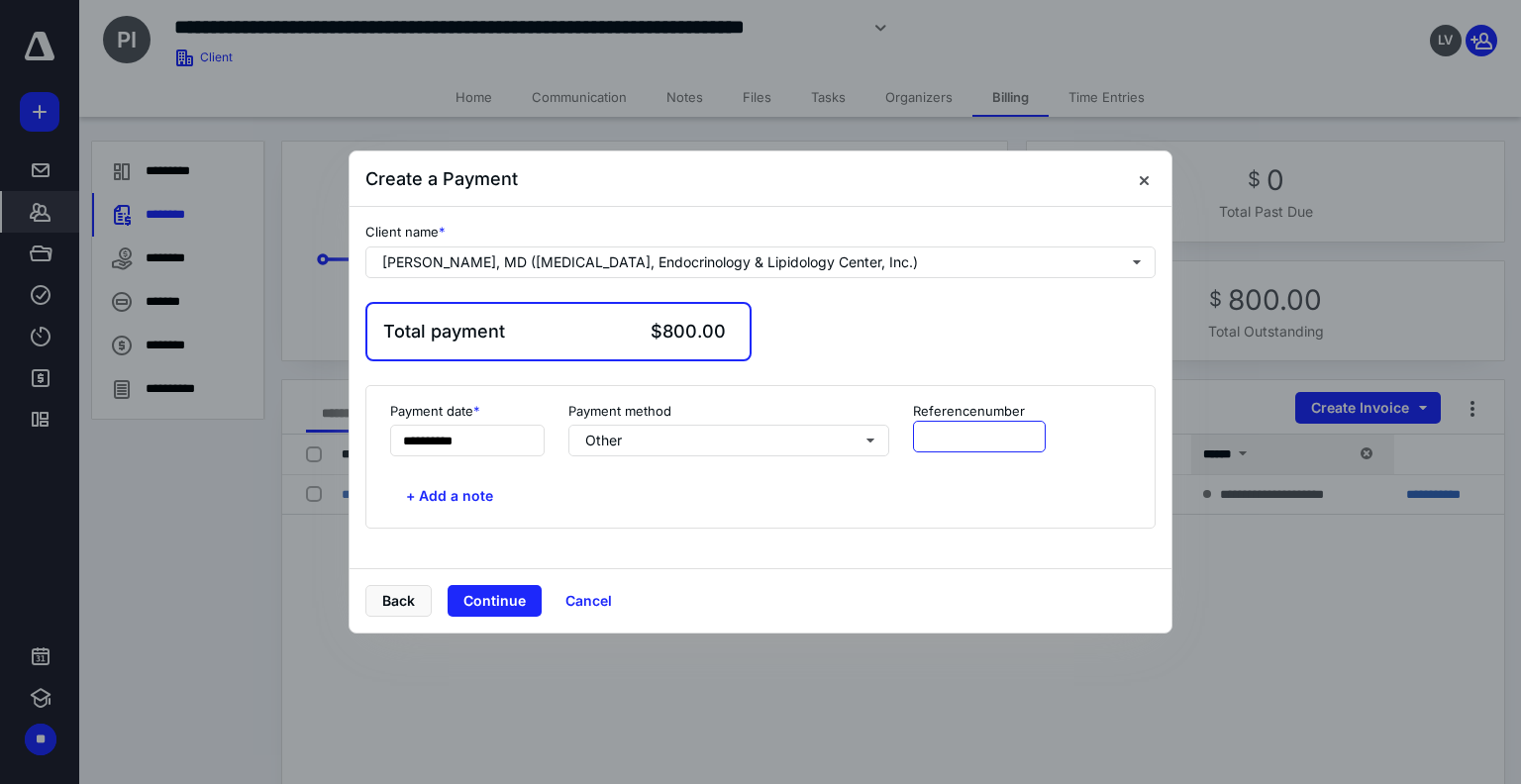 click at bounding box center (979, 437) 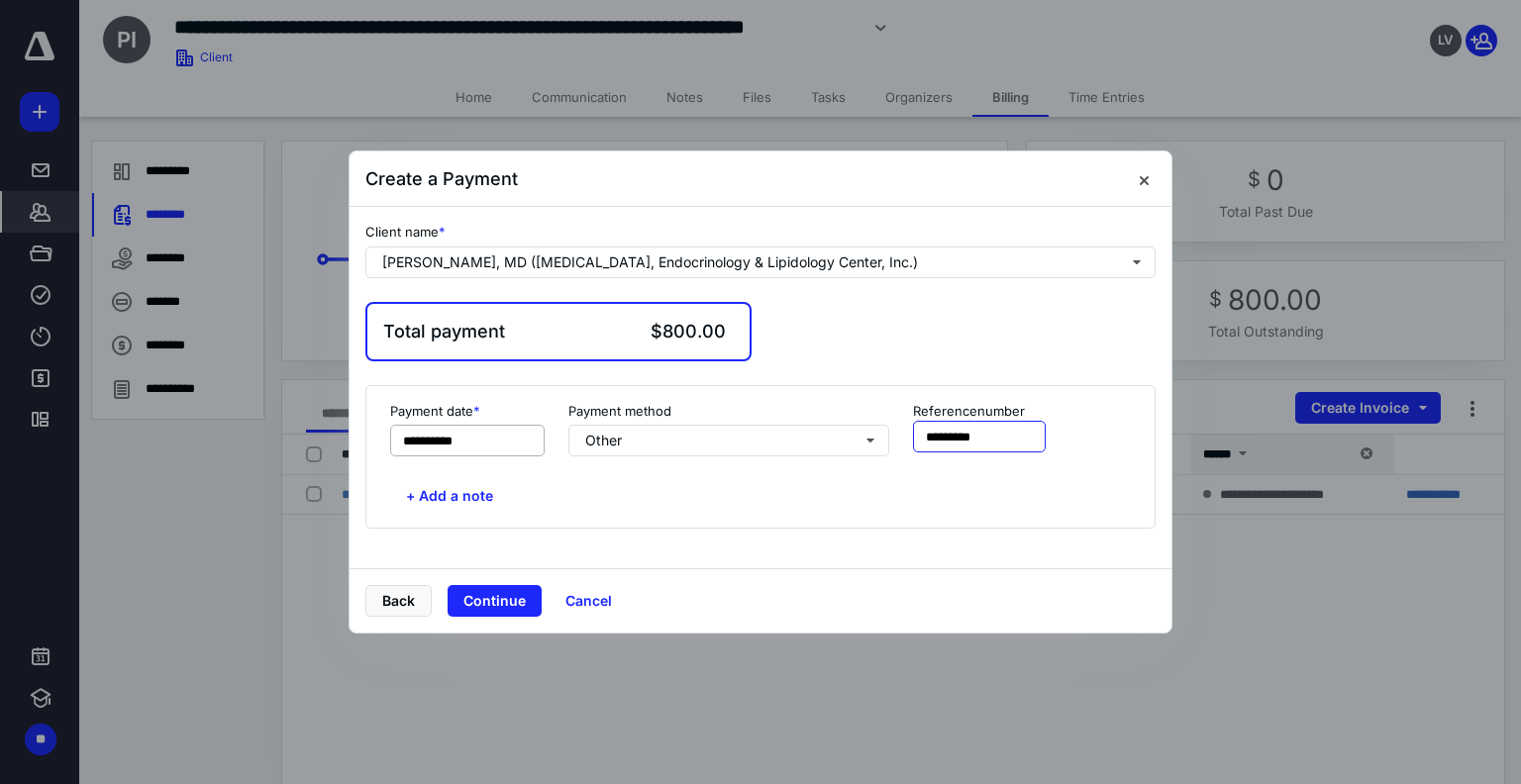 type on "*********" 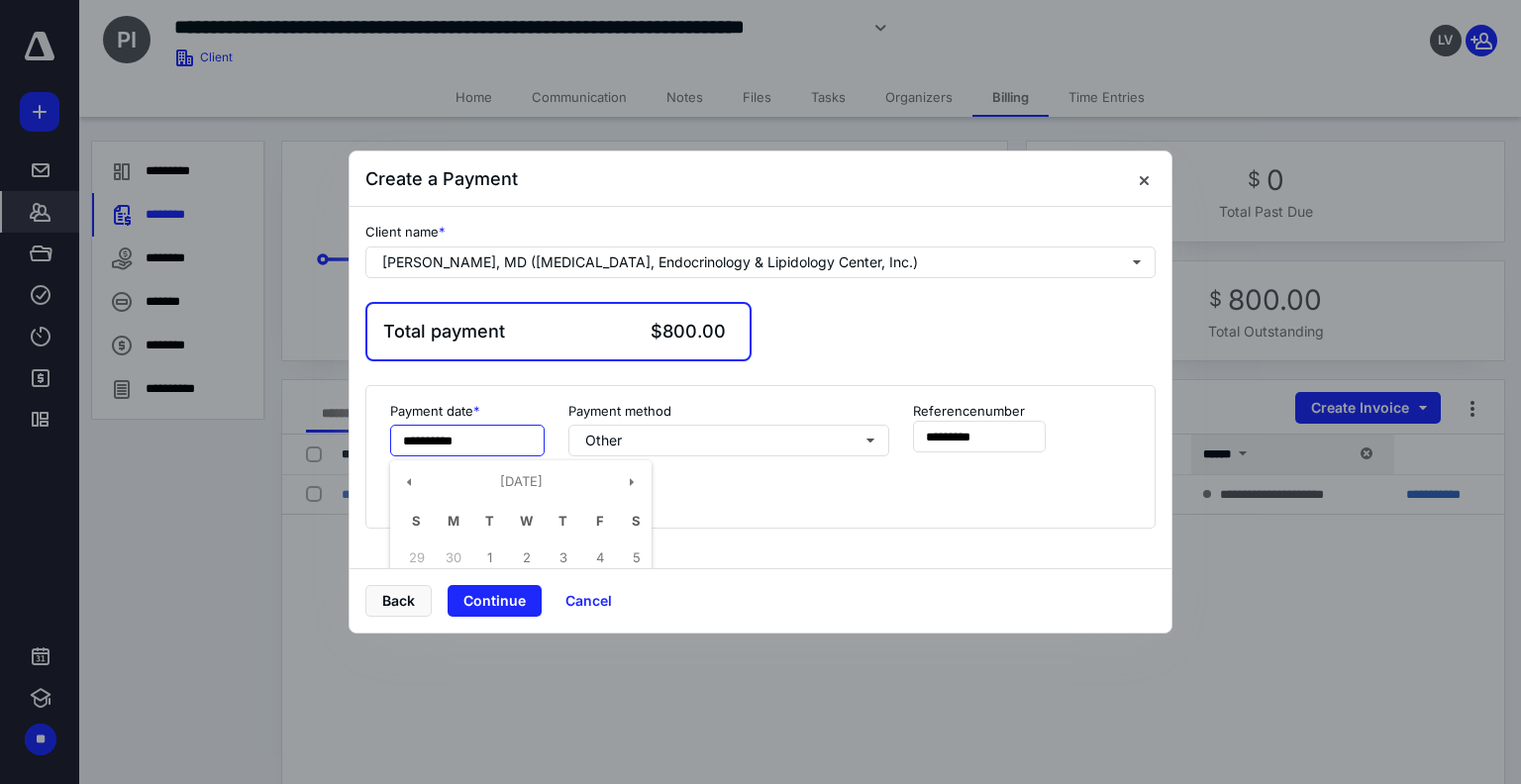 click on "**********" at bounding box center [467, 441] 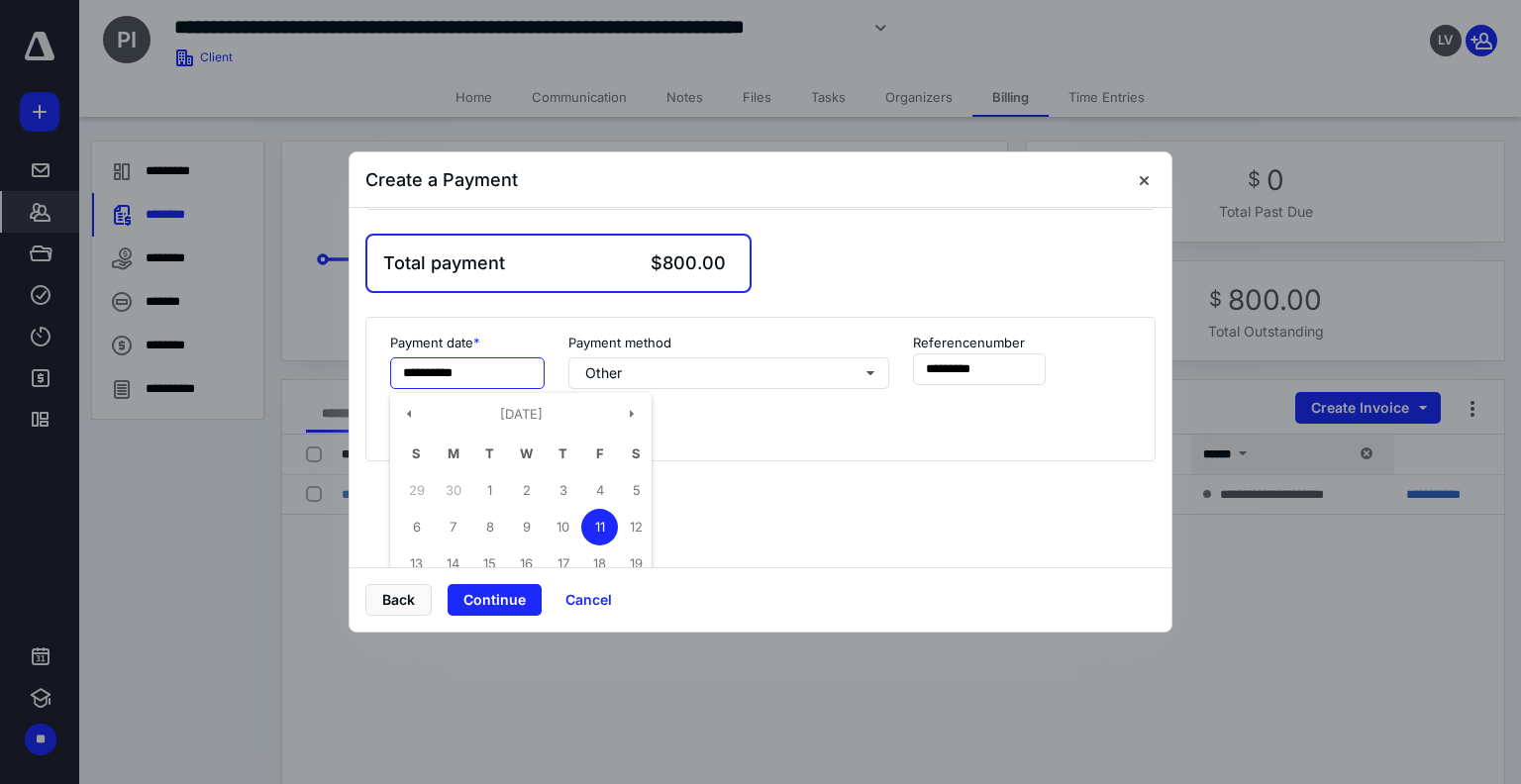 scroll, scrollTop: 99, scrollLeft: 0, axis: vertical 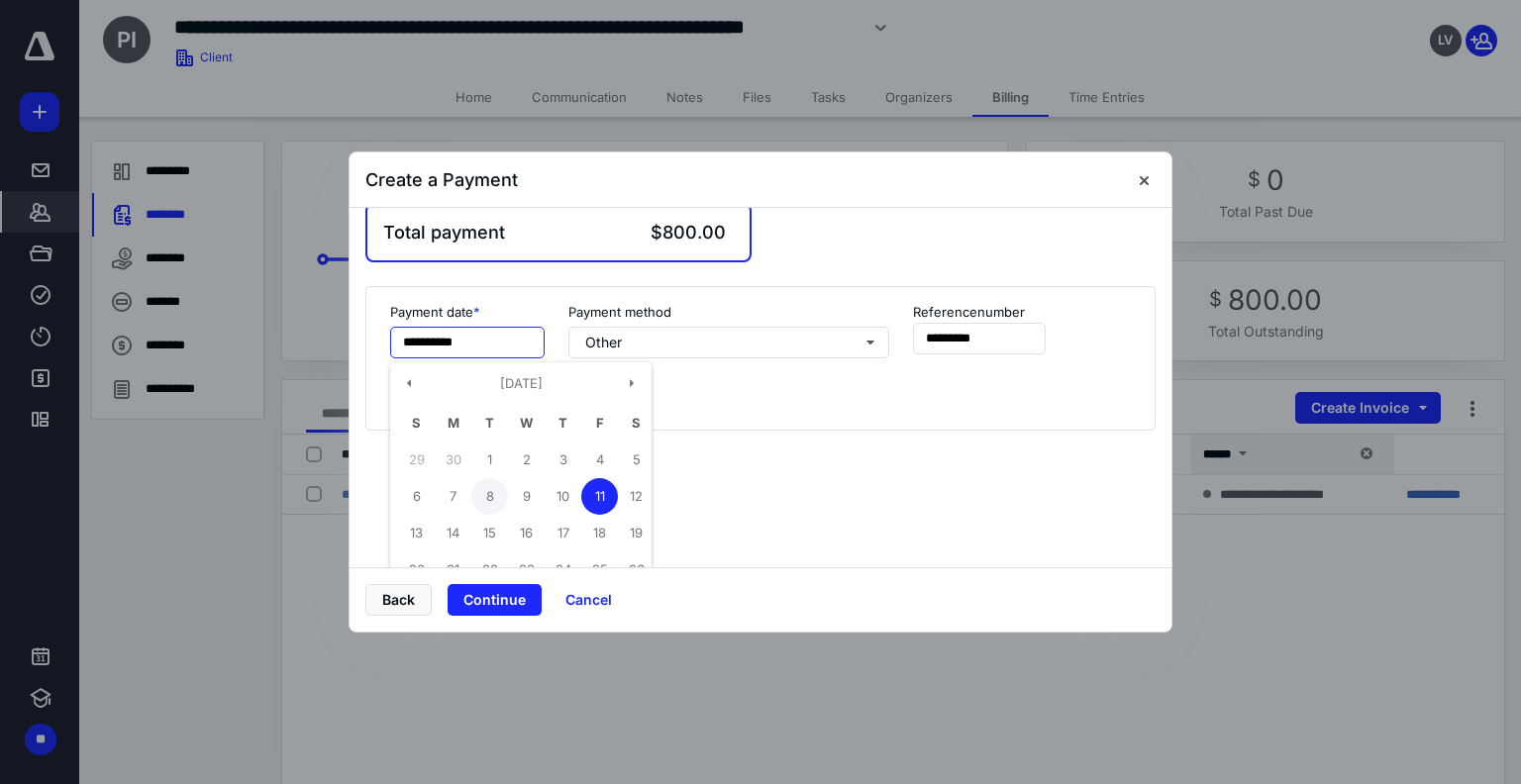 click on "8" at bounding box center [489, 496] 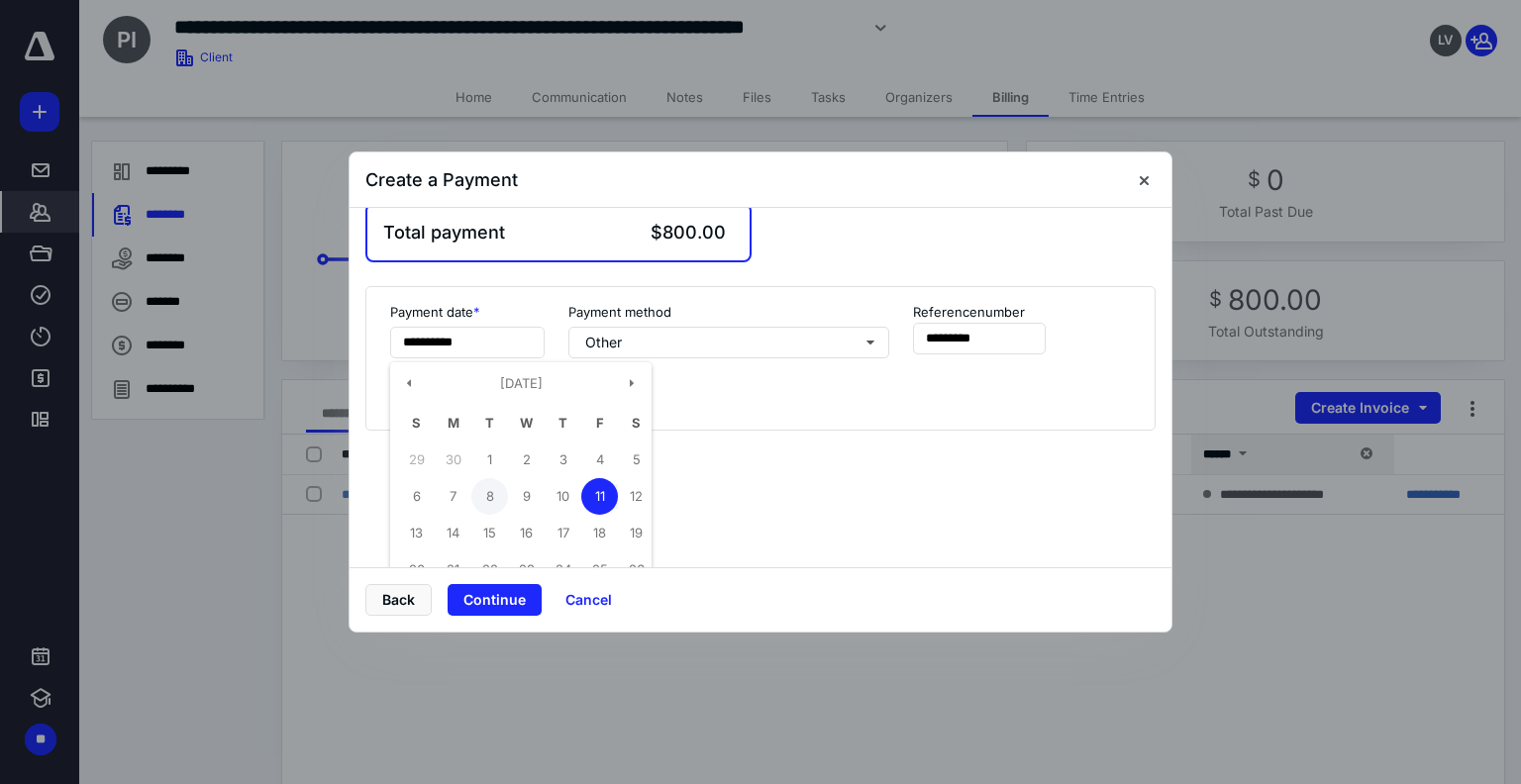 type on "**********" 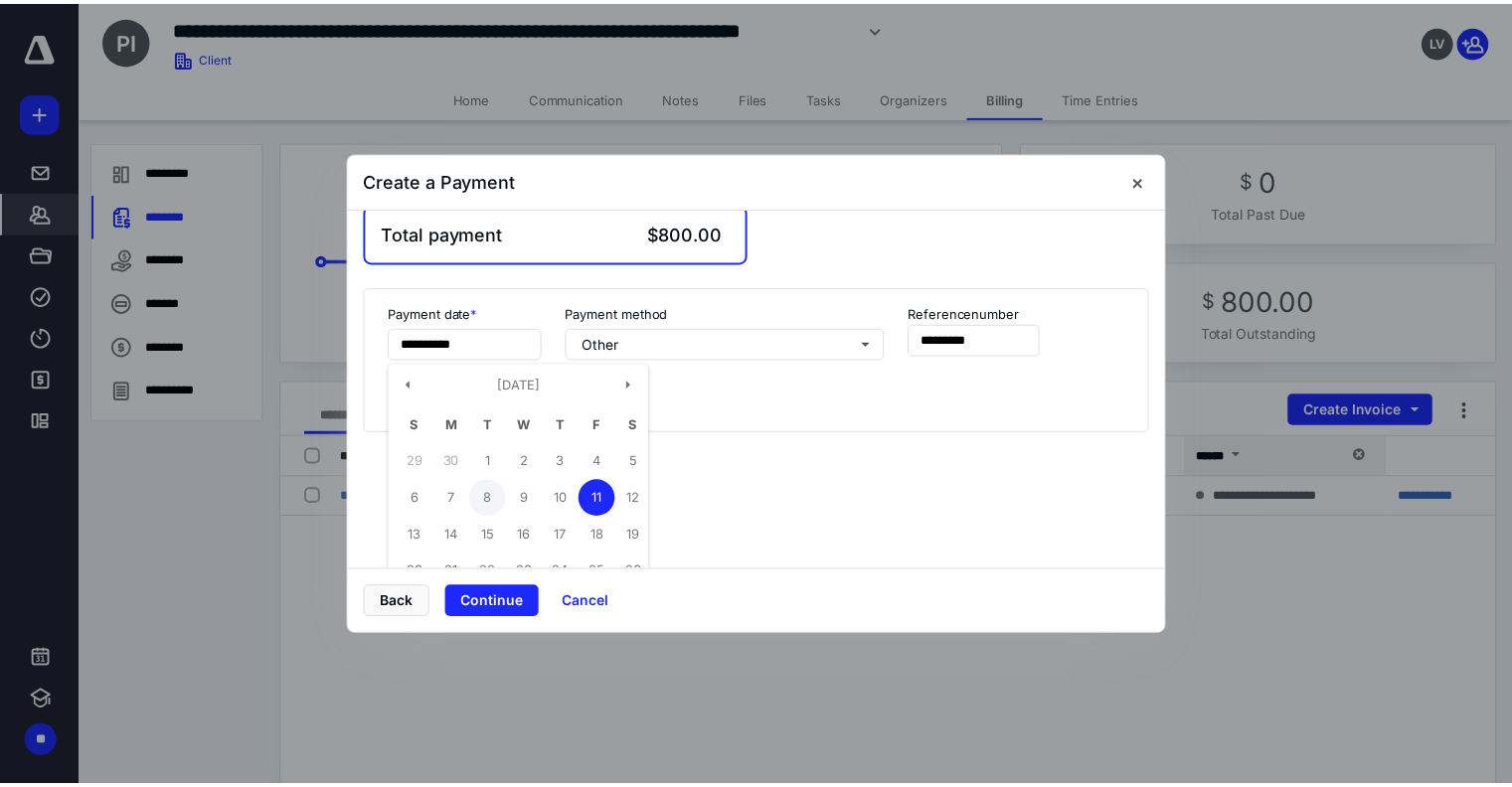 scroll, scrollTop: 0, scrollLeft: 0, axis: both 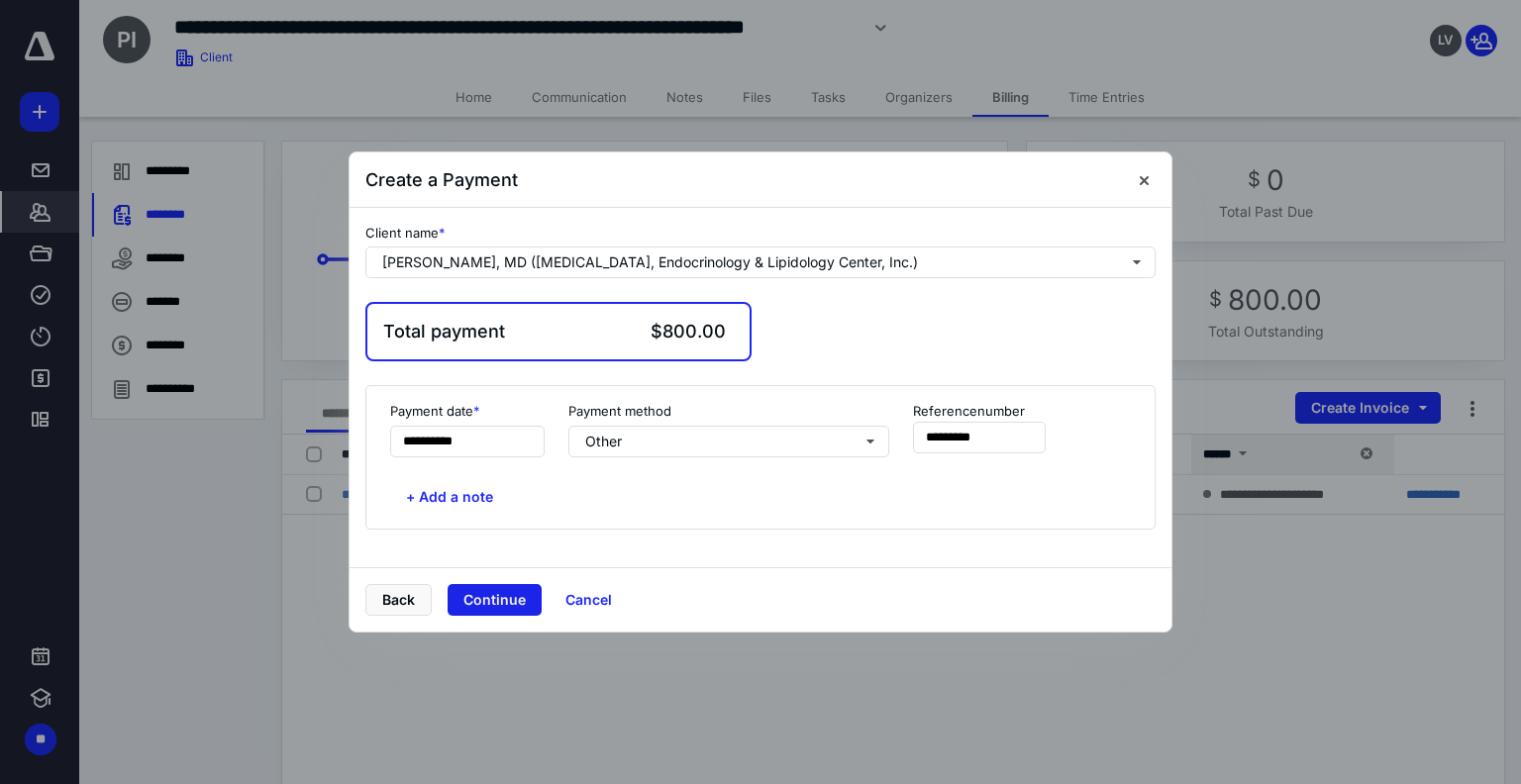 click on "Continue" at bounding box center (494, 600) 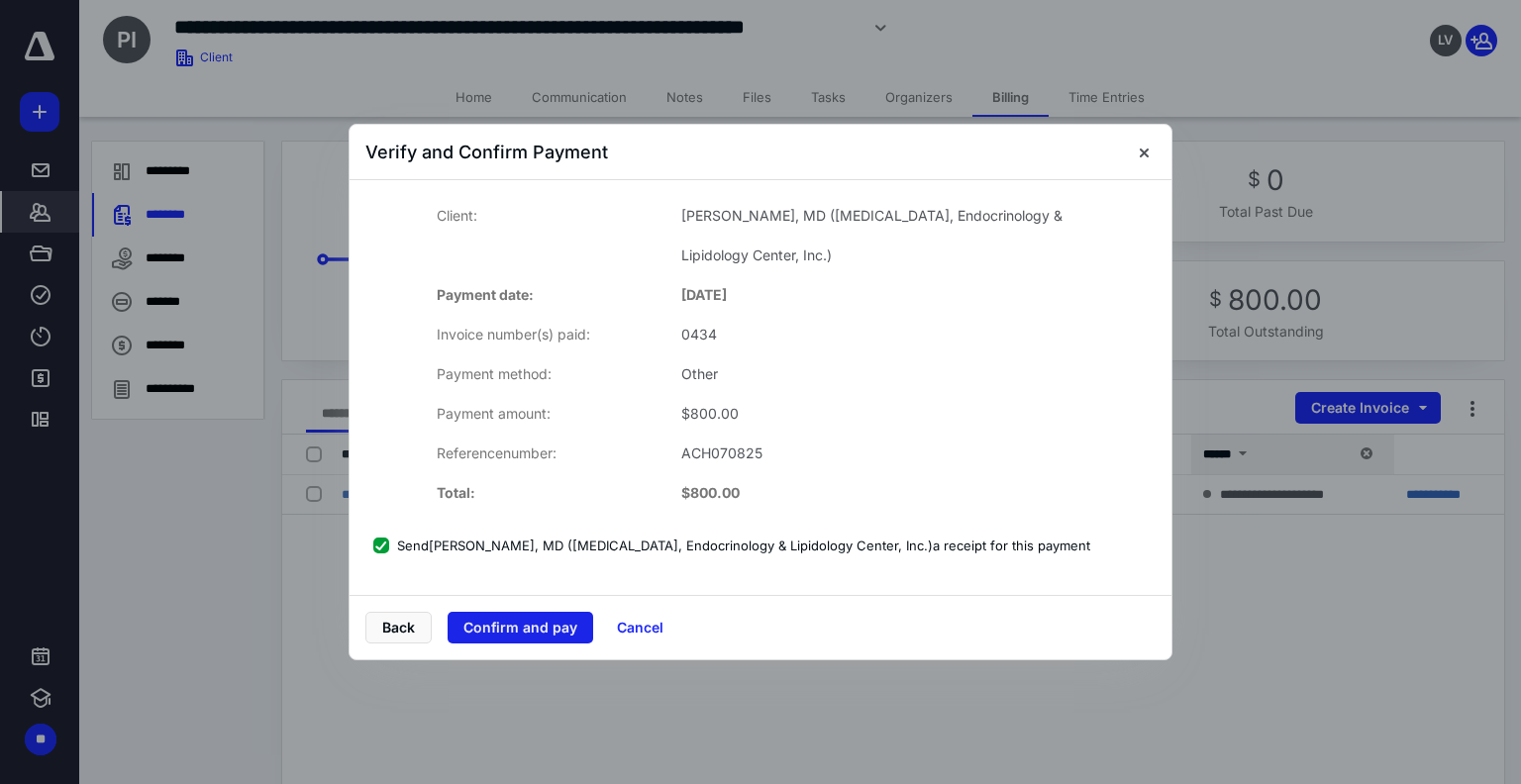 click on "Confirm and pay" at bounding box center [520, 628] 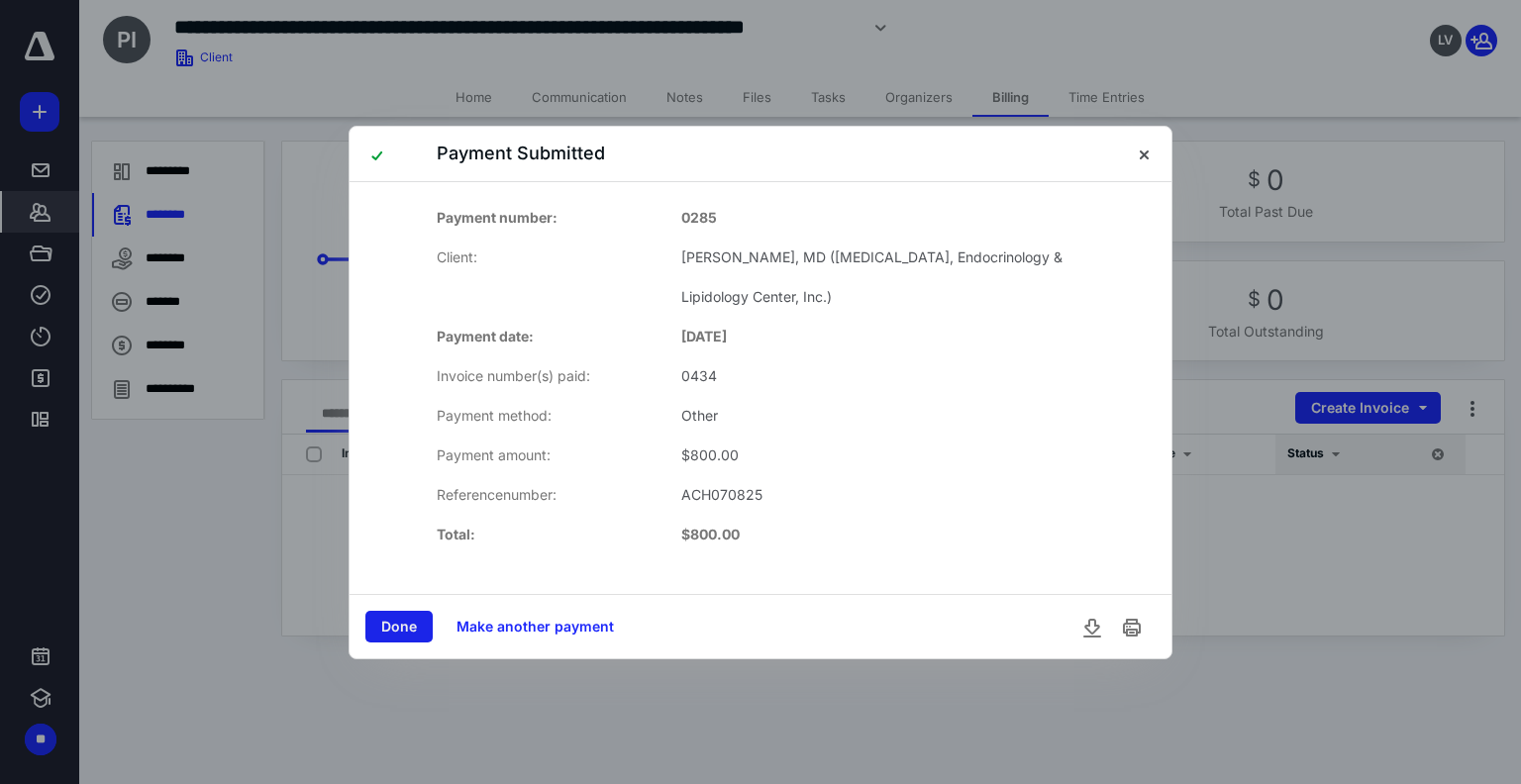 click on "Done" at bounding box center [399, 627] 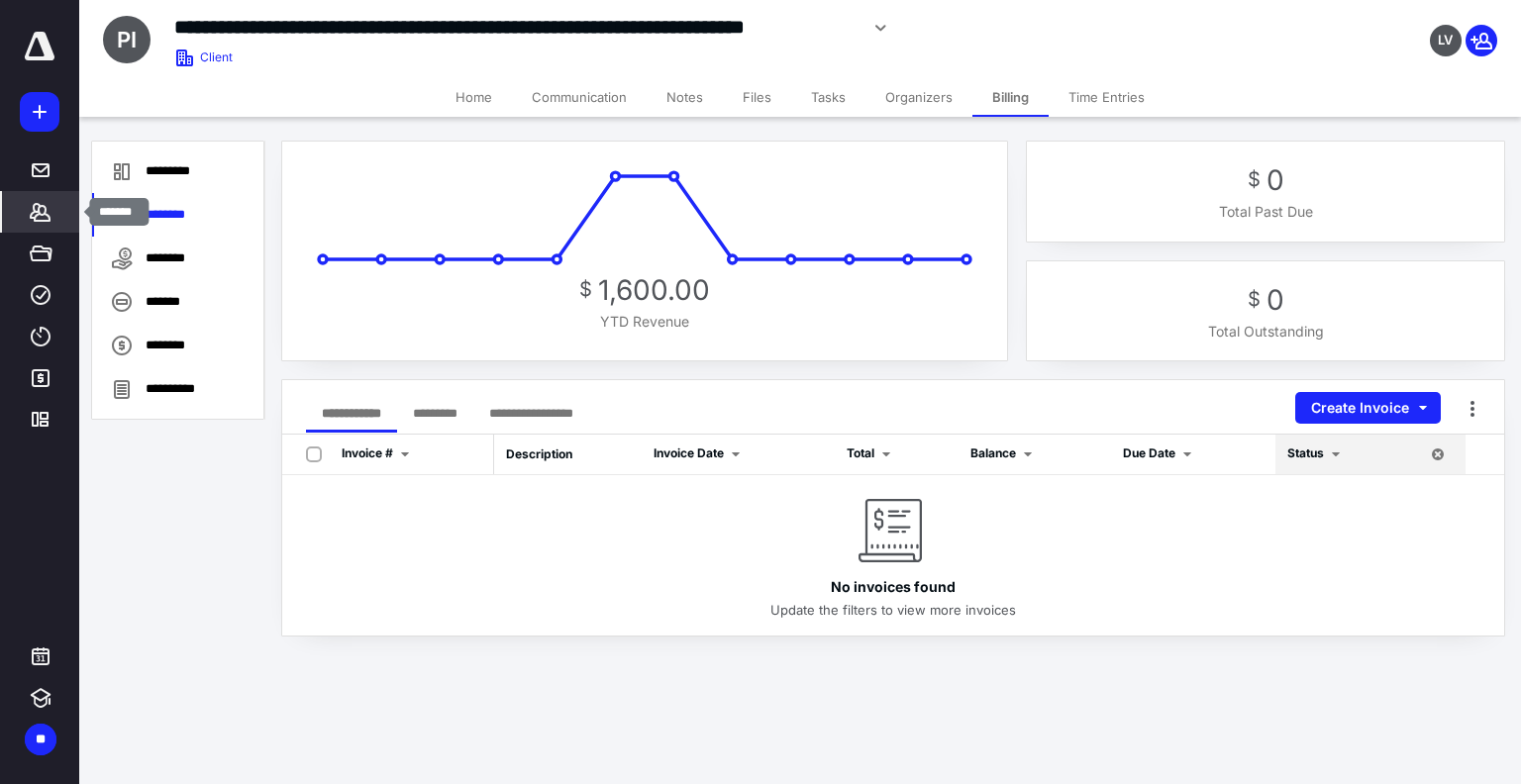click on "*******" at bounding box center [41, 212] 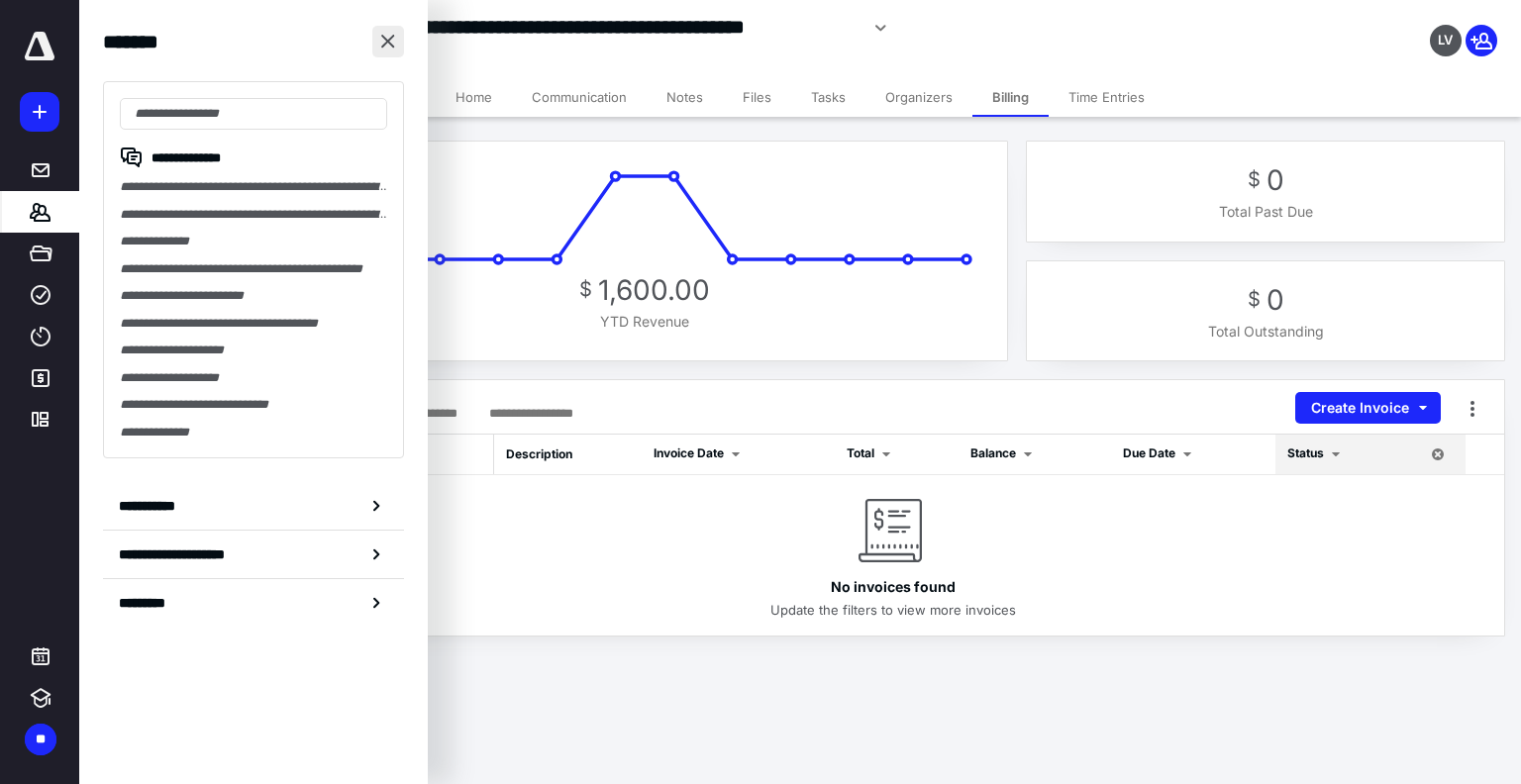 click at bounding box center (388, 42) 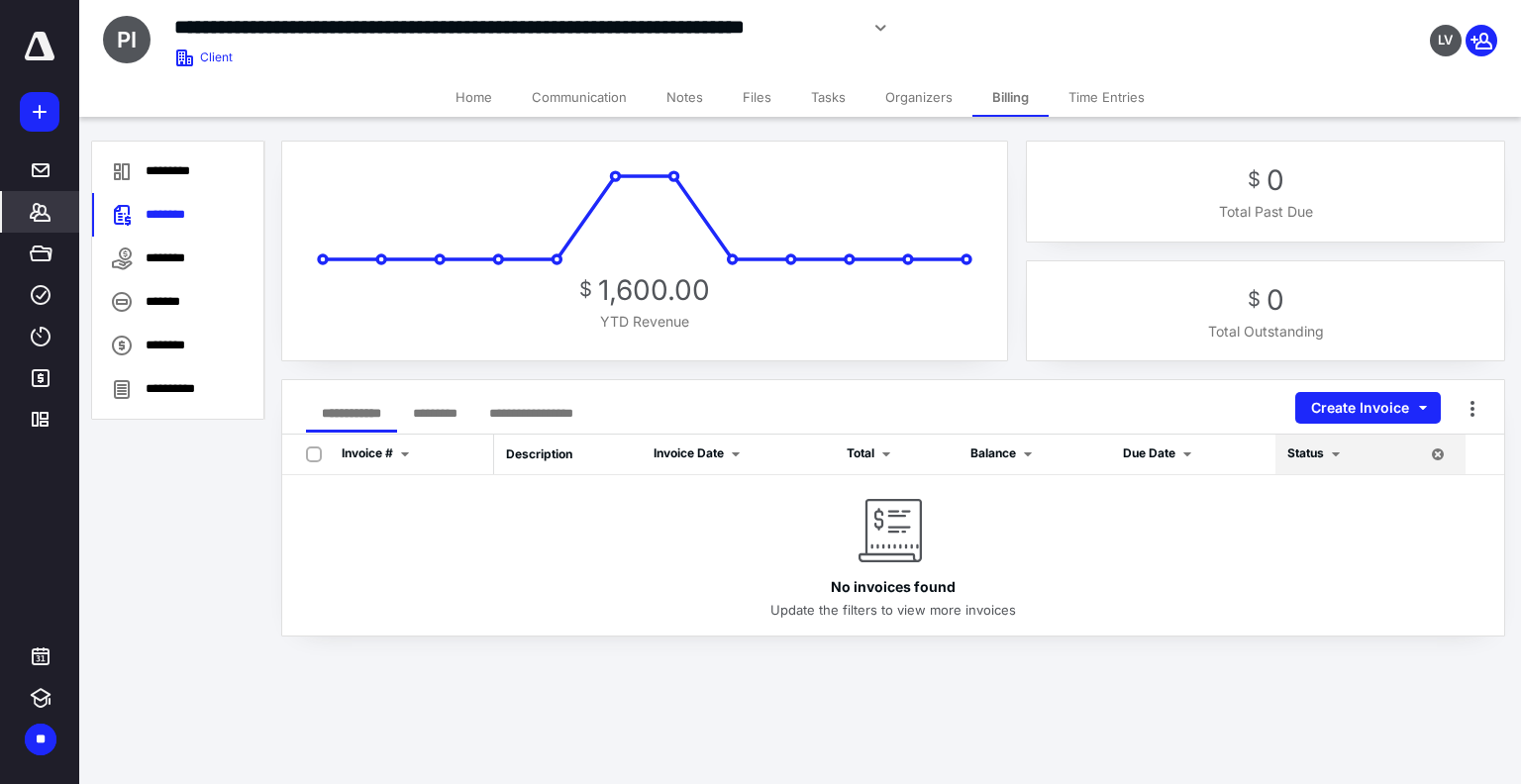 click on "**********" at bounding box center (800, 35) 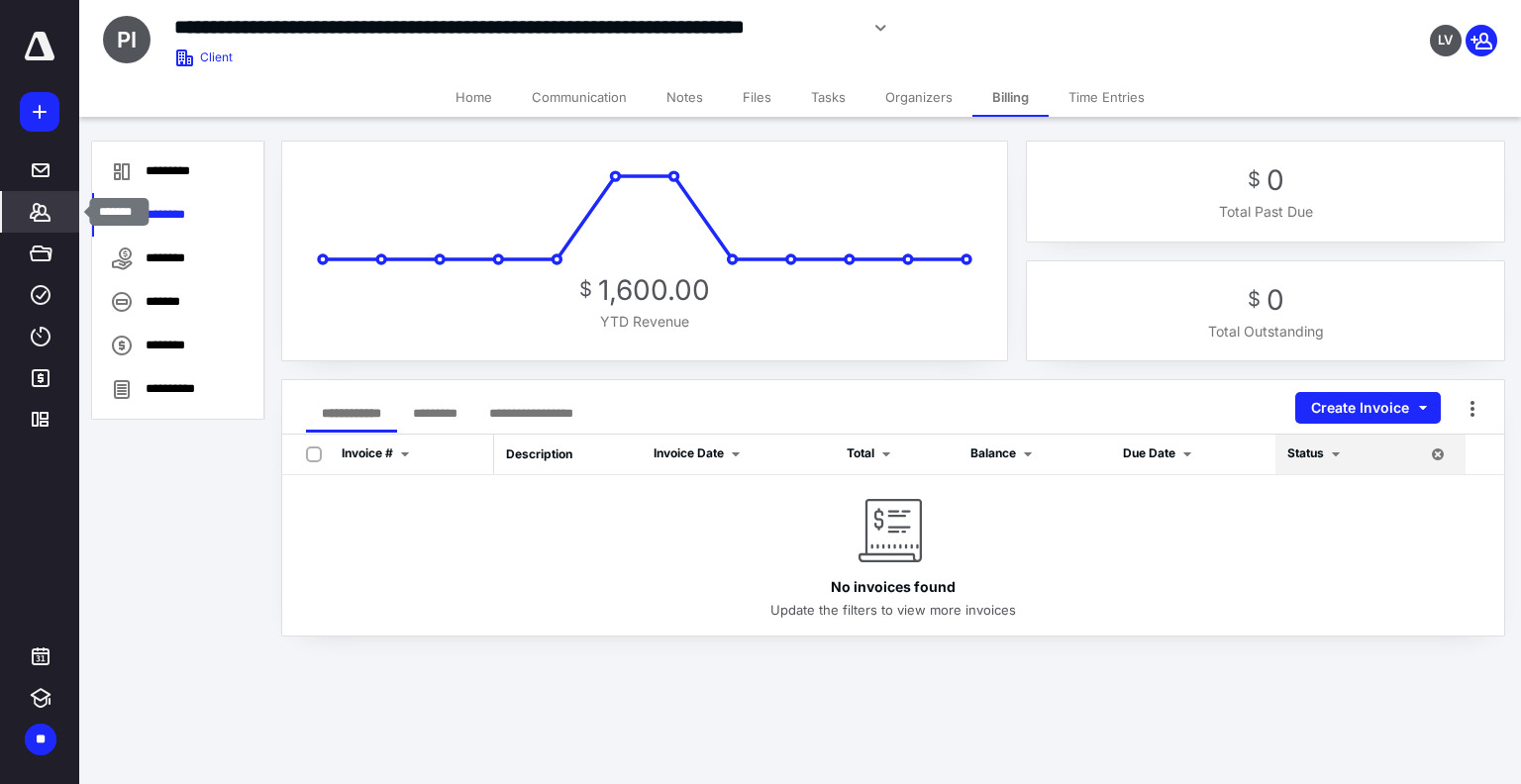 click on "*******" at bounding box center (41, 212) 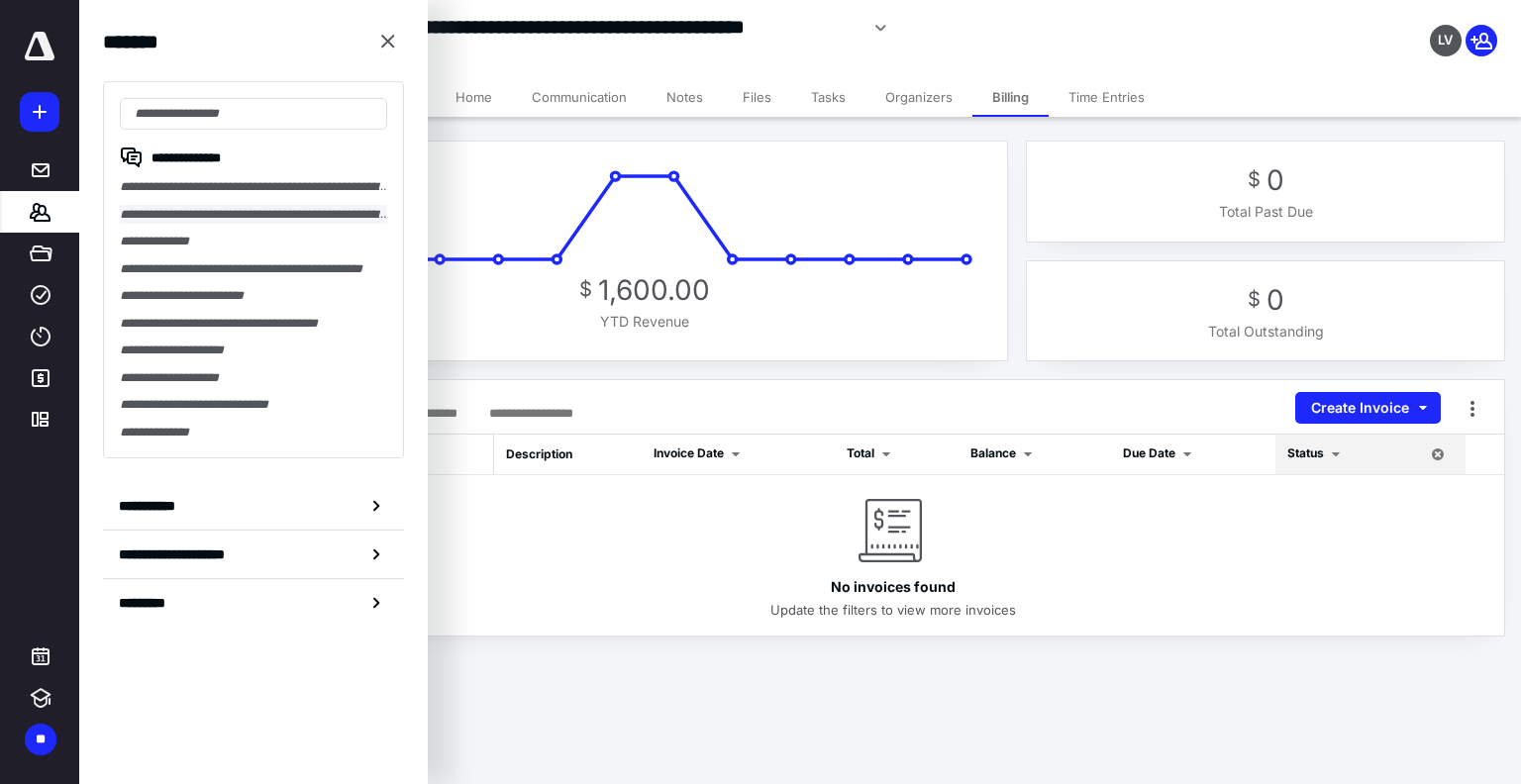 click on "**********" at bounding box center [254, 215] 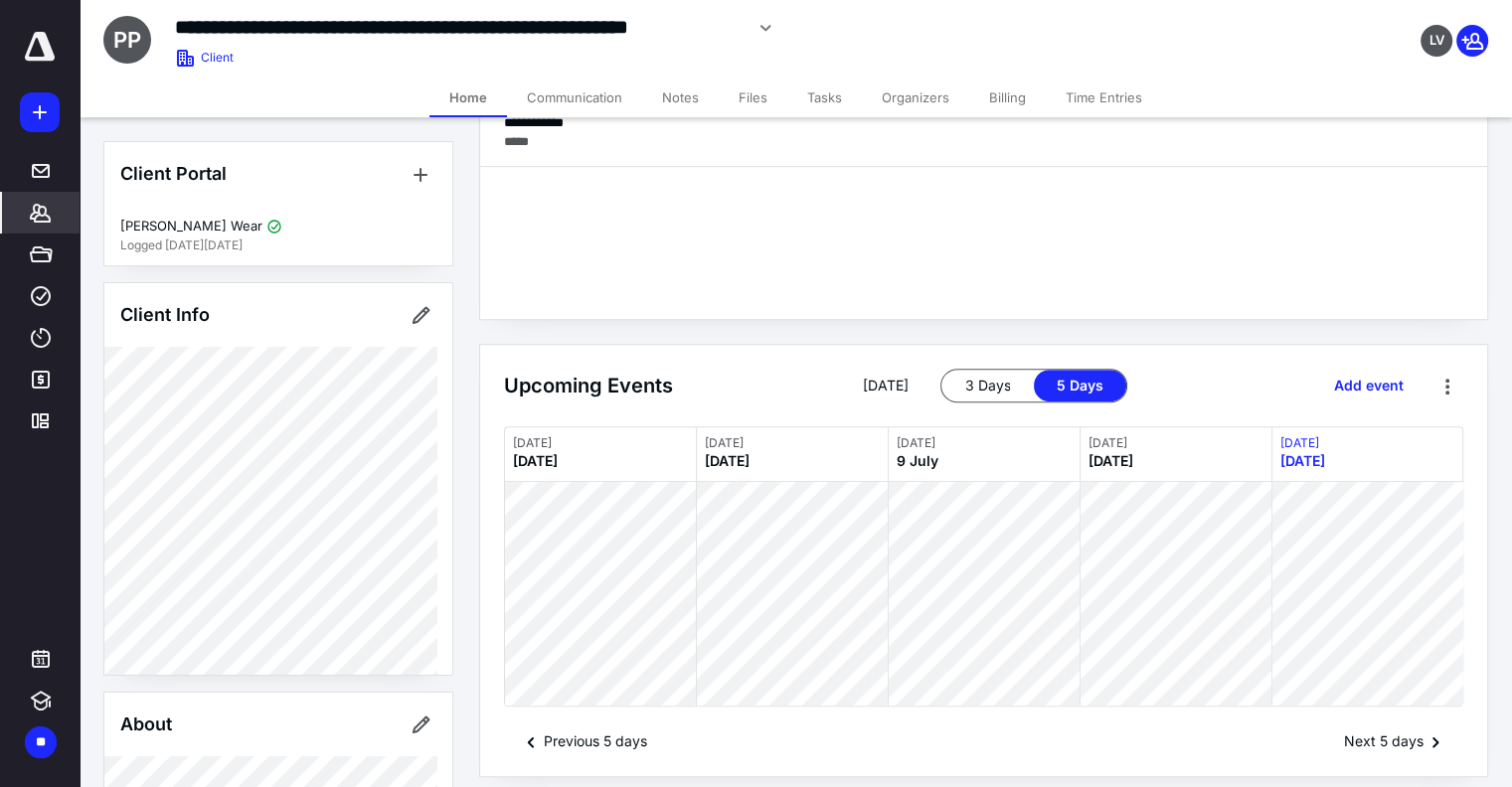 scroll, scrollTop: 851, scrollLeft: 0, axis: vertical 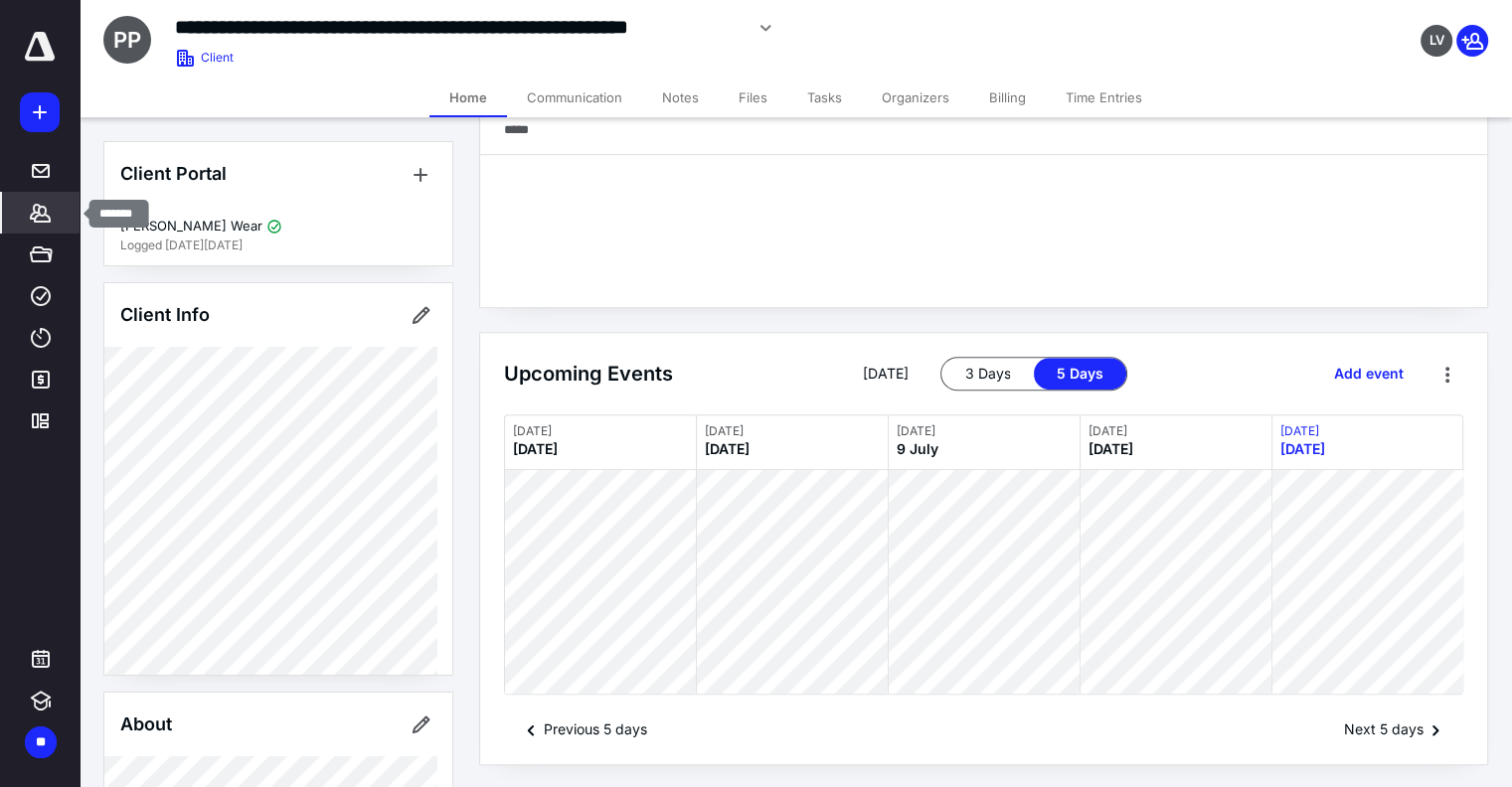 click 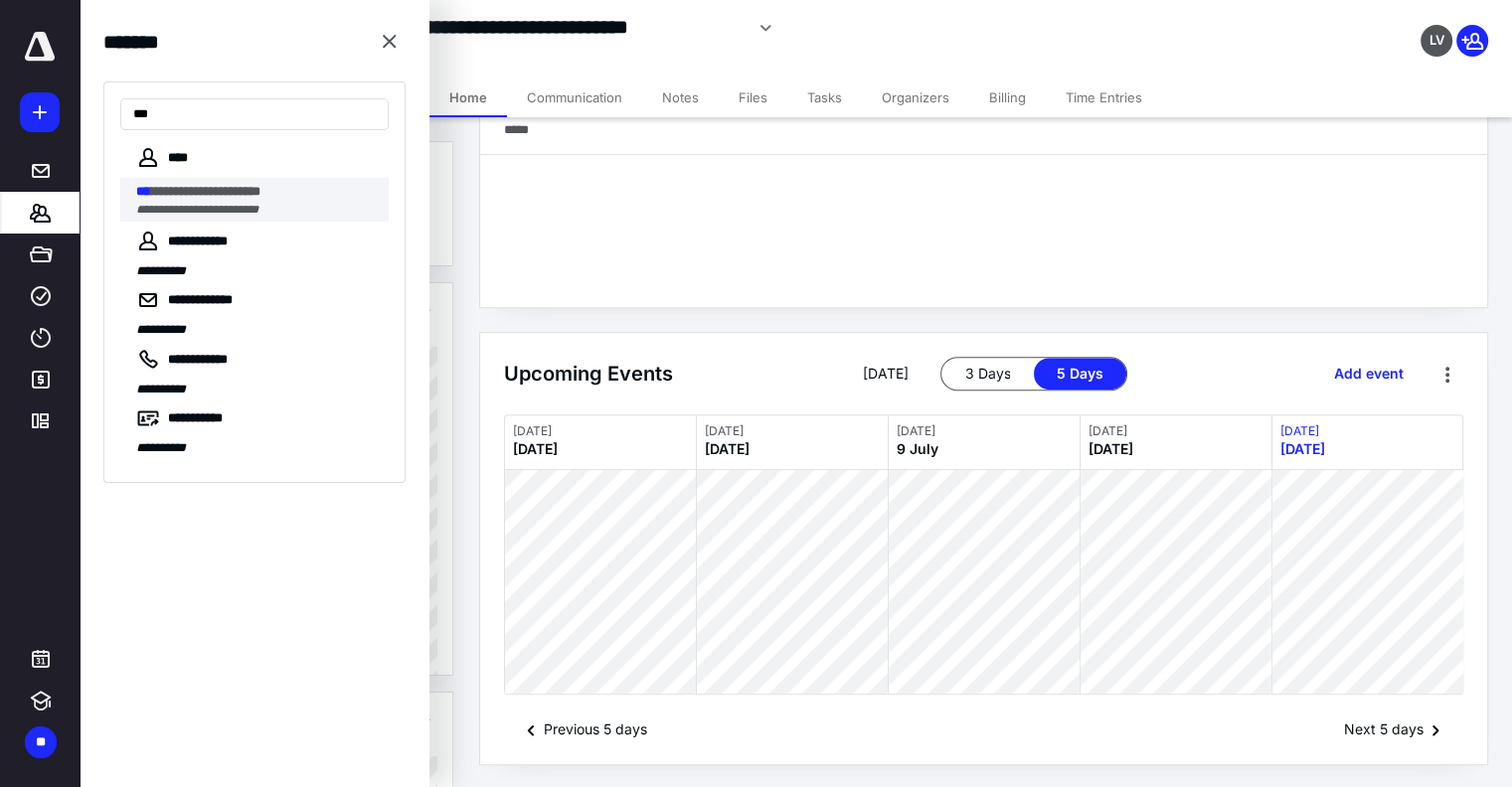 type on "***" 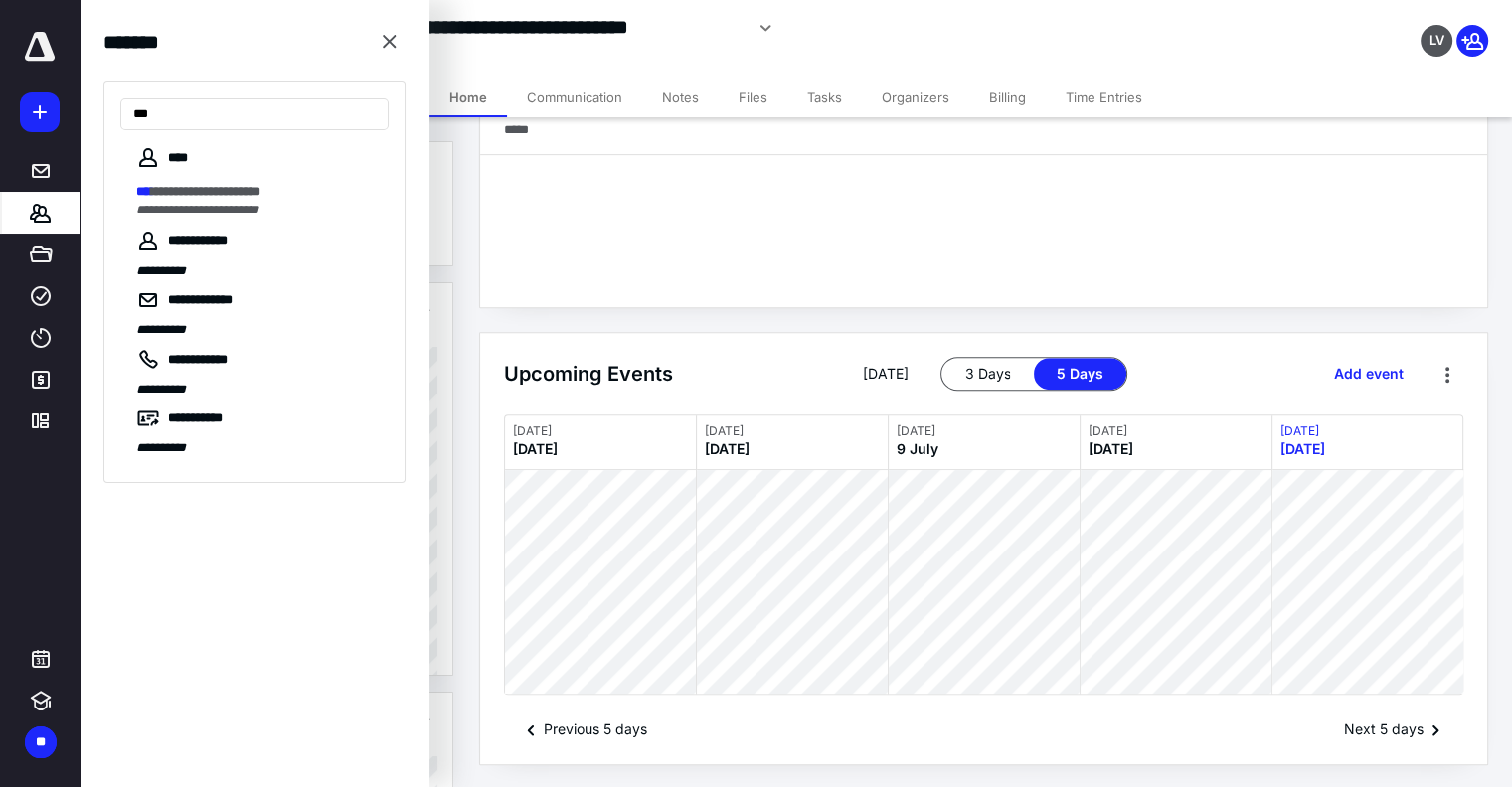 click on "**********" at bounding box center (206, 191) 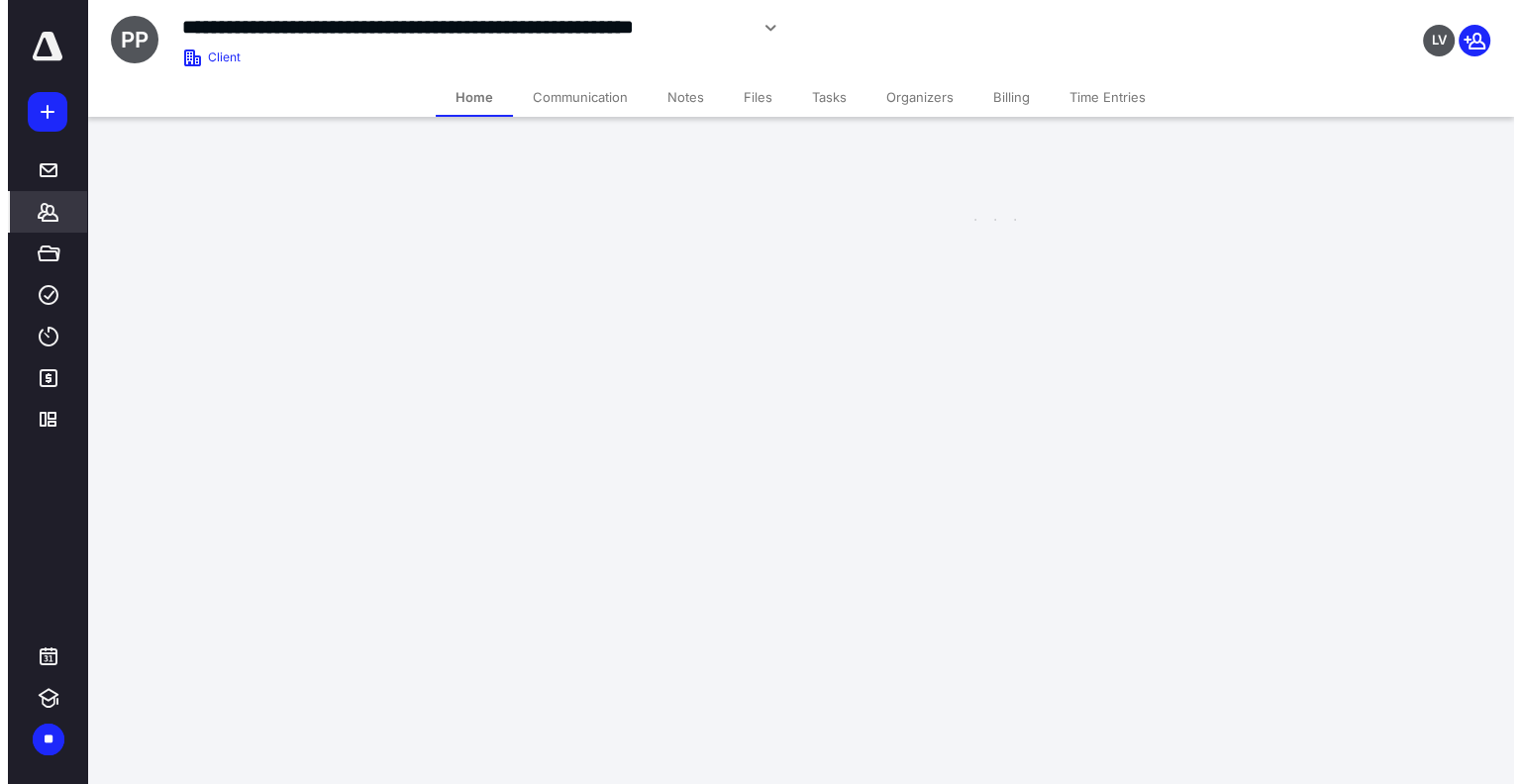 scroll, scrollTop: 0, scrollLeft: 0, axis: both 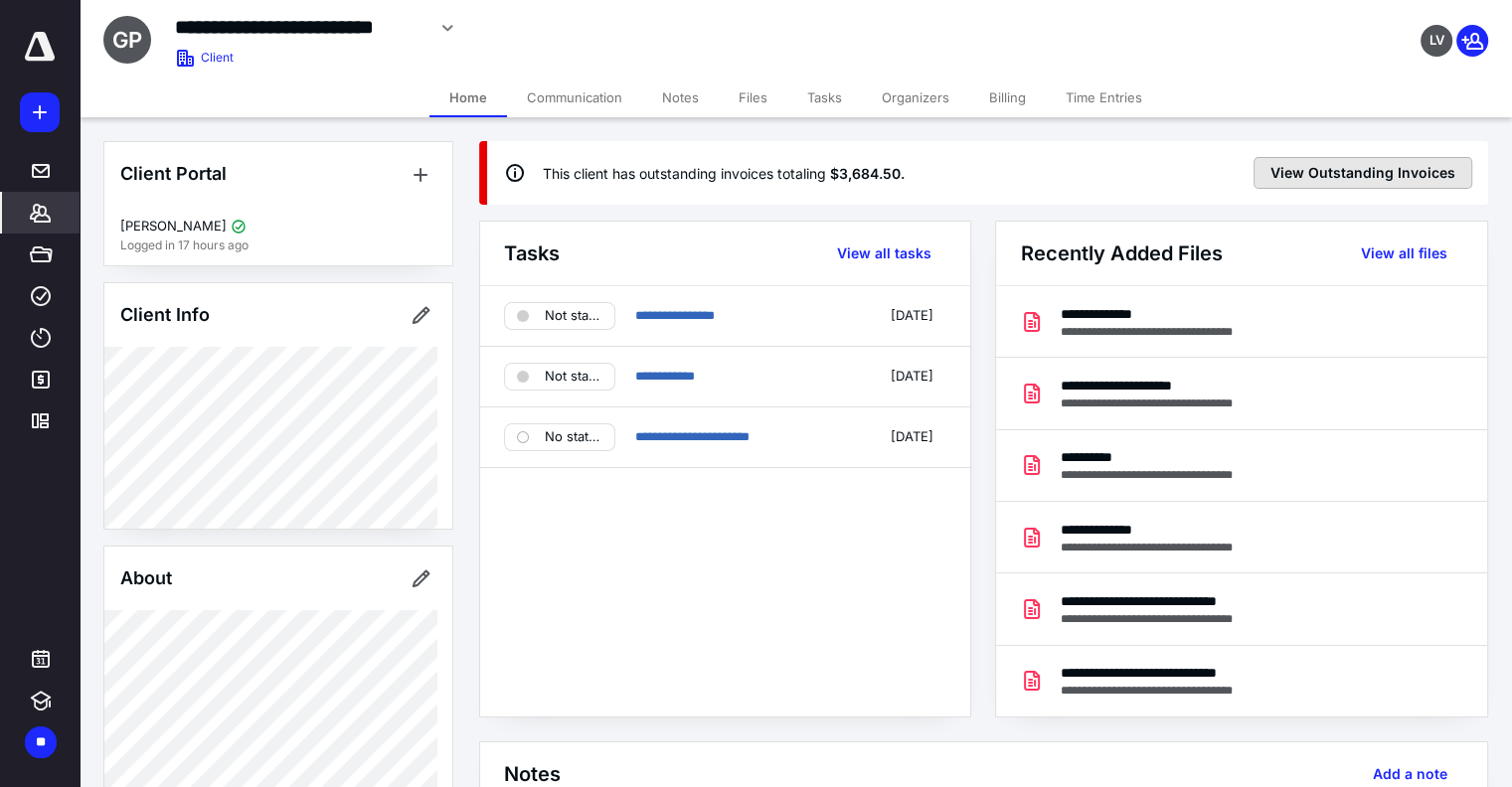 click on "View Outstanding Invoices" at bounding box center (1363, 173) 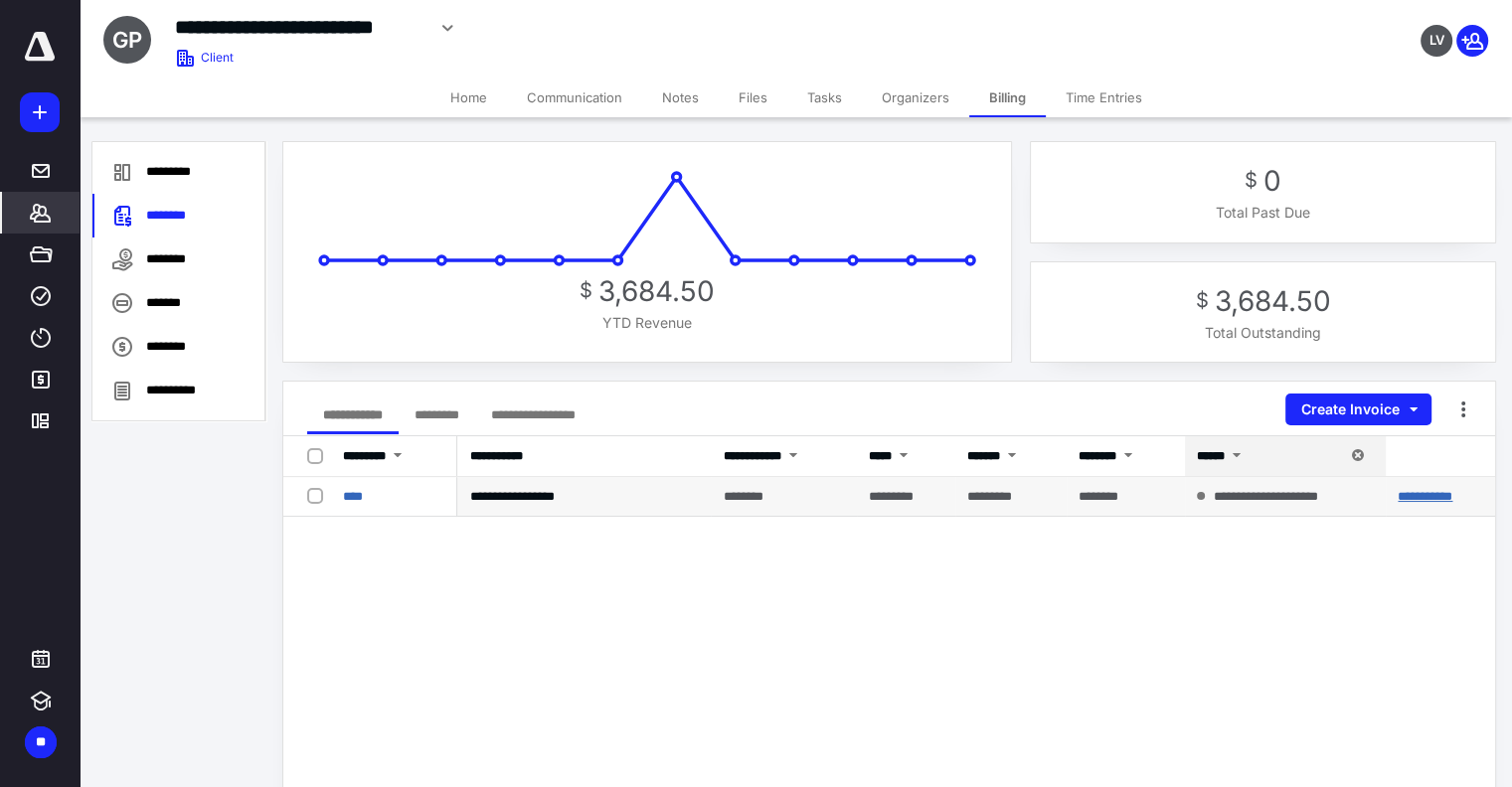 click on "**********" at bounding box center (1425, 496) 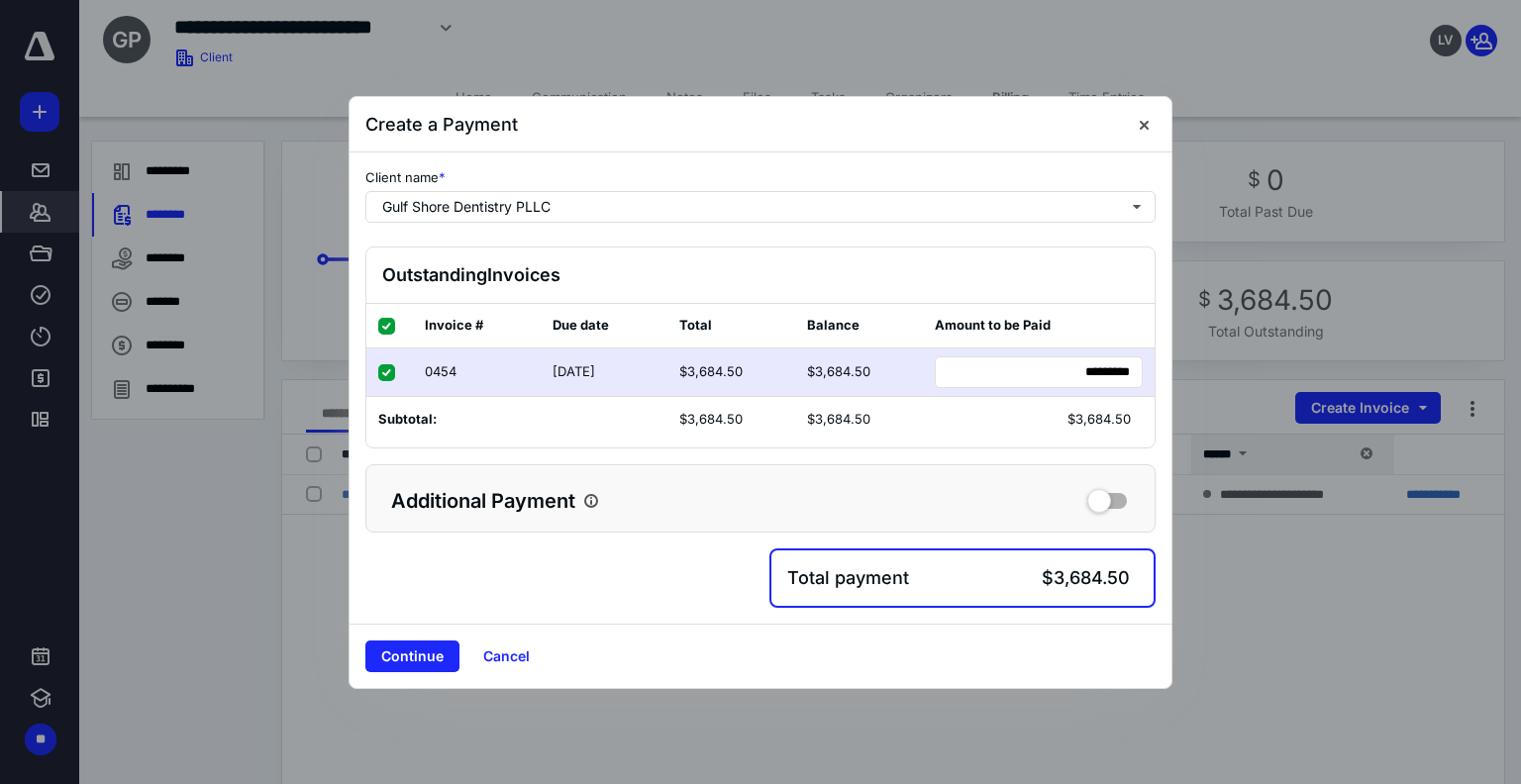 click on "Continue" at bounding box center (412, 656) 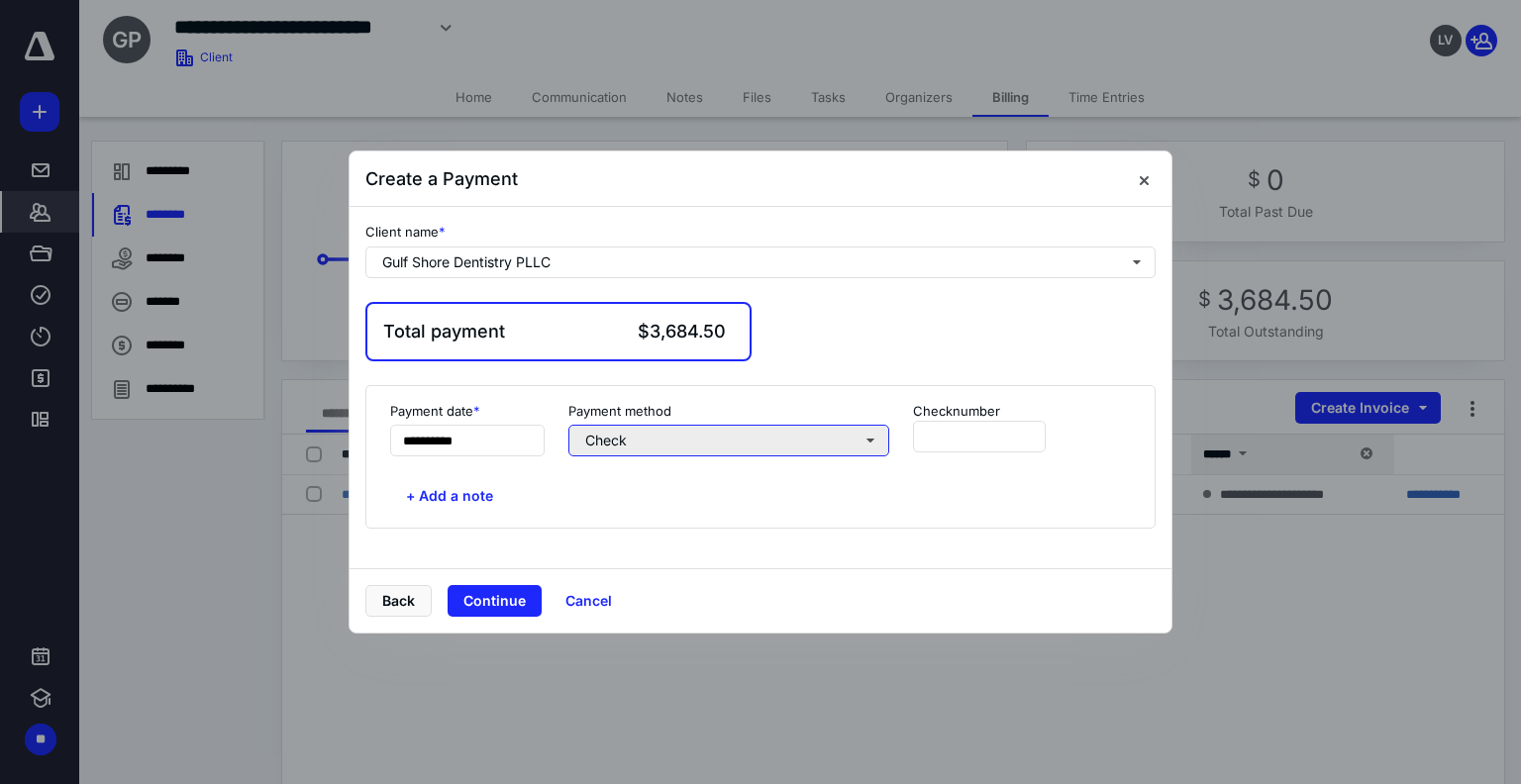 click on "Check" at bounding box center [729, 441] 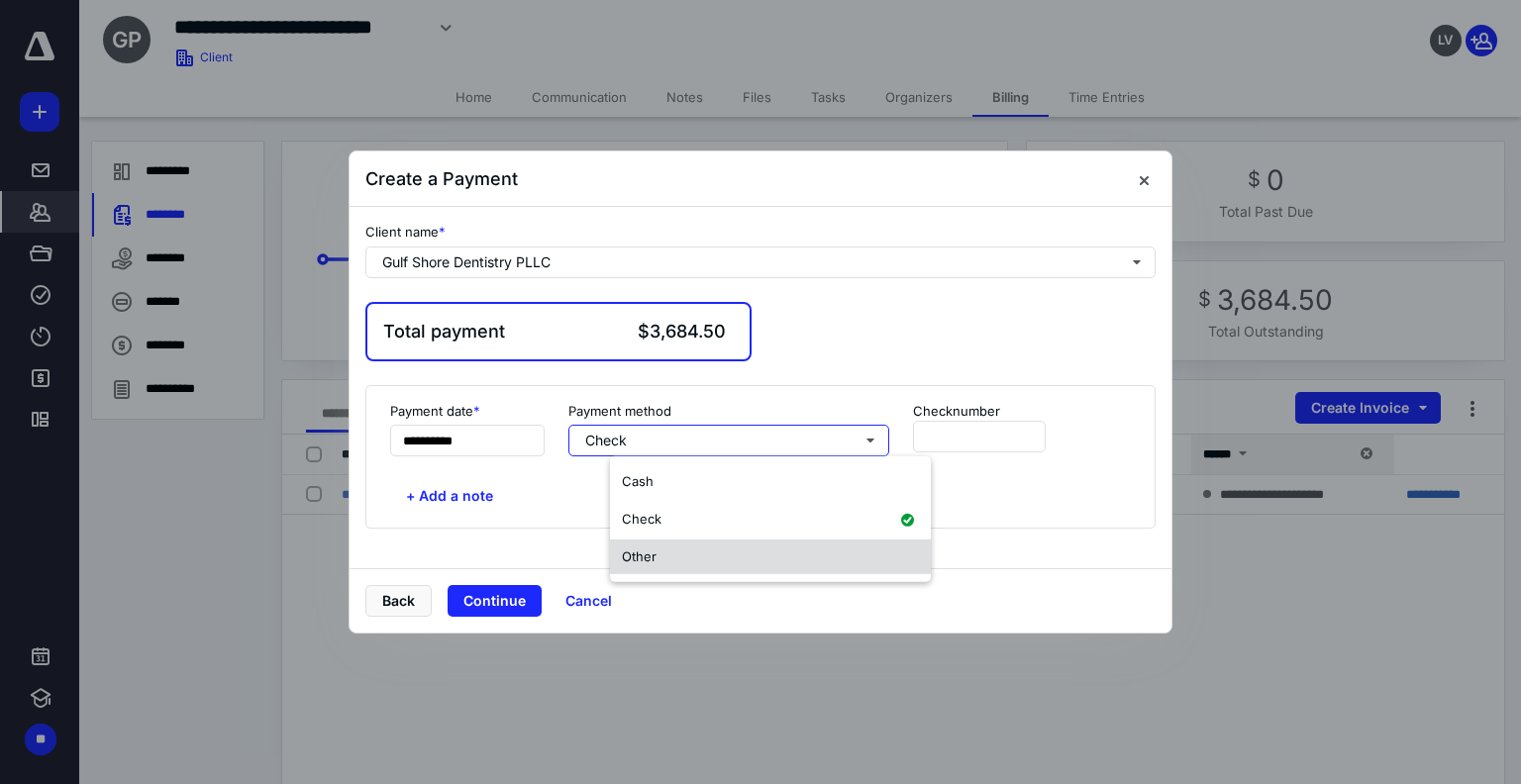 click on "Other" at bounding box center [770, 556] 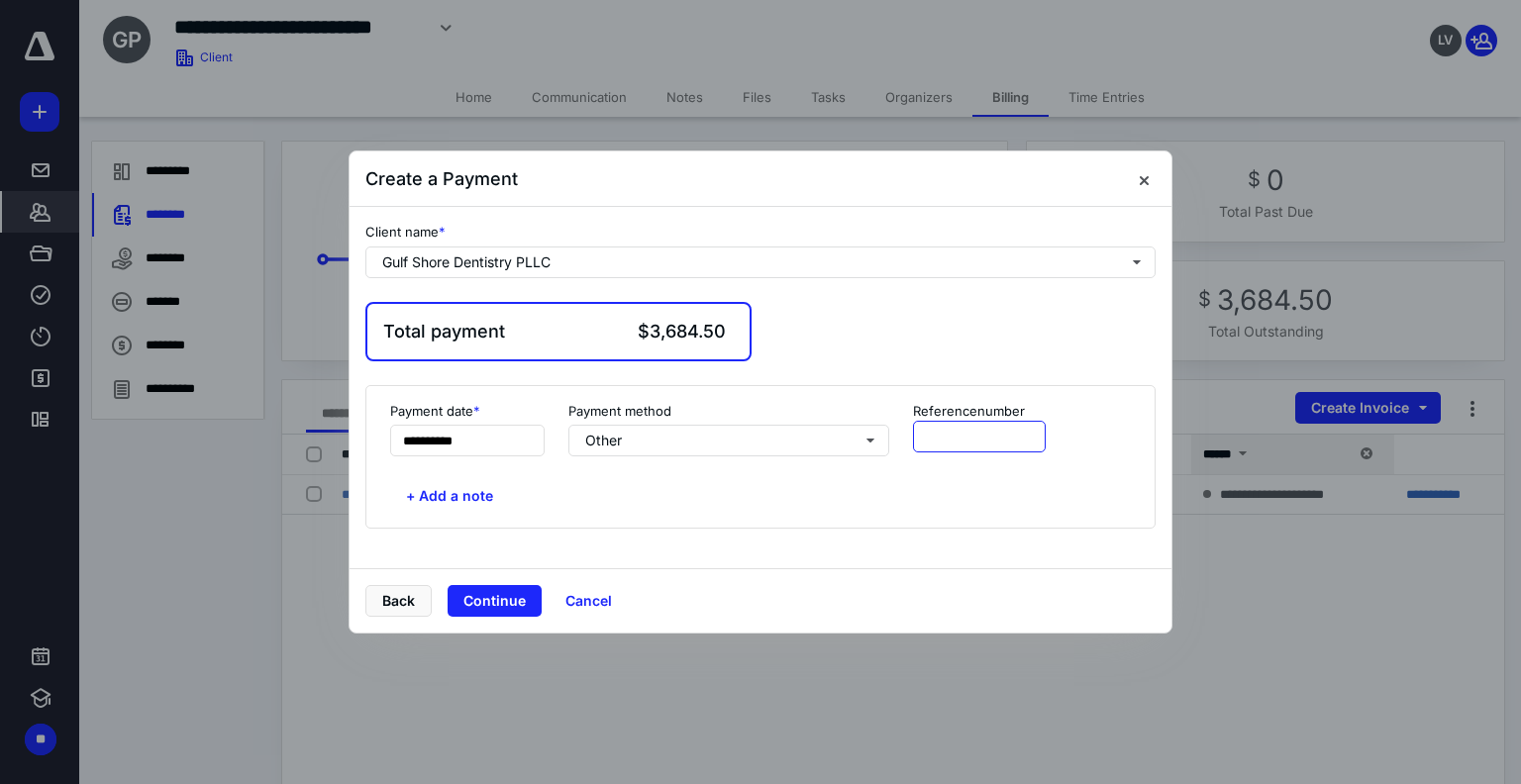 click at bounding box center [979, 437] 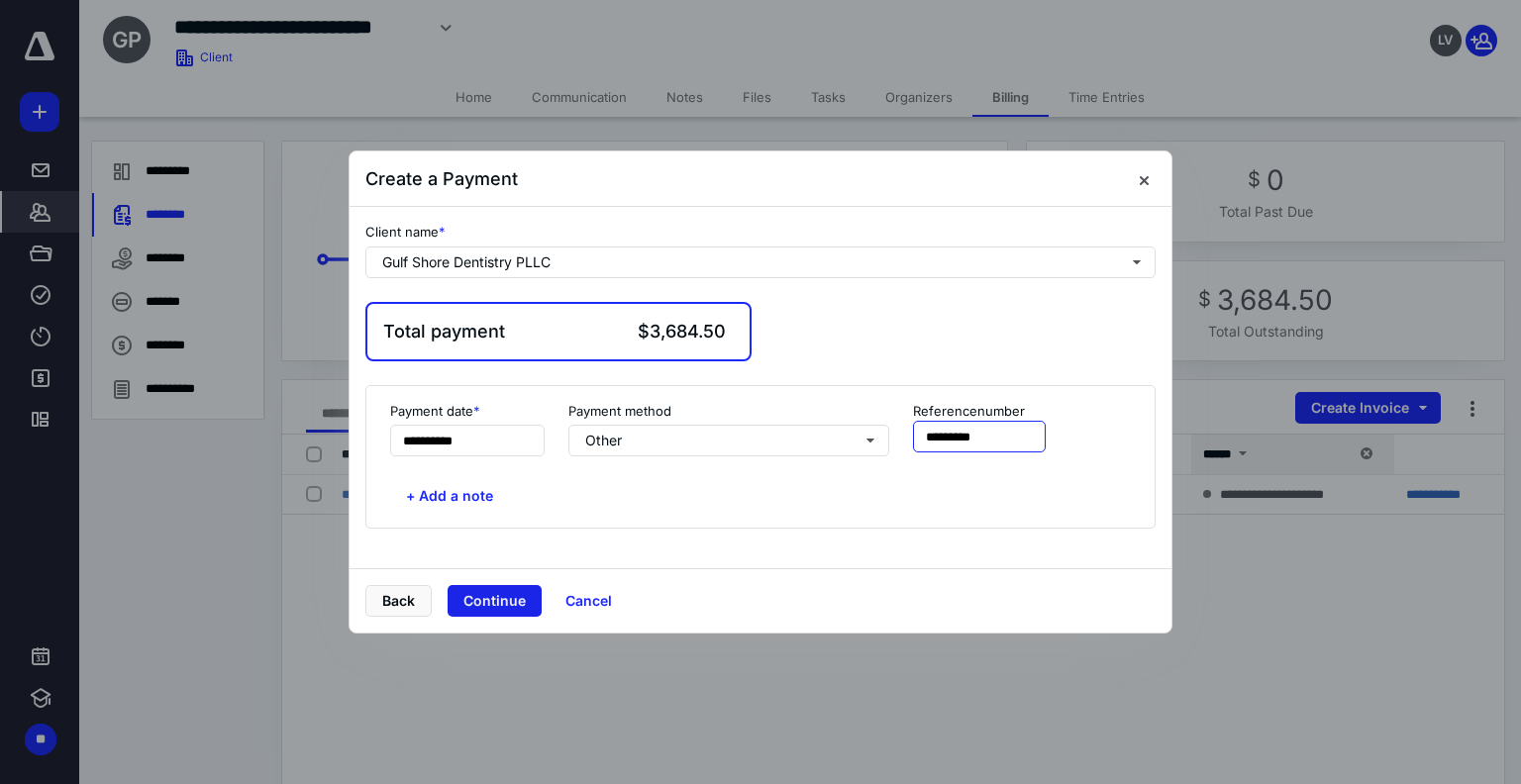 type on "*********" 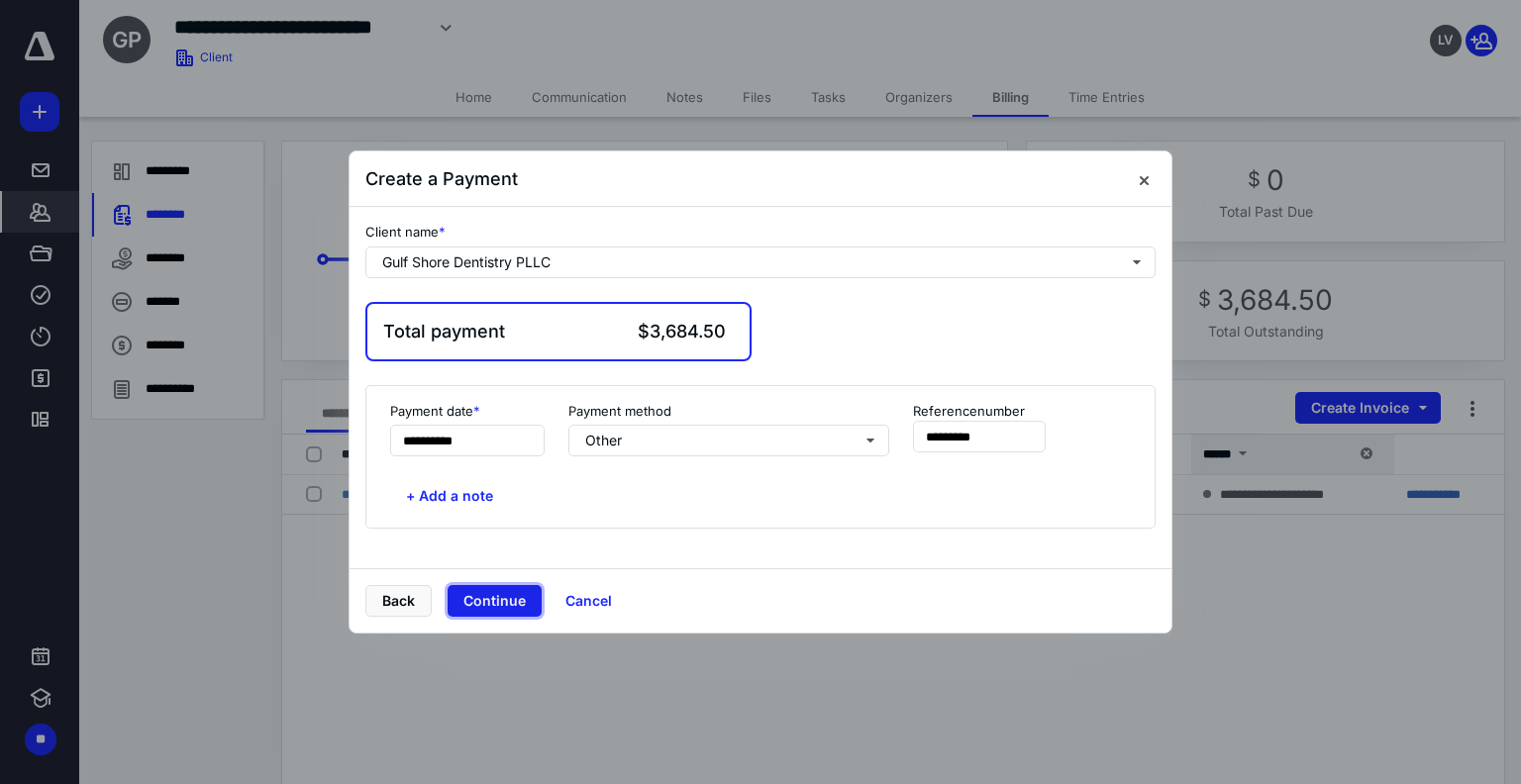click on "Continue" at bounding box center (494, 601) 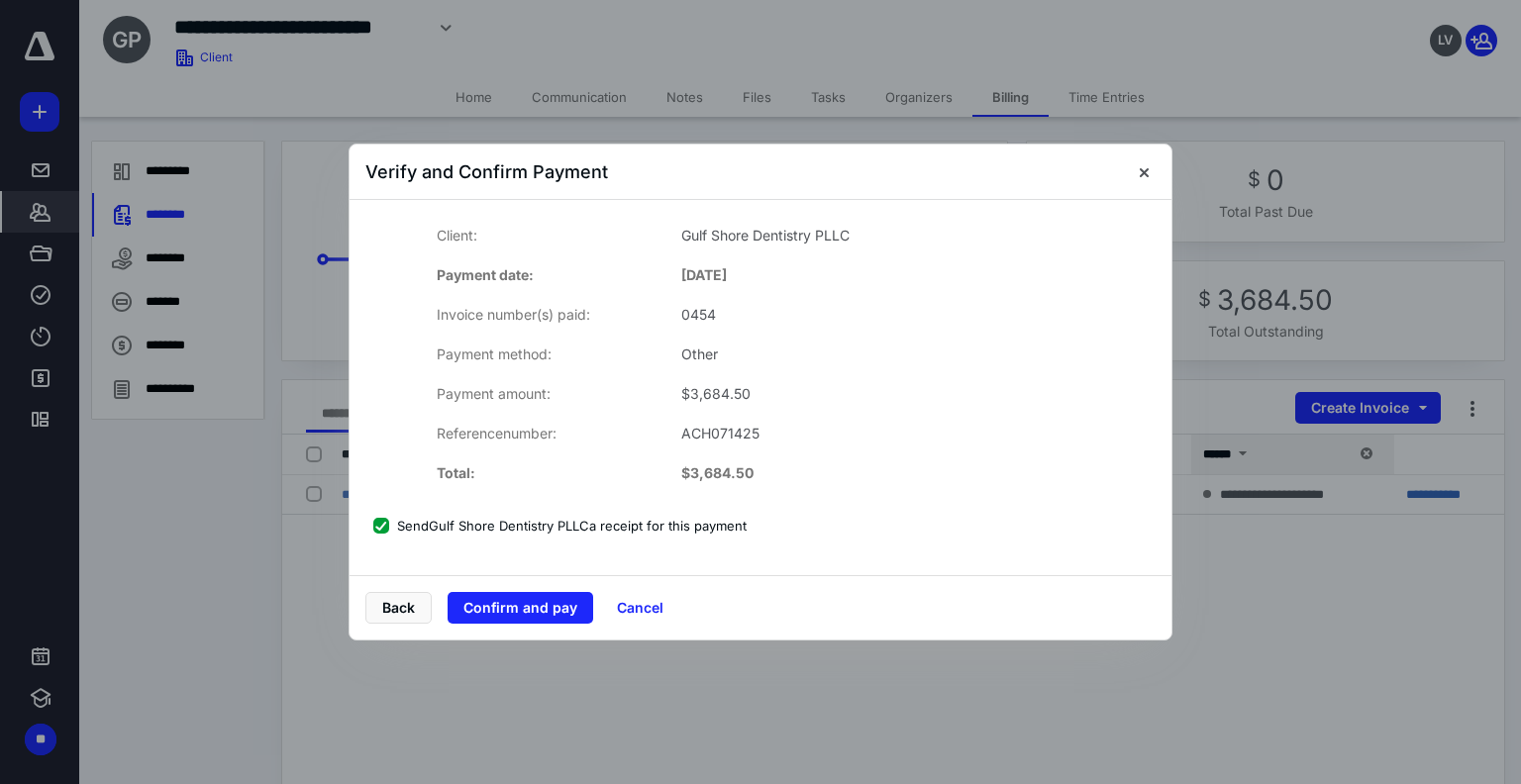 drag, startPoint x: 517, startPoint y: 606, endPoint x: 499, endPoint y: 593, distance: 22.203603 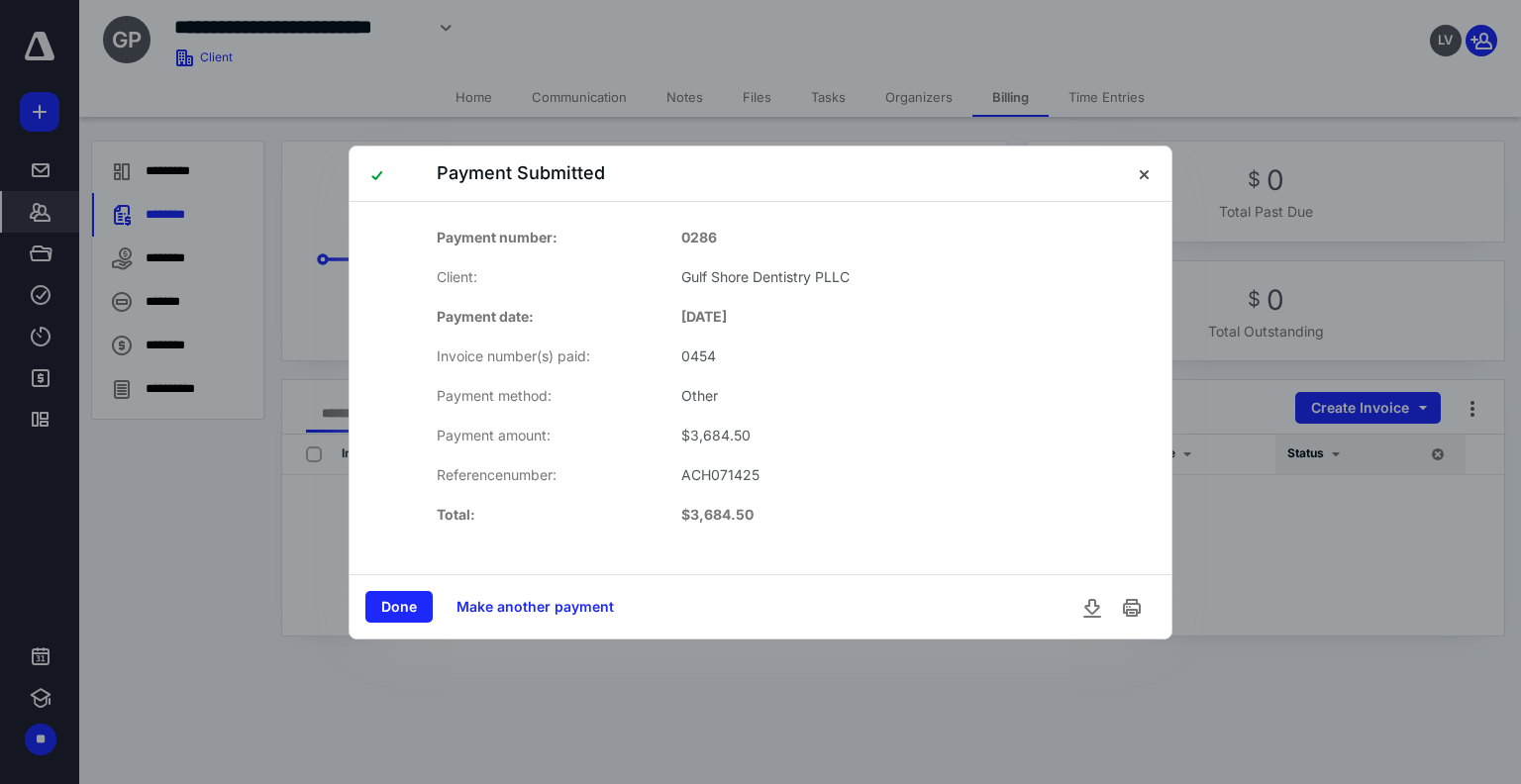 click on "Done" at bounding box center [399, 607] 